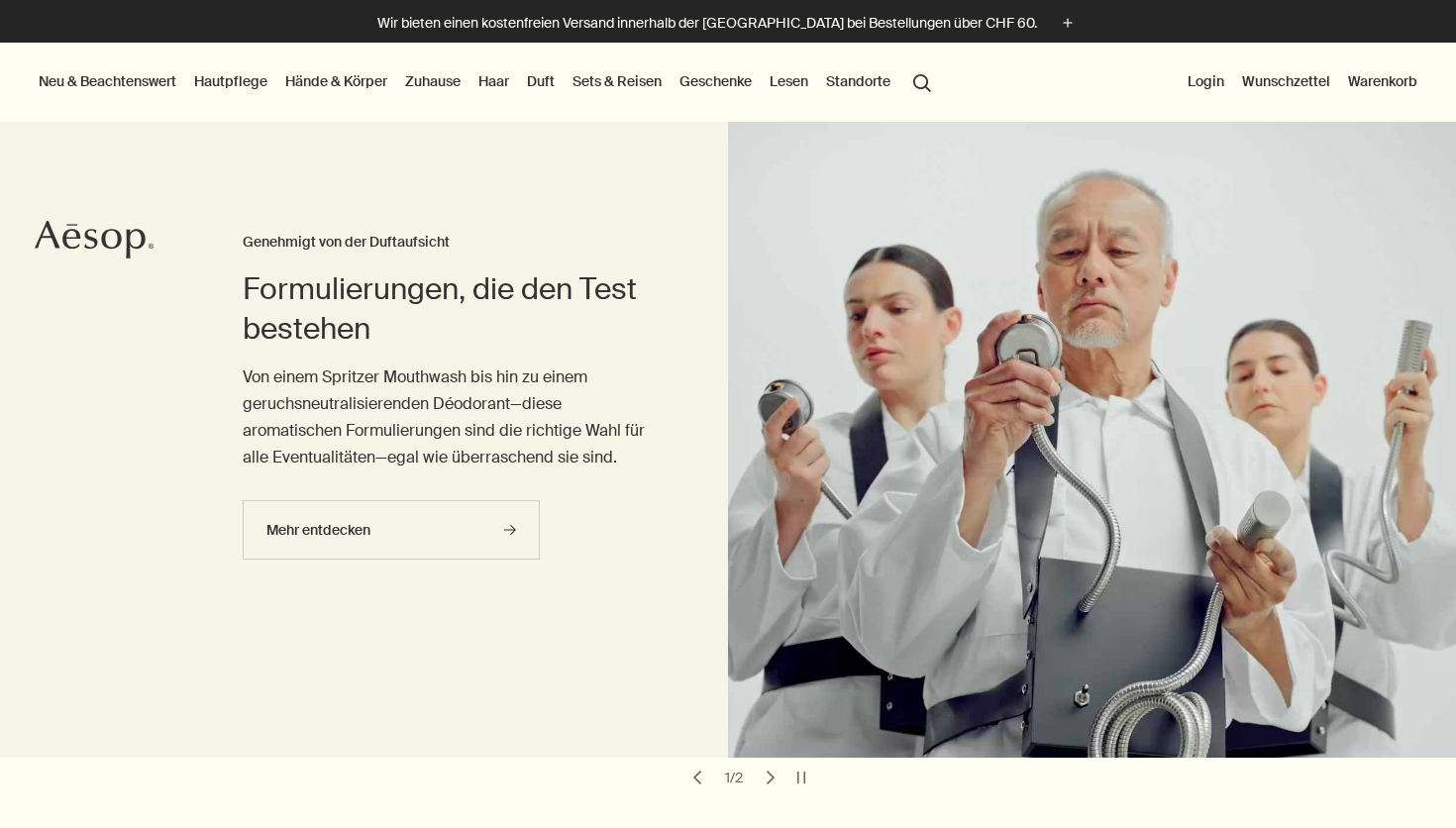 scroll, scrollTop: 0, scrollLeft: 0, axis: both 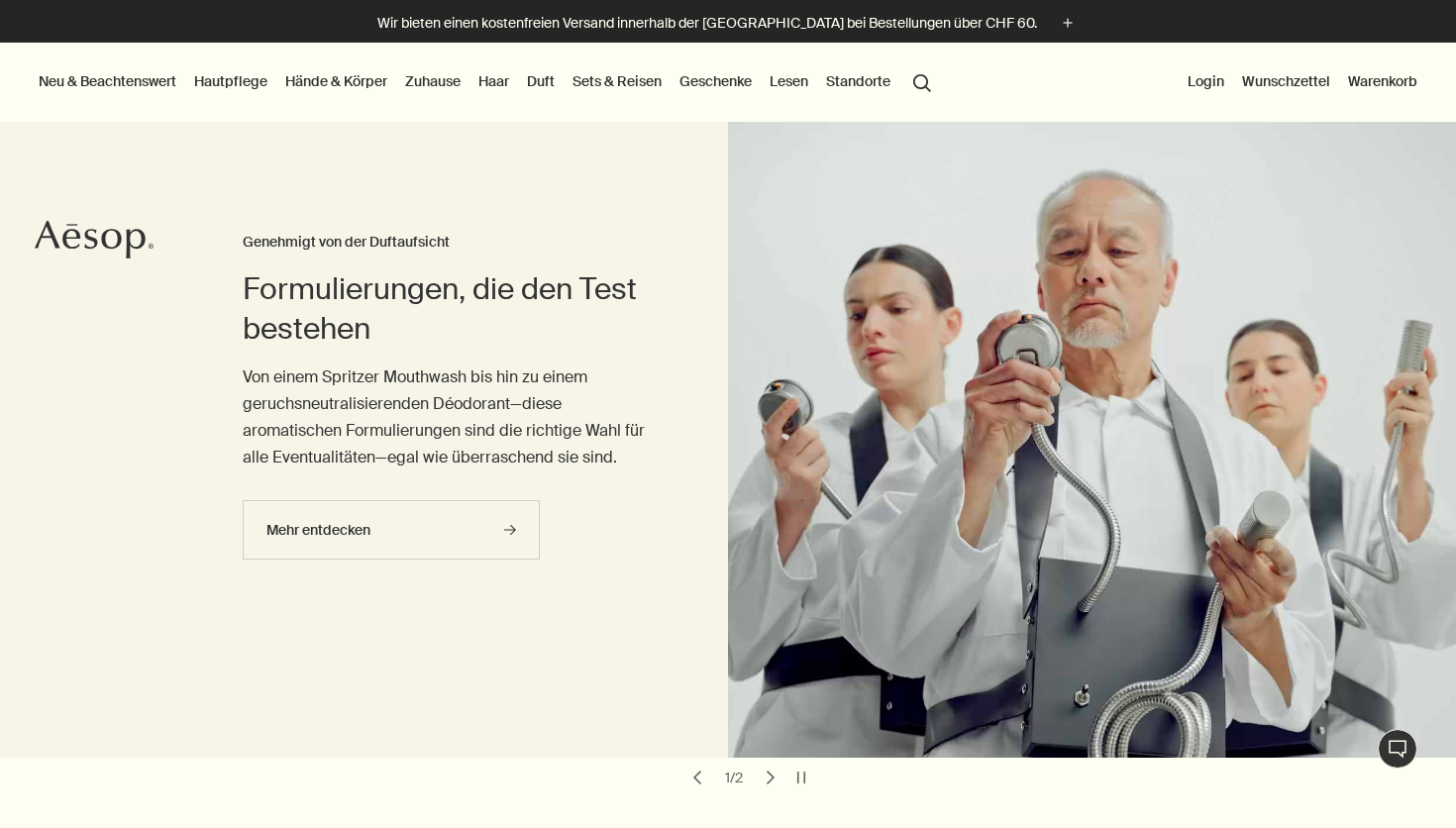 click on "Login" at bounding box center [1205, 81] 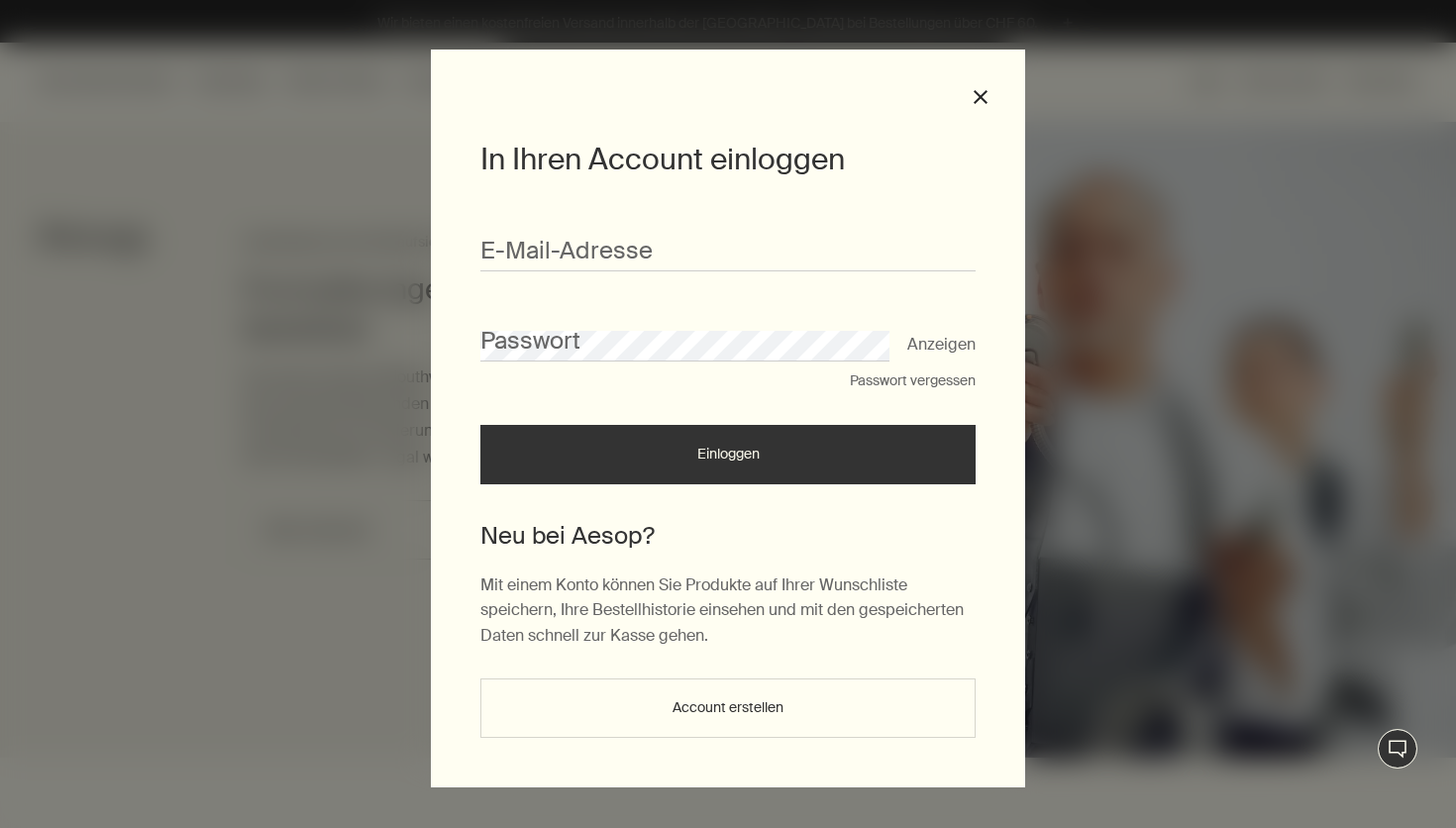 click on "E-Mail-Ad­res­se" at bounding box center [728, 241] 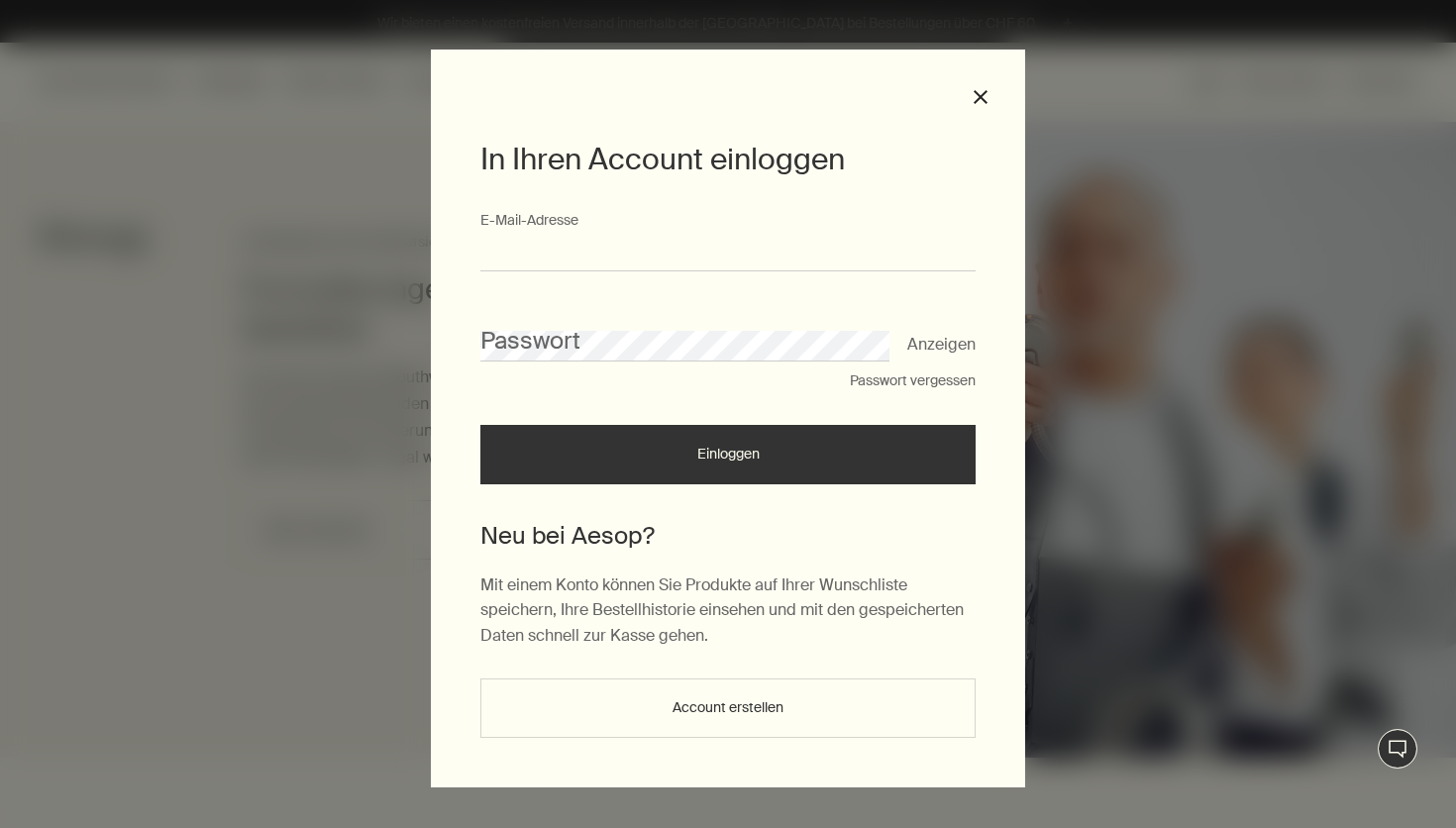 click on "E-Mail-Ad­res­se" at bounding box center [728, 253] 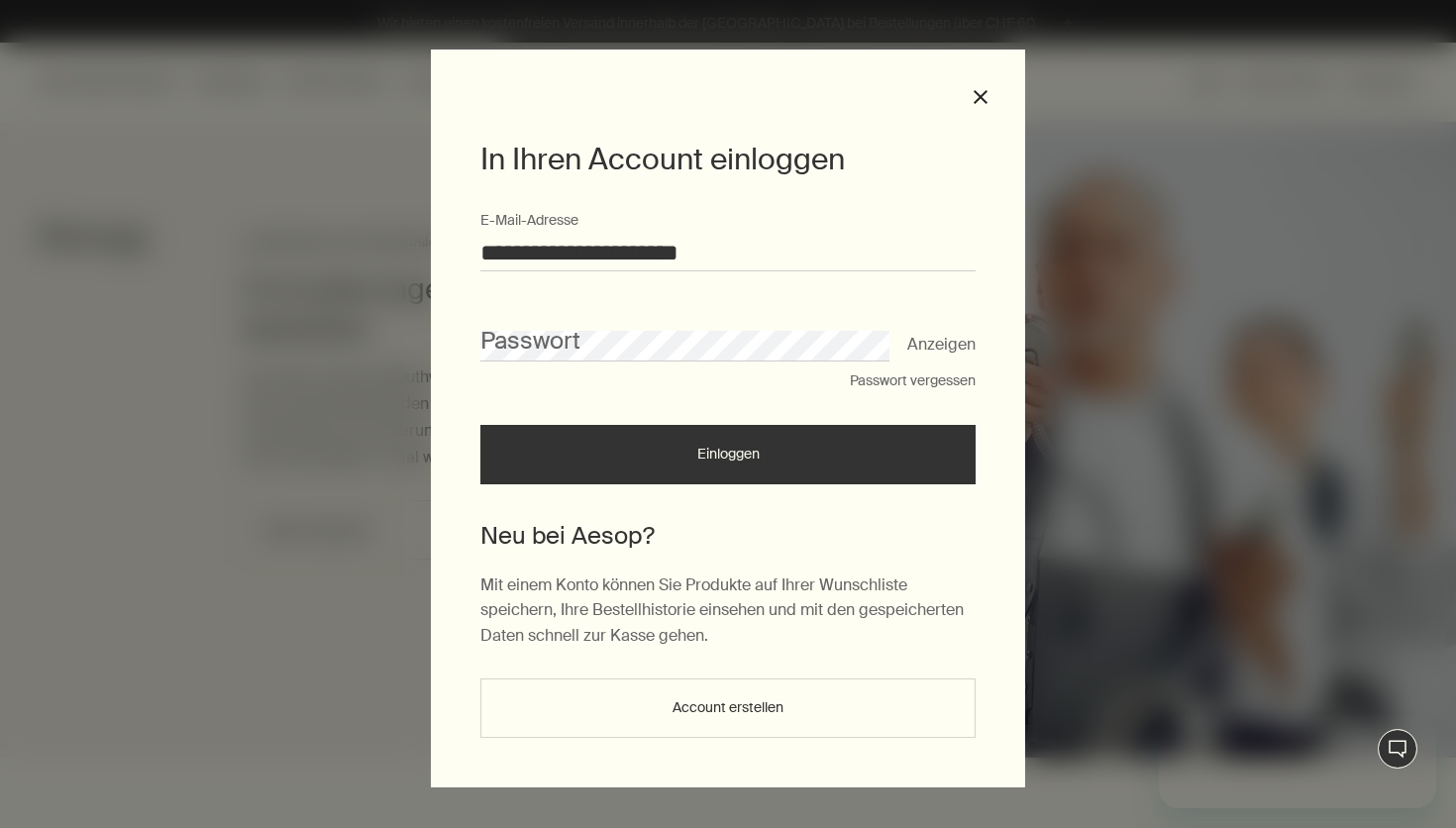 scroll, scrollTop: 0, scrollLeft: 0, axis: both 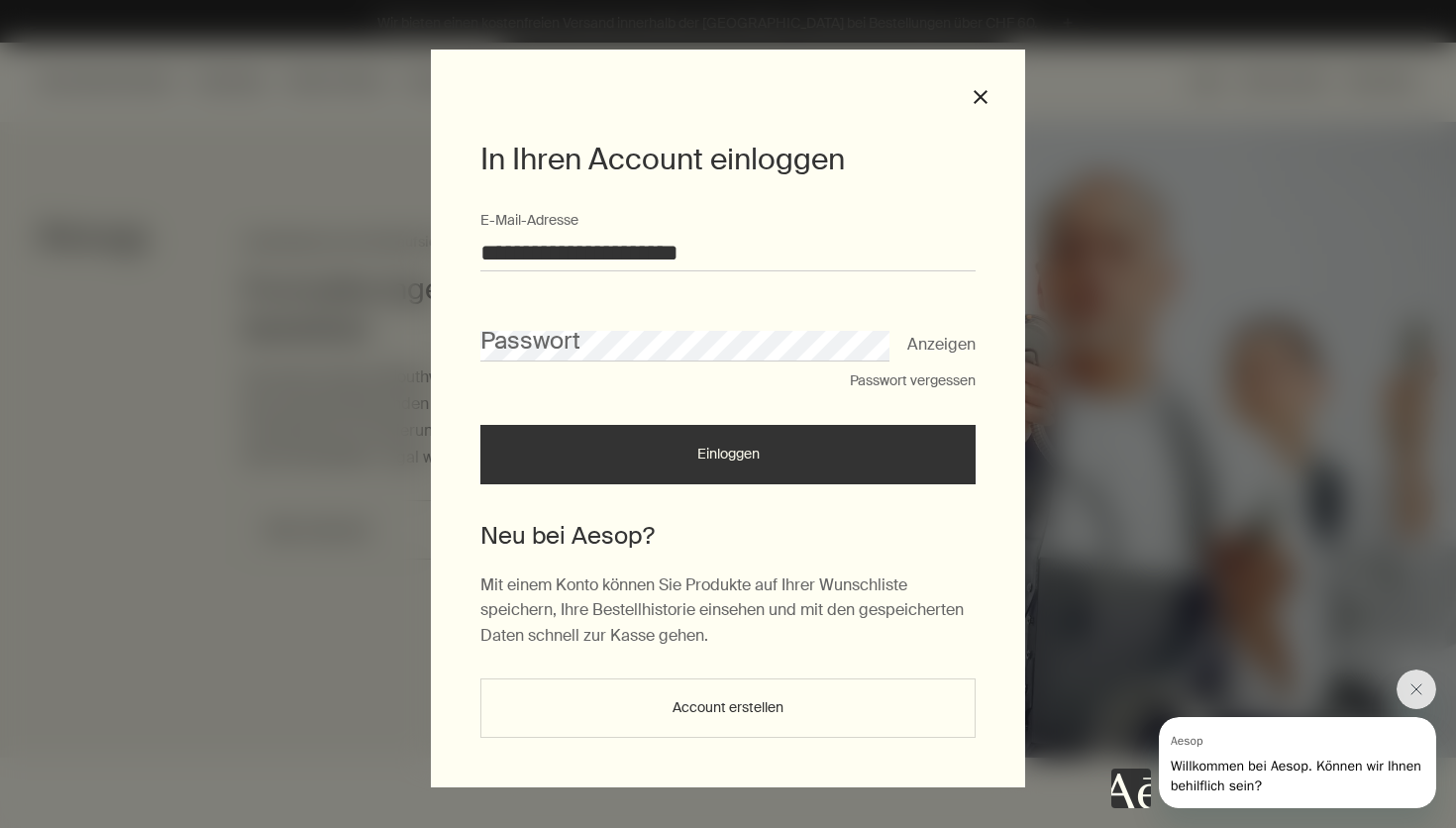 type on "**********" 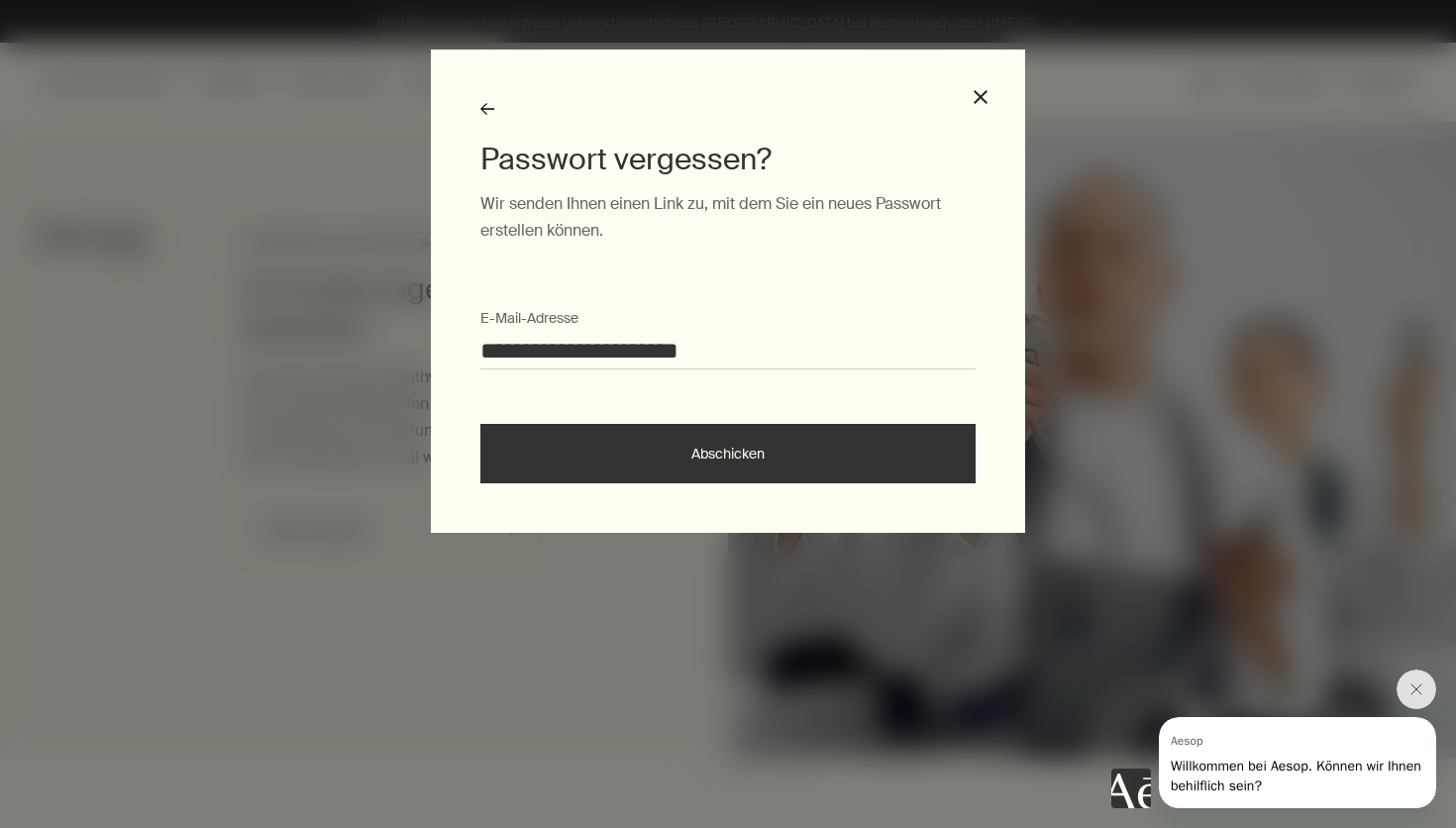 click on "Abschicken" at bounding box center [728, 454] 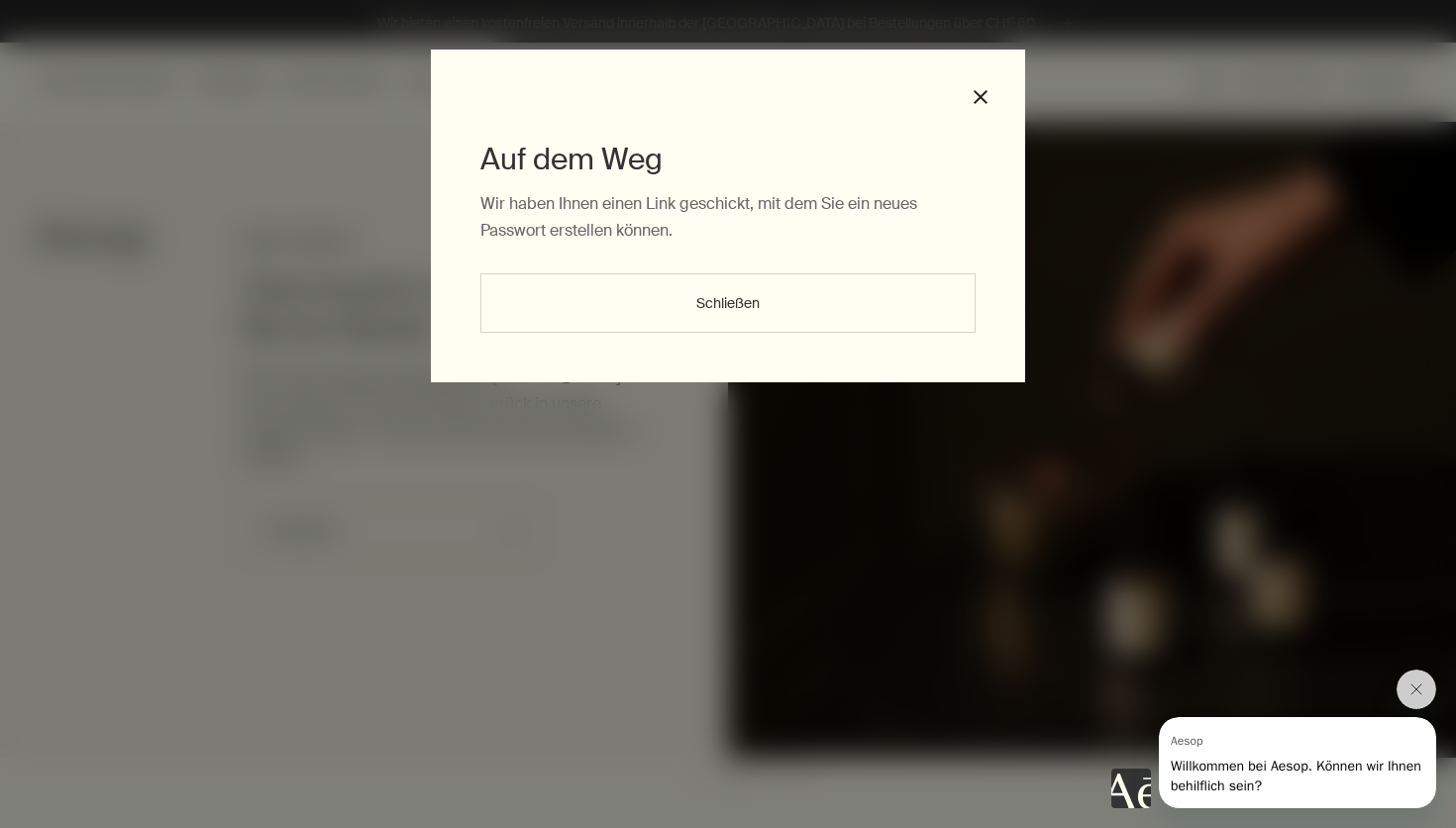 click on "Schließen" at bounding box center [728, 303] 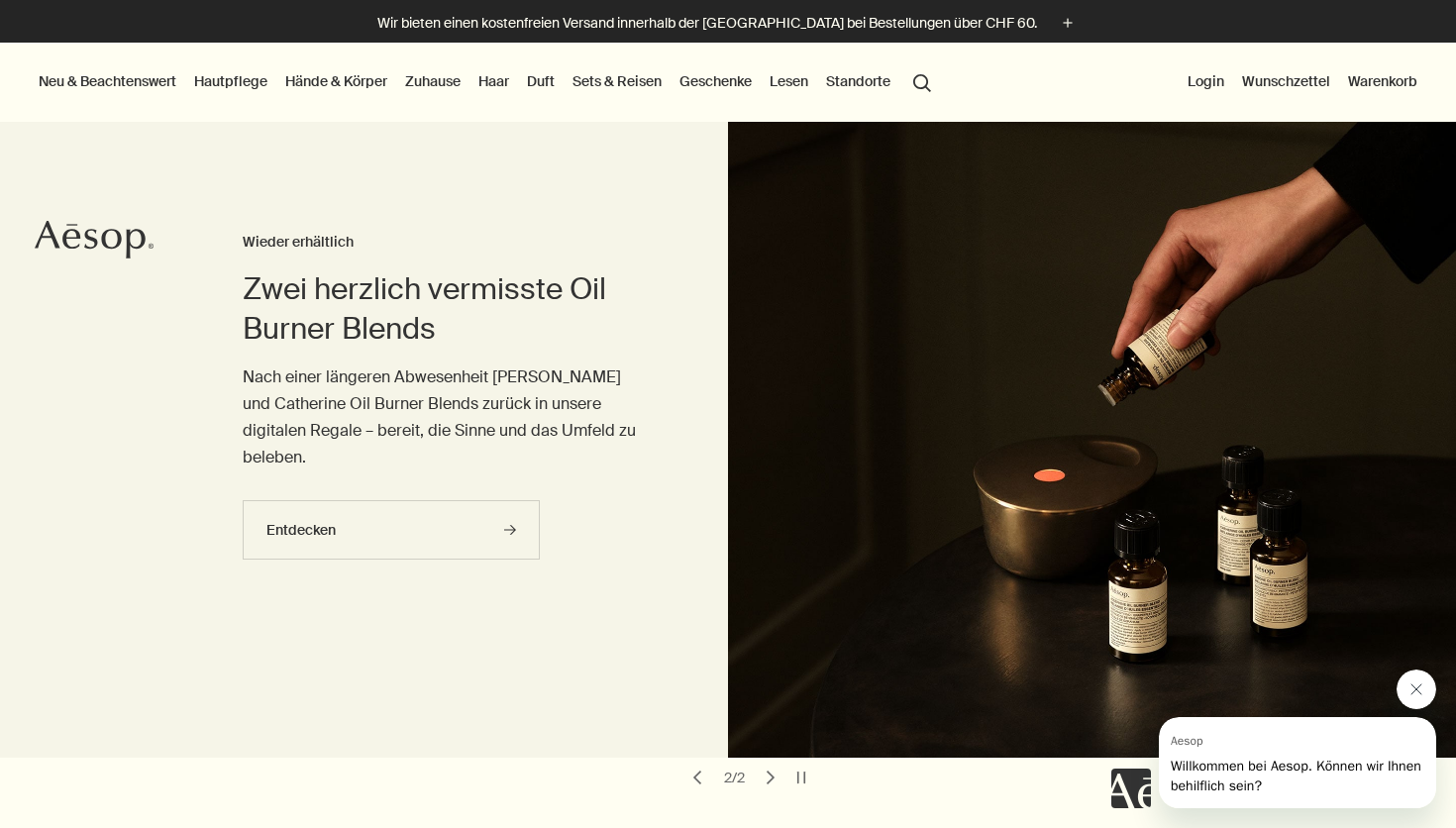 click at bounding box center [1416, 689] 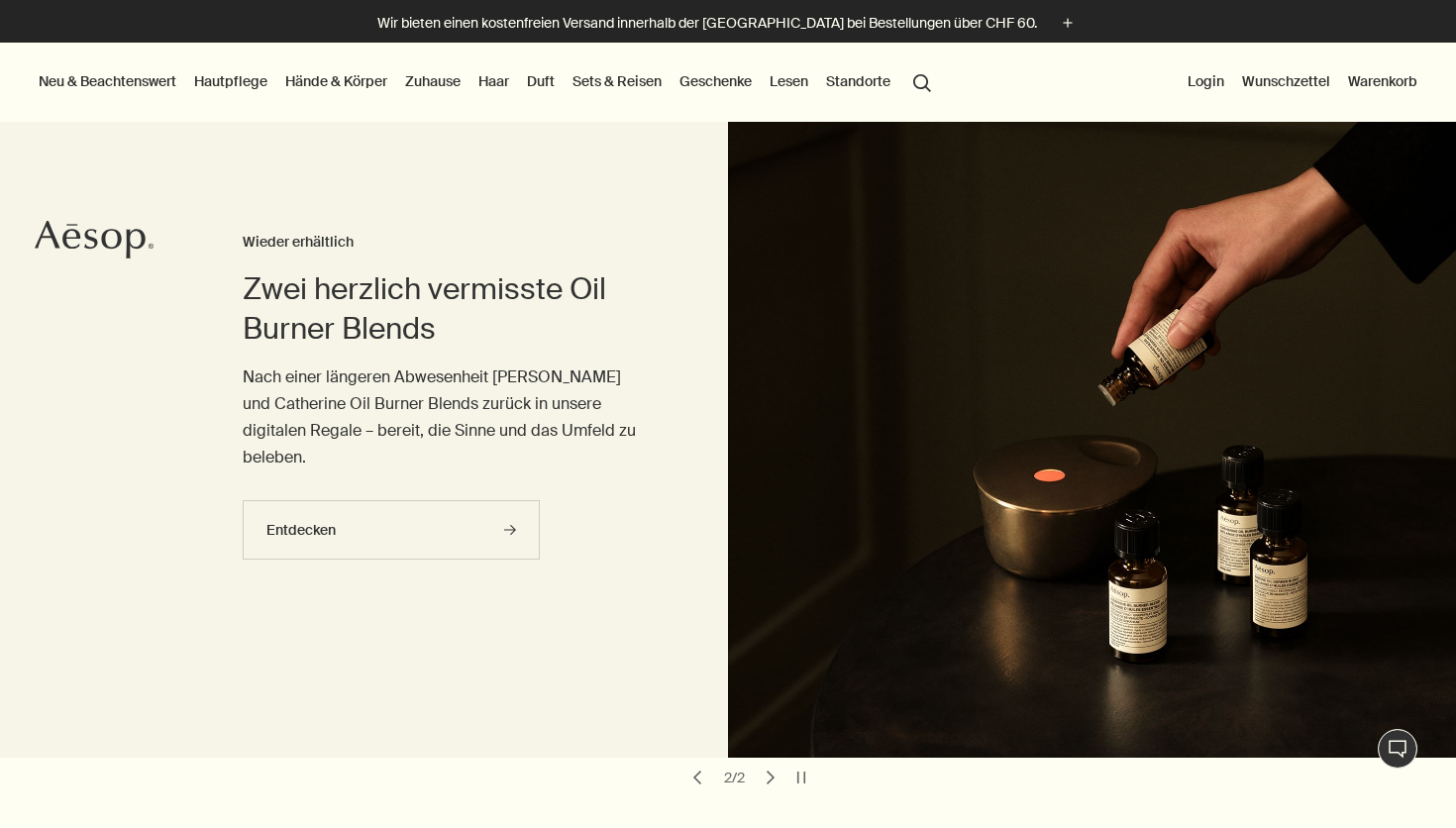 click on "Login" at bounding box center [1205, 81] 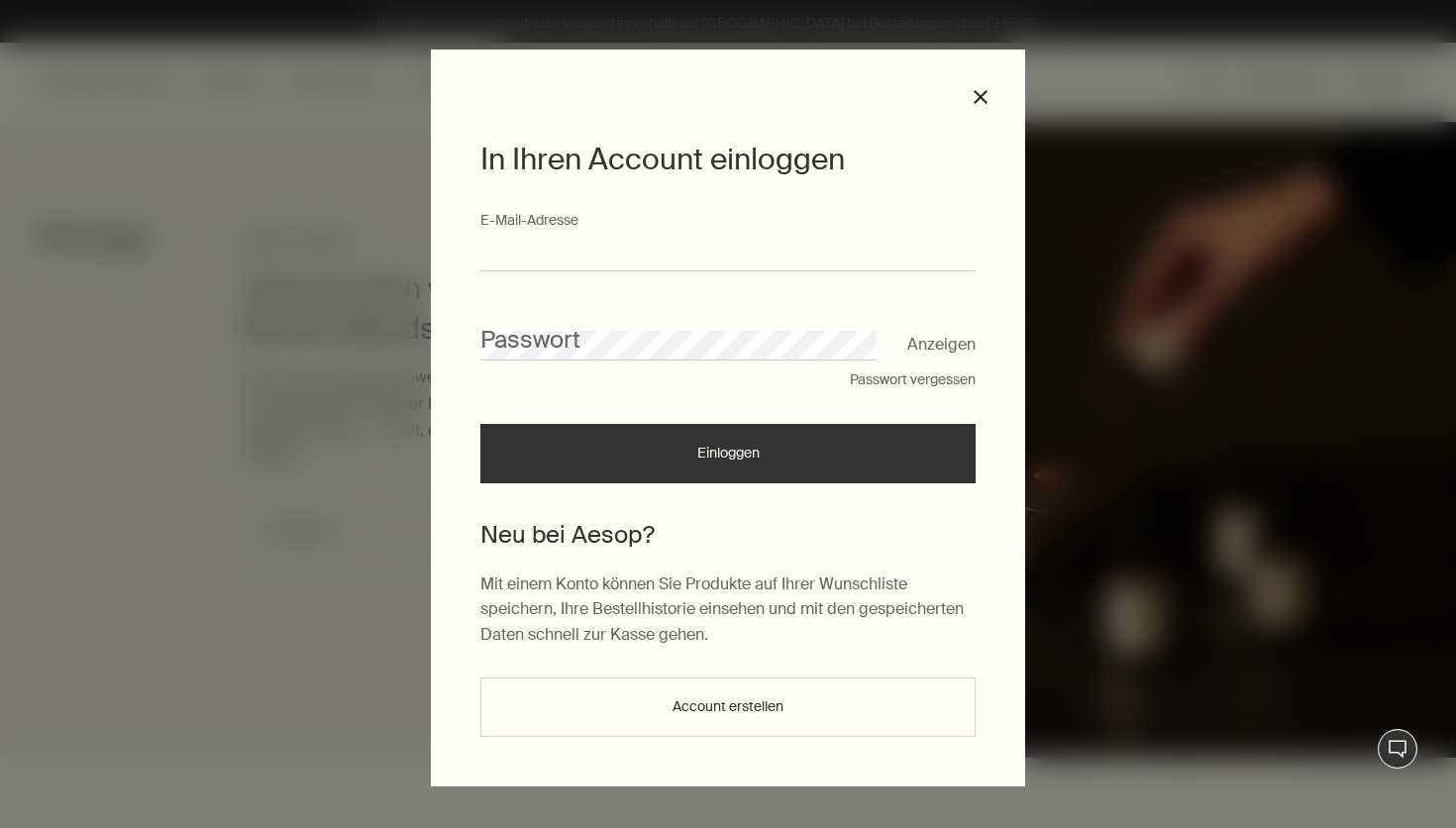 click on "E-Mail-Ad­res­se" at bounding box center (728, 253) 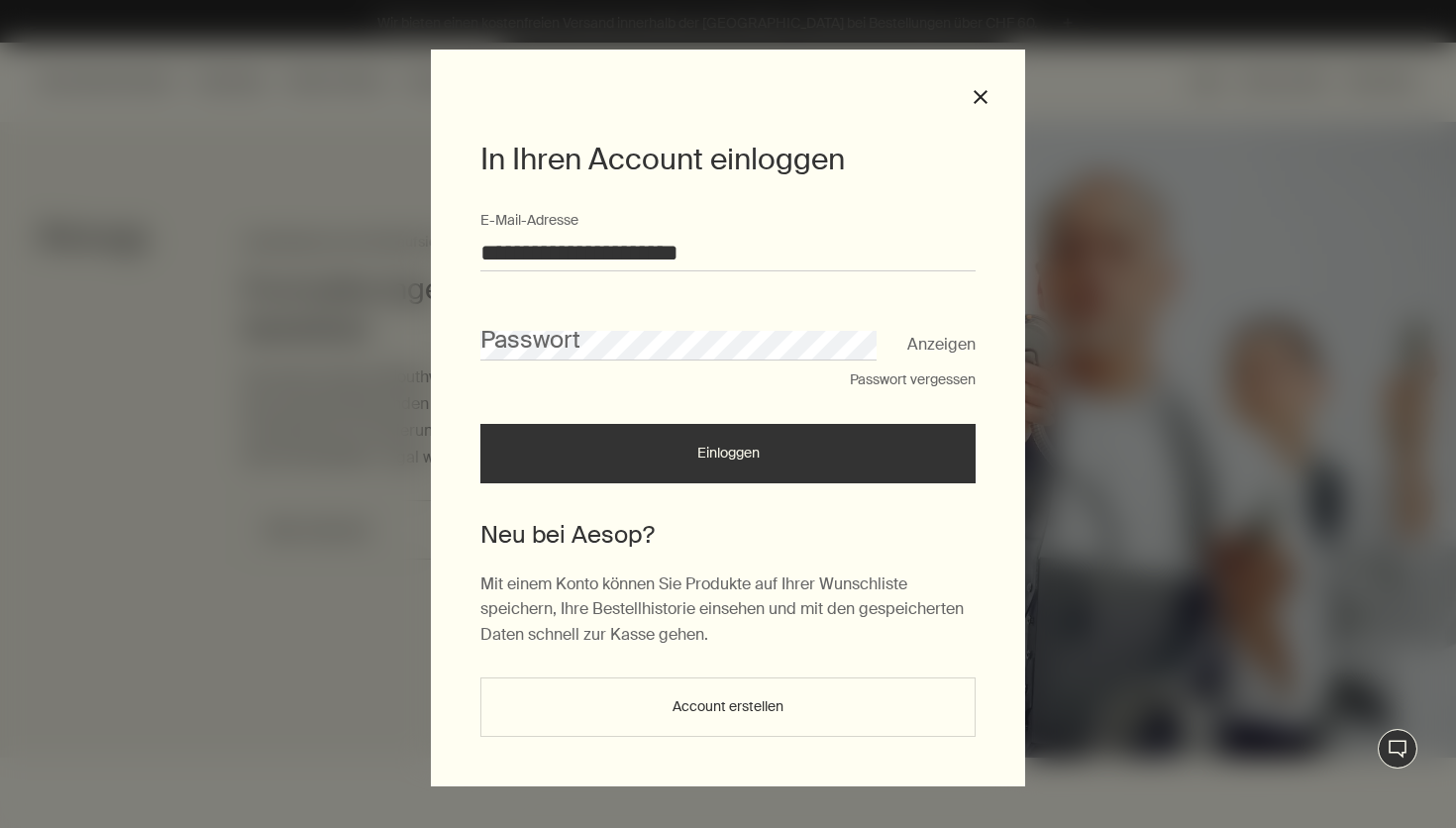 type on "**********" 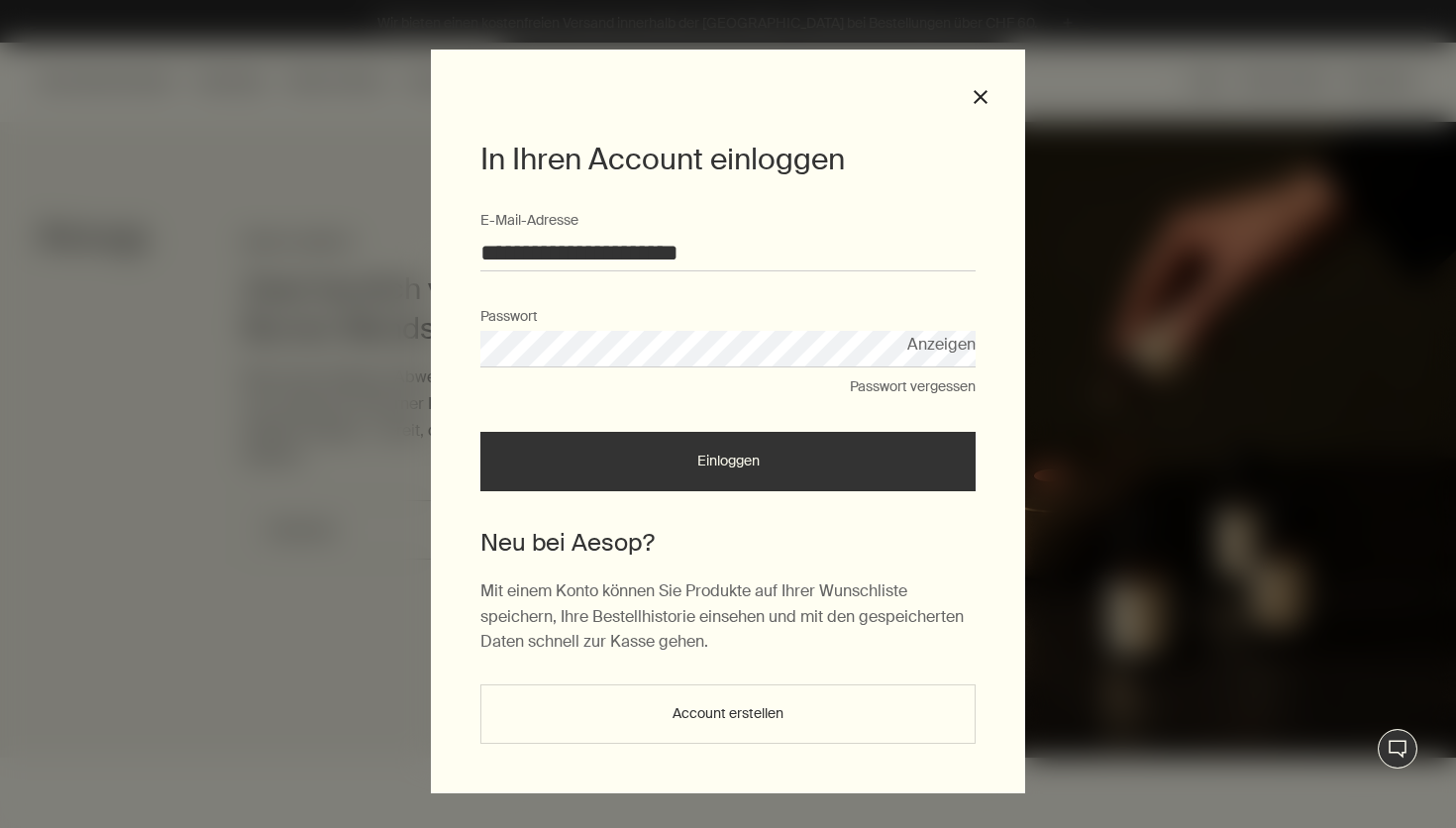 click on "Einloggen" at bounding box center [728, 462] 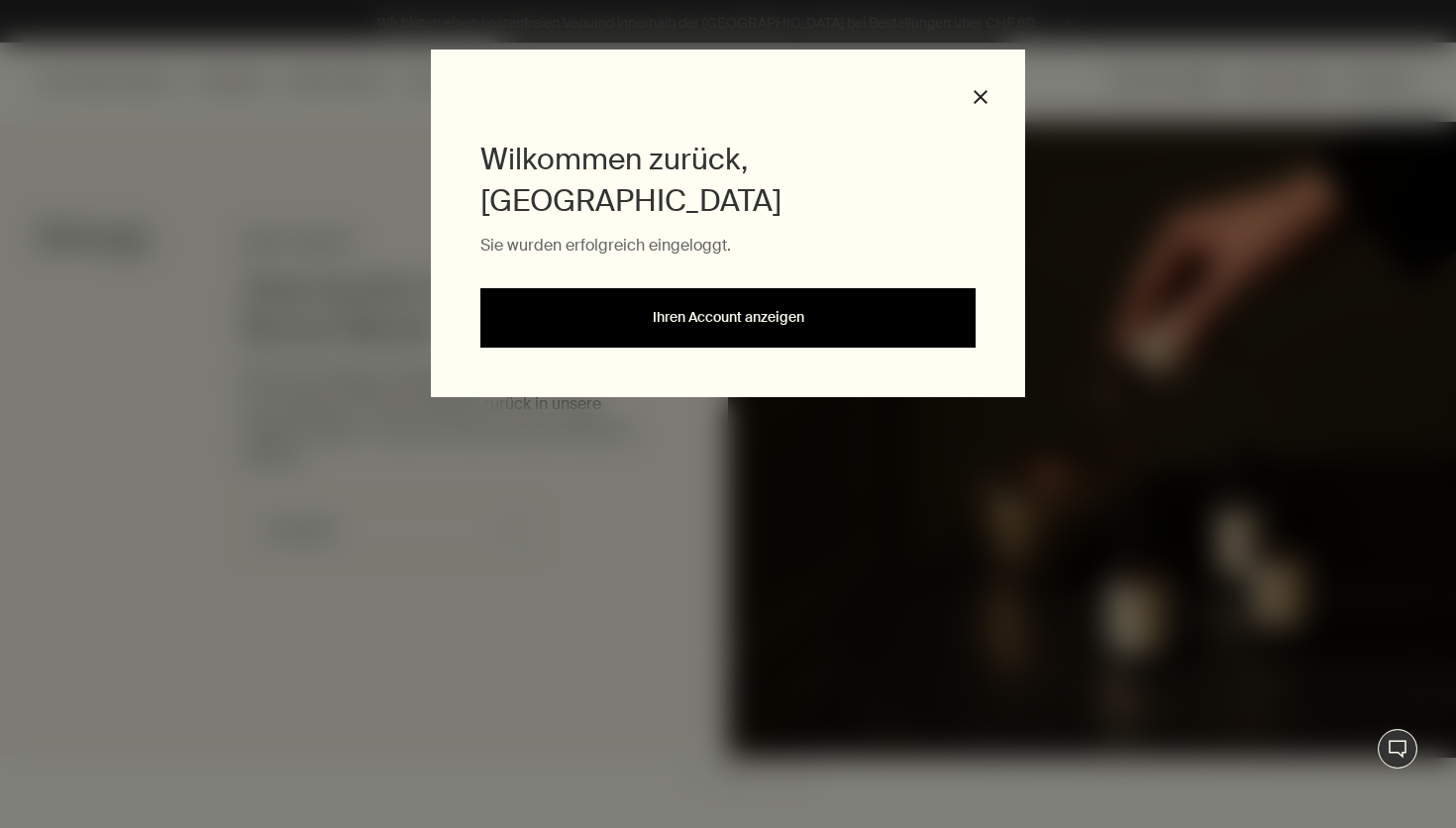 click on "Ihren Account anzeigen" at bounding box center (728, 318) 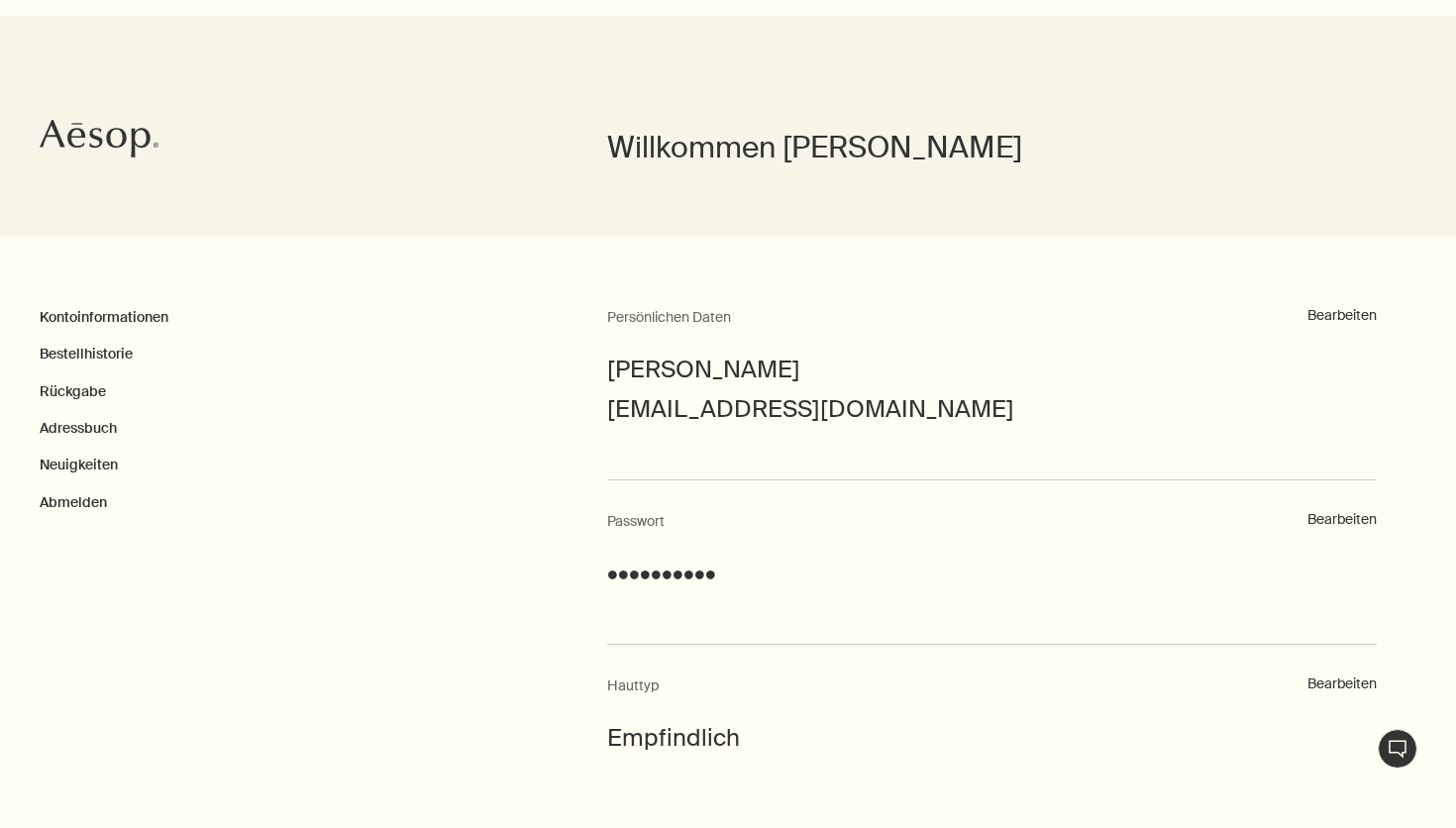 scroll, scrollTop: 0, scrollLeft: 0, axis: both 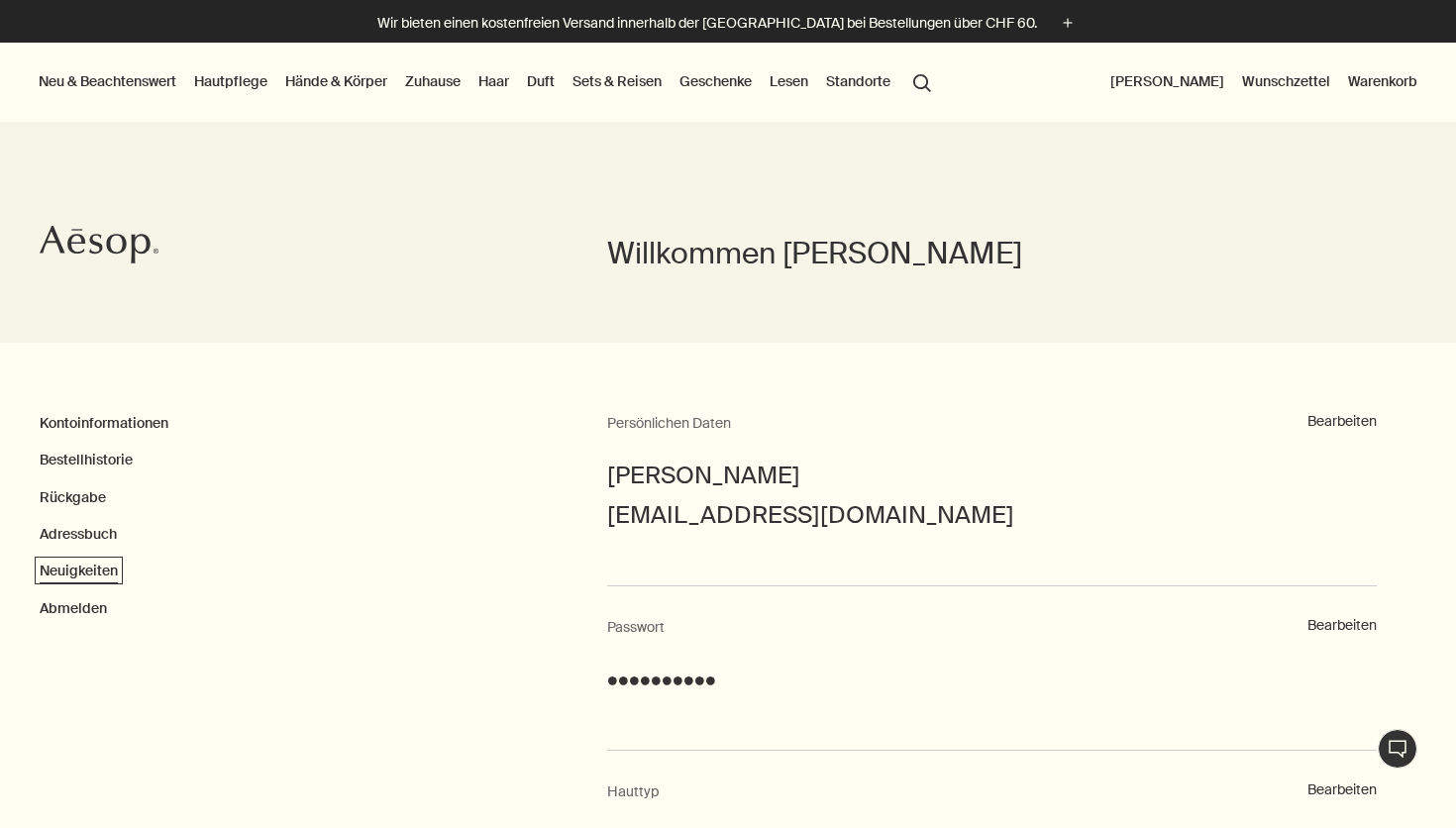 click on "Neuigkeiten" at bounding box center (78, 570) 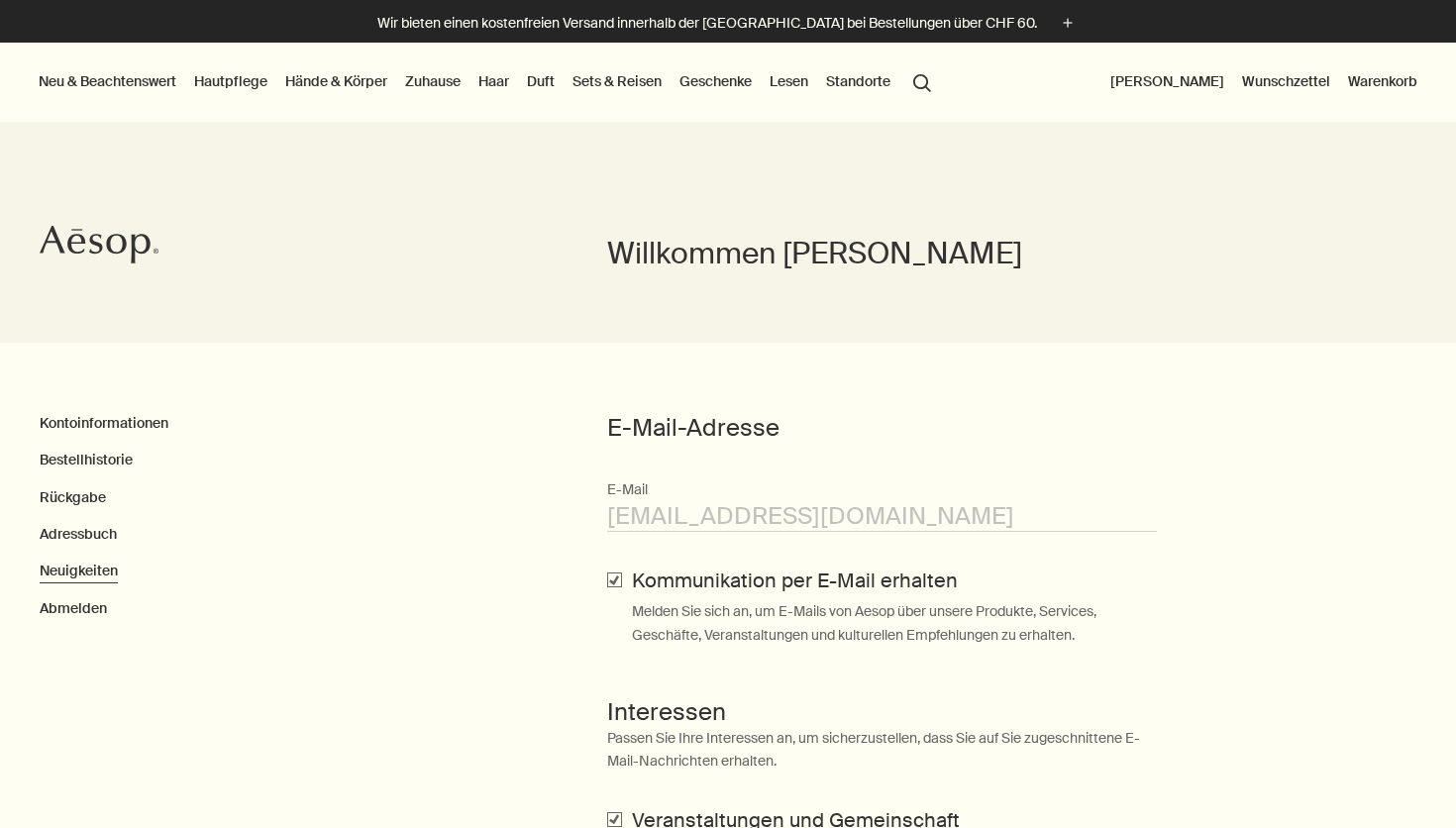 click on "Neu & Beachtenswert" at bounding box center (107, 81) 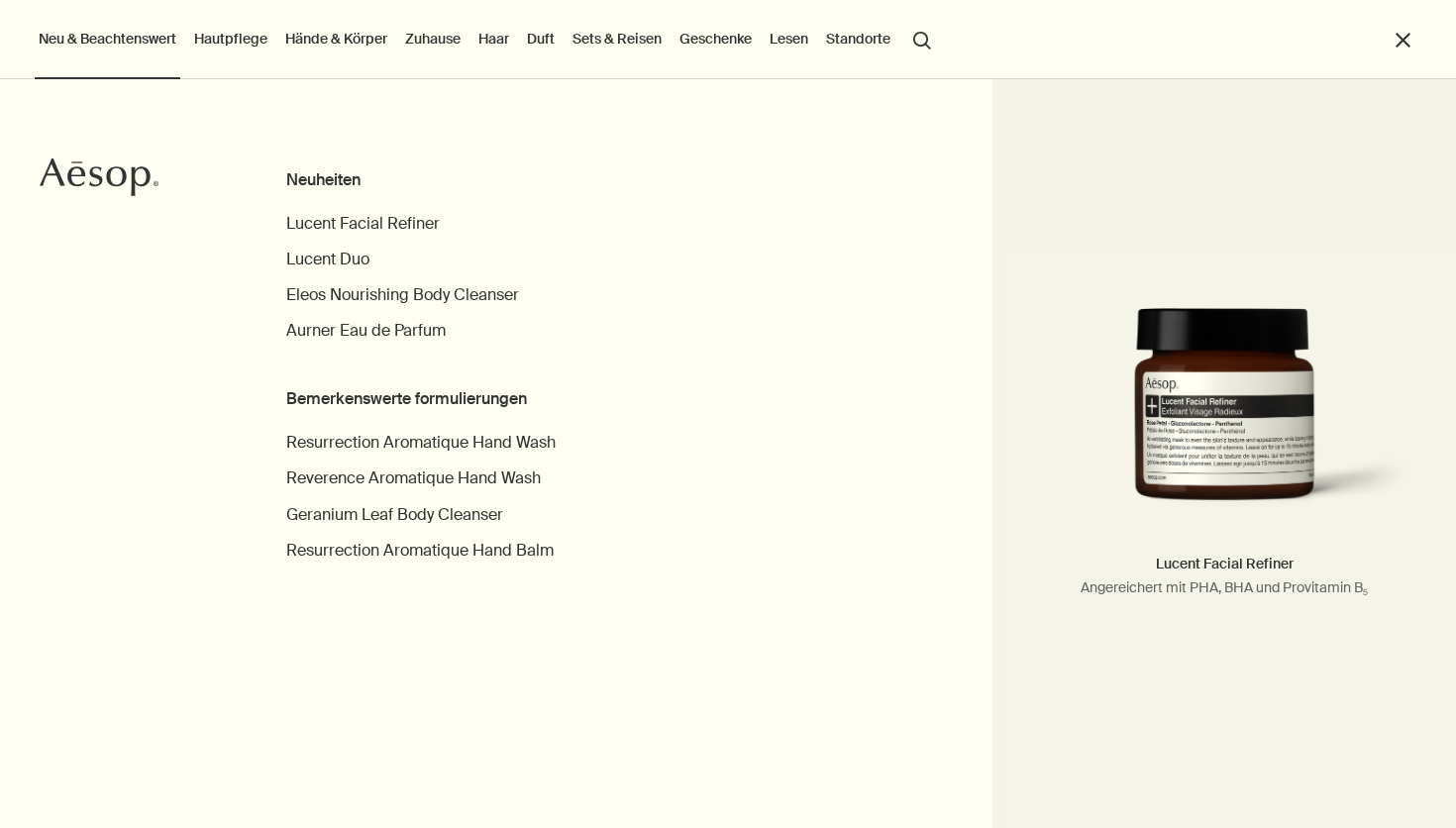 click at bounding box center (1224, 420) 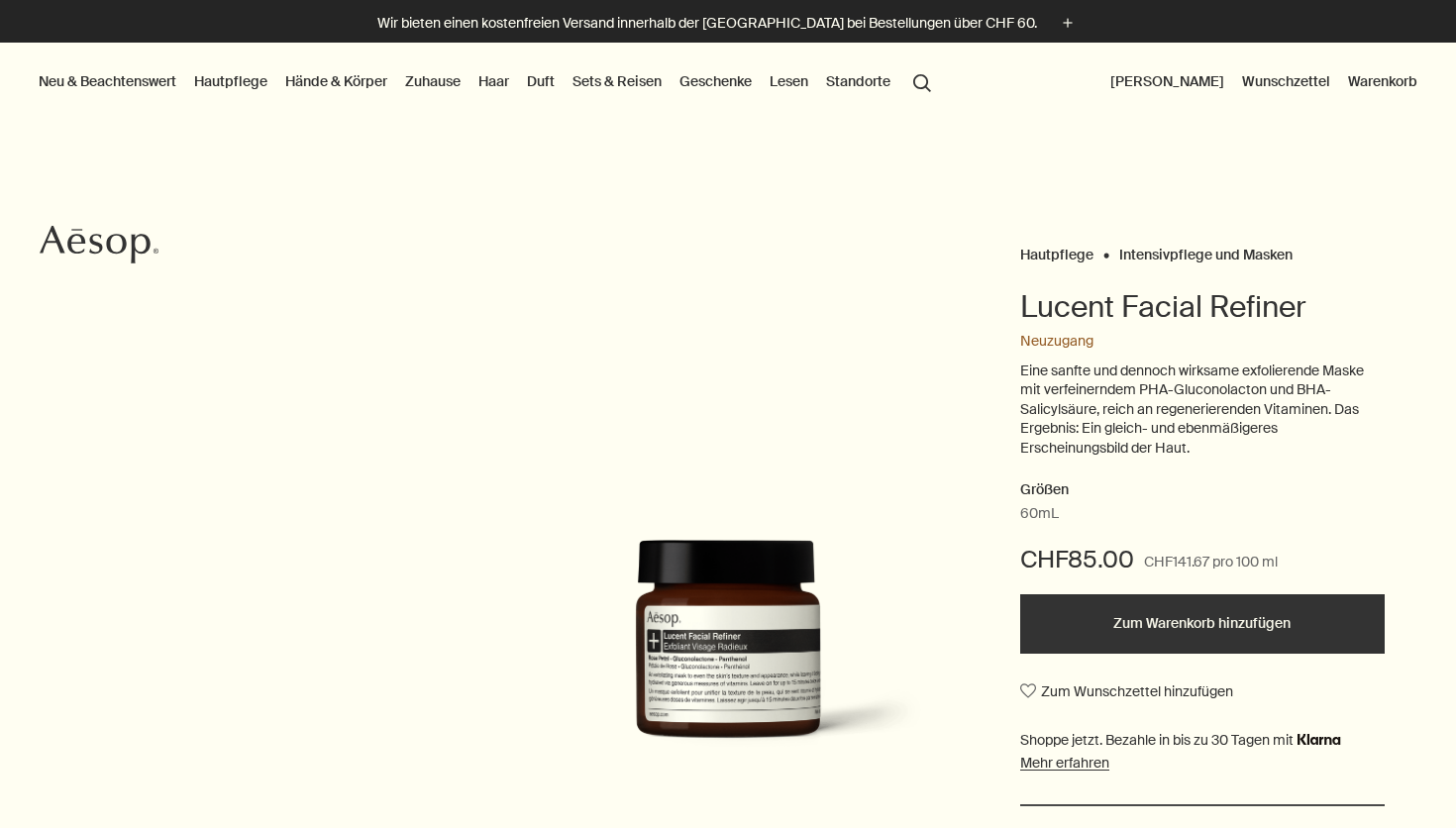 scroll, scrollTop: 0, scrollLeft: 0, axis: both 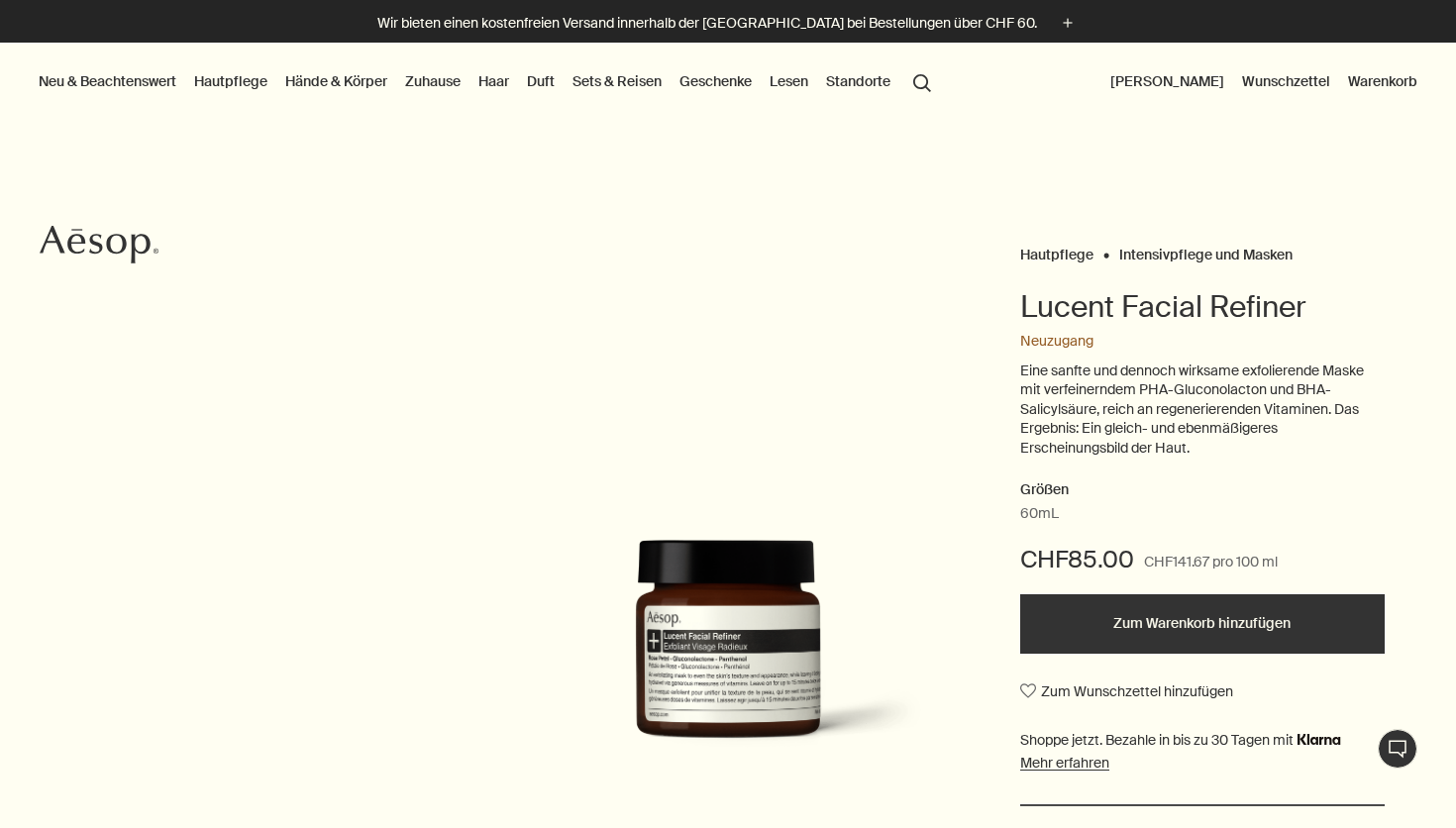 click on "Zuhause" at bounding box center (433, 81) 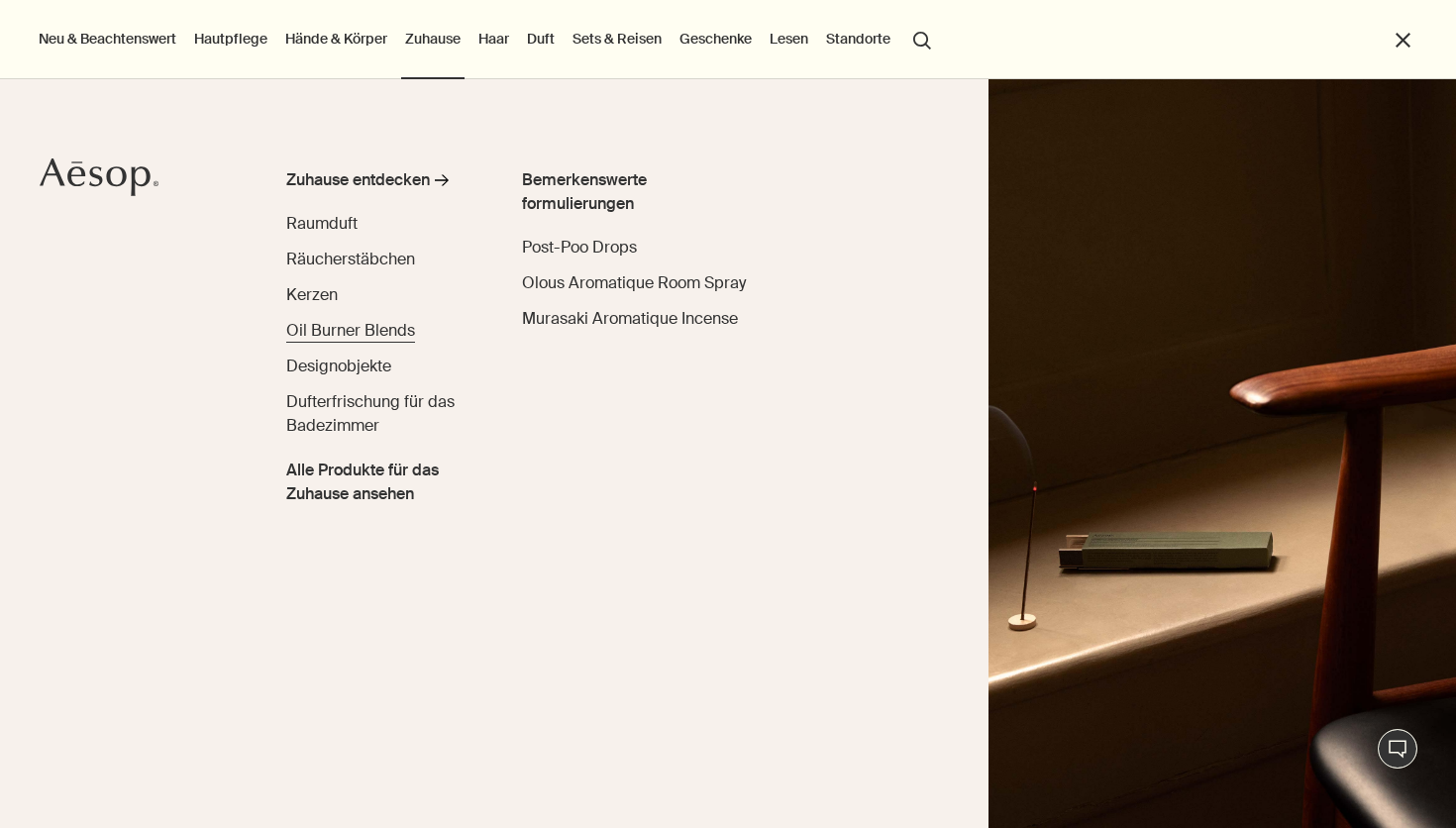 click on "Oil Burner Blends" at bounding box center (351, 330) 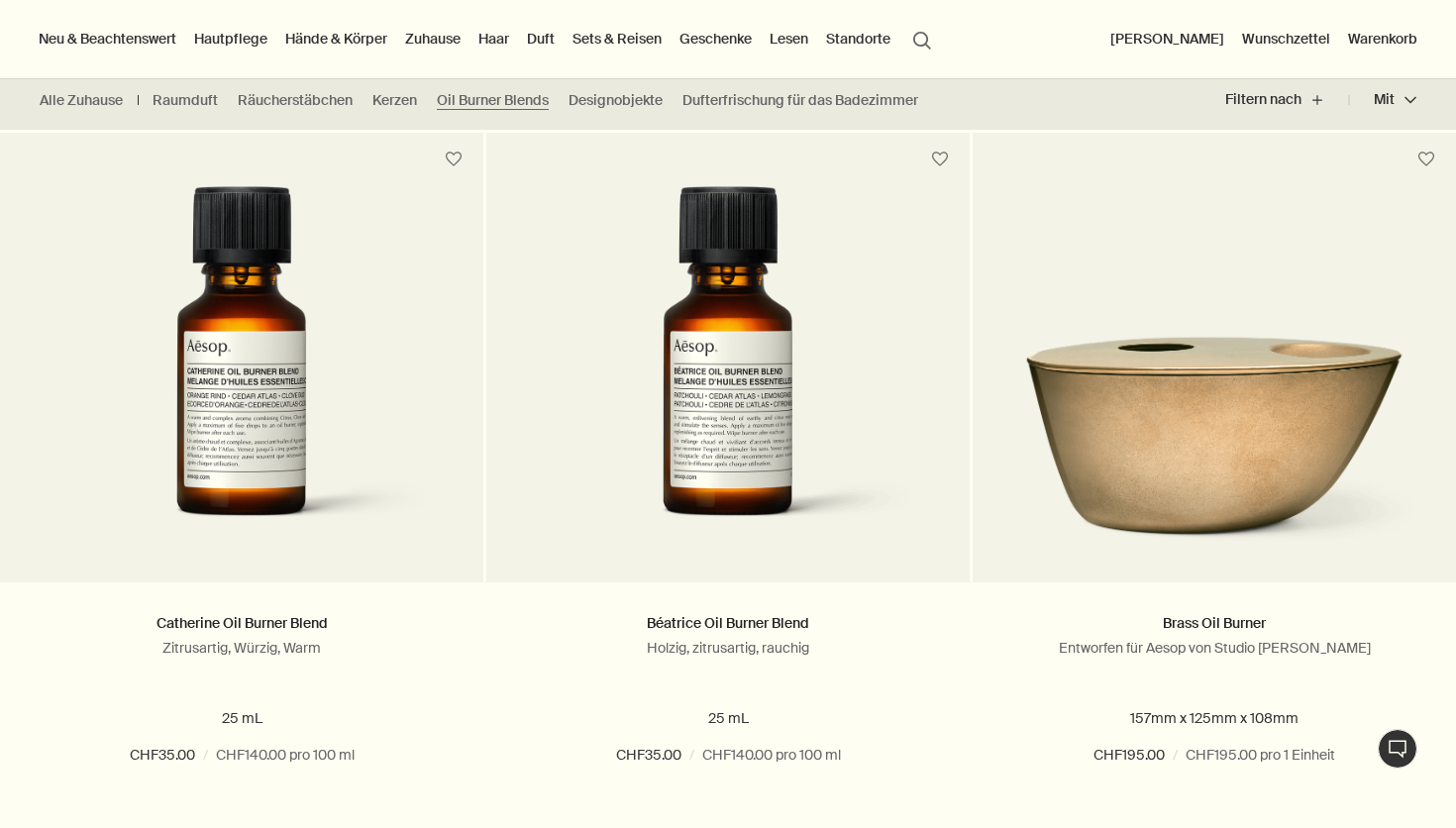 scroll, scrollTop: 0, scrollLeft: 0, axis: both 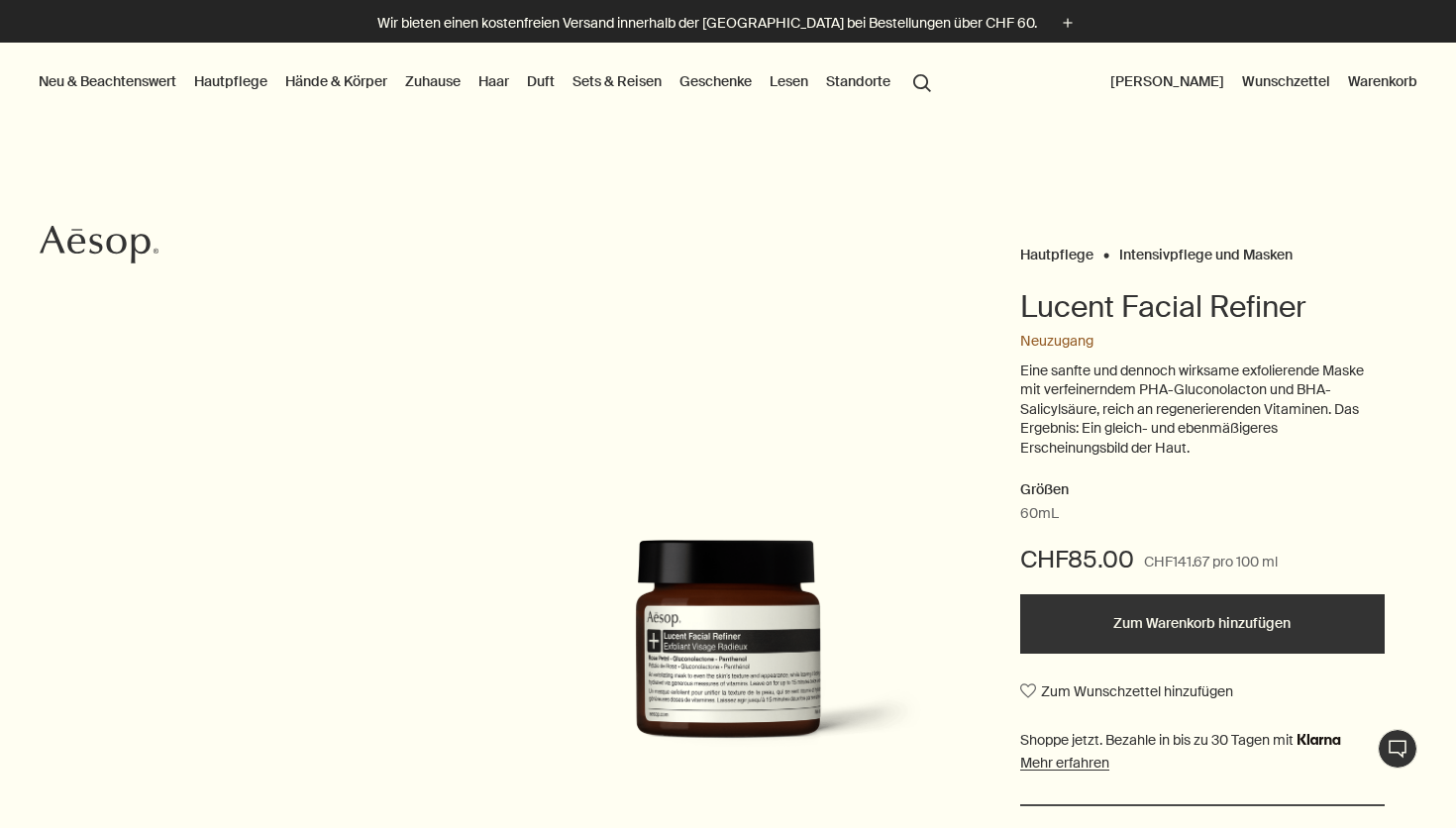 click on "Zuhause" at bounding box center [433, 81] 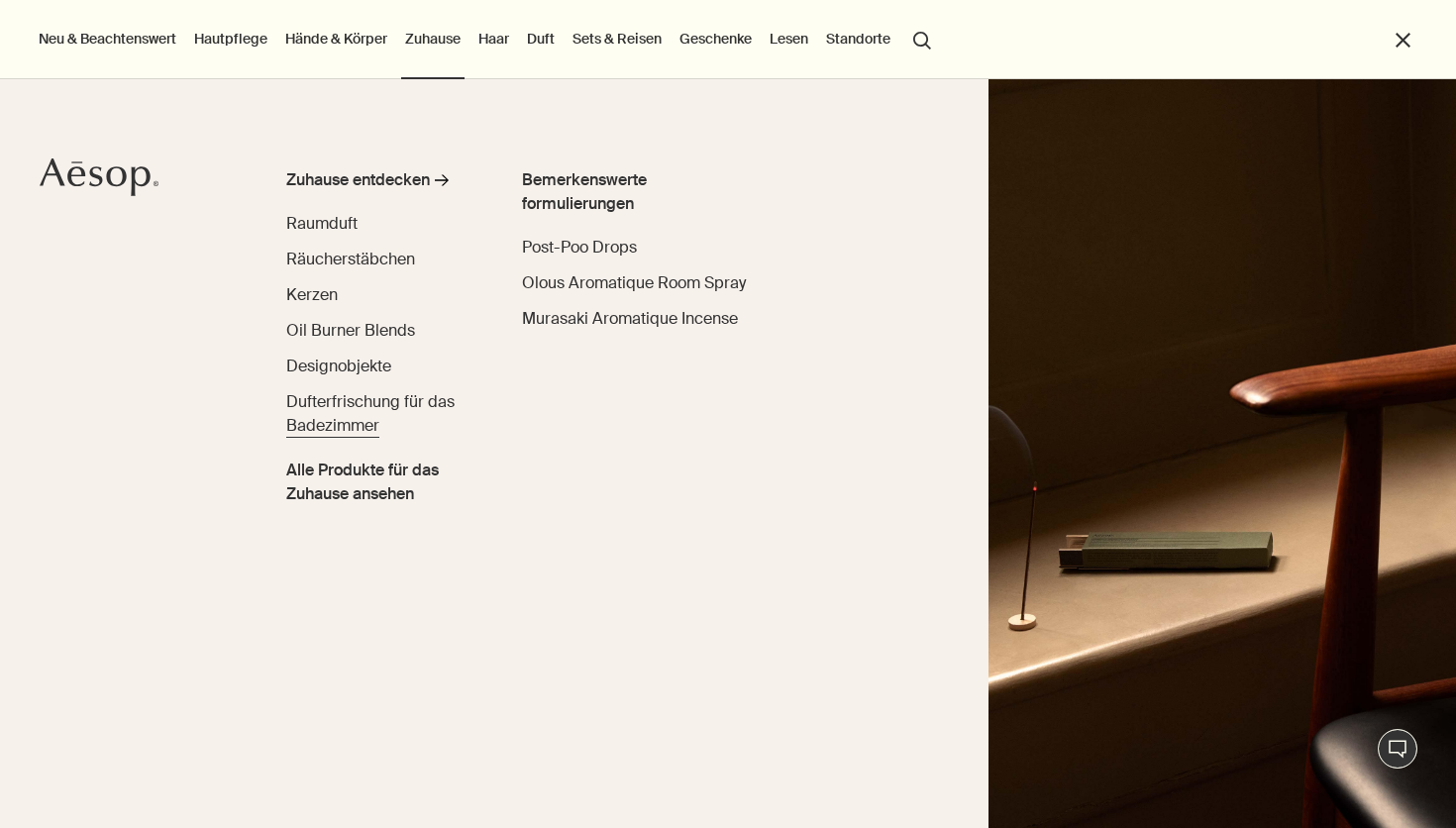 click on "Dufterfrischung für das Badezimmer" at bounding box center (370, 413) 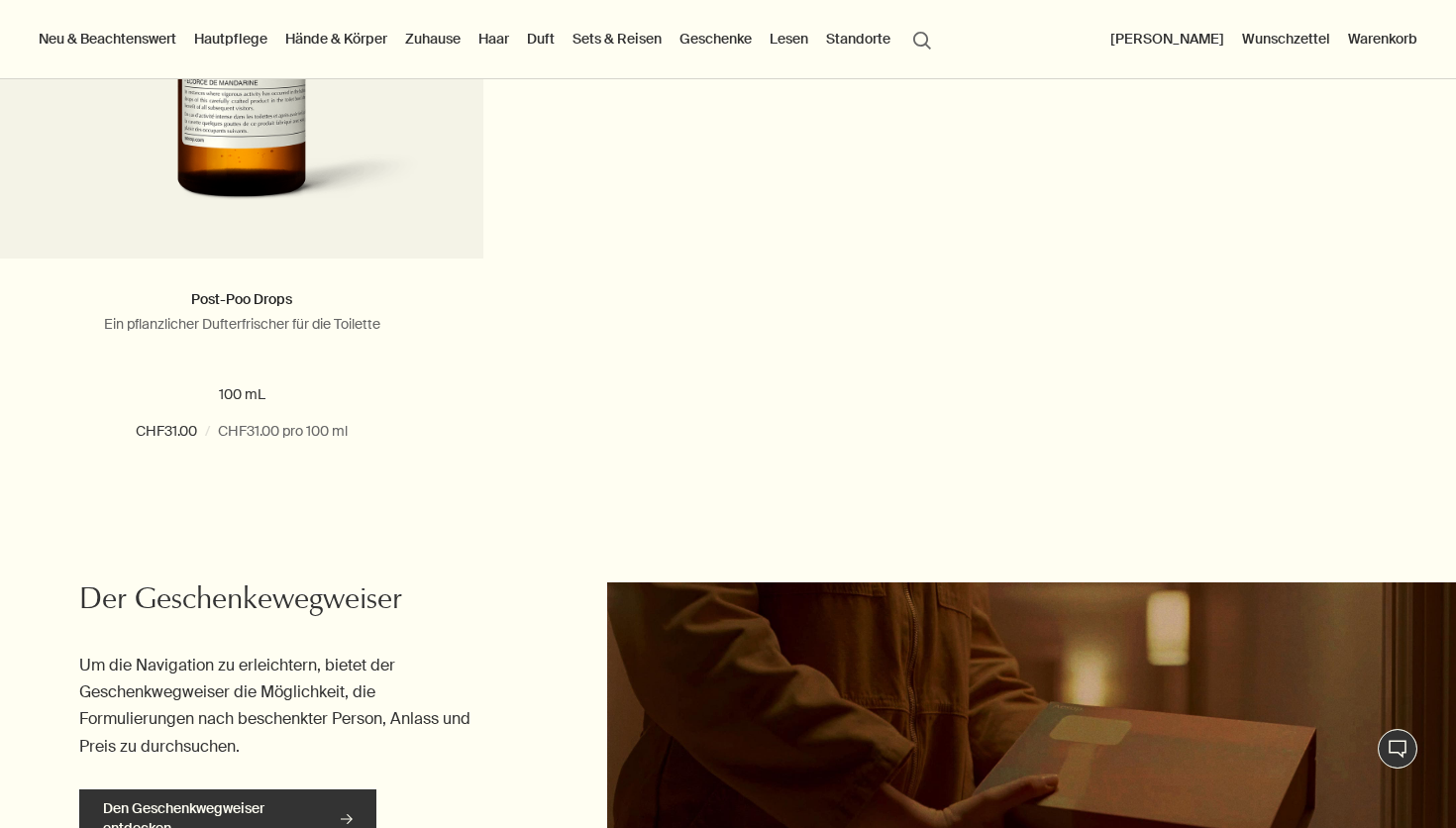 scroll, scrollTop: 421, scrollLeft: 0, axis: vertical 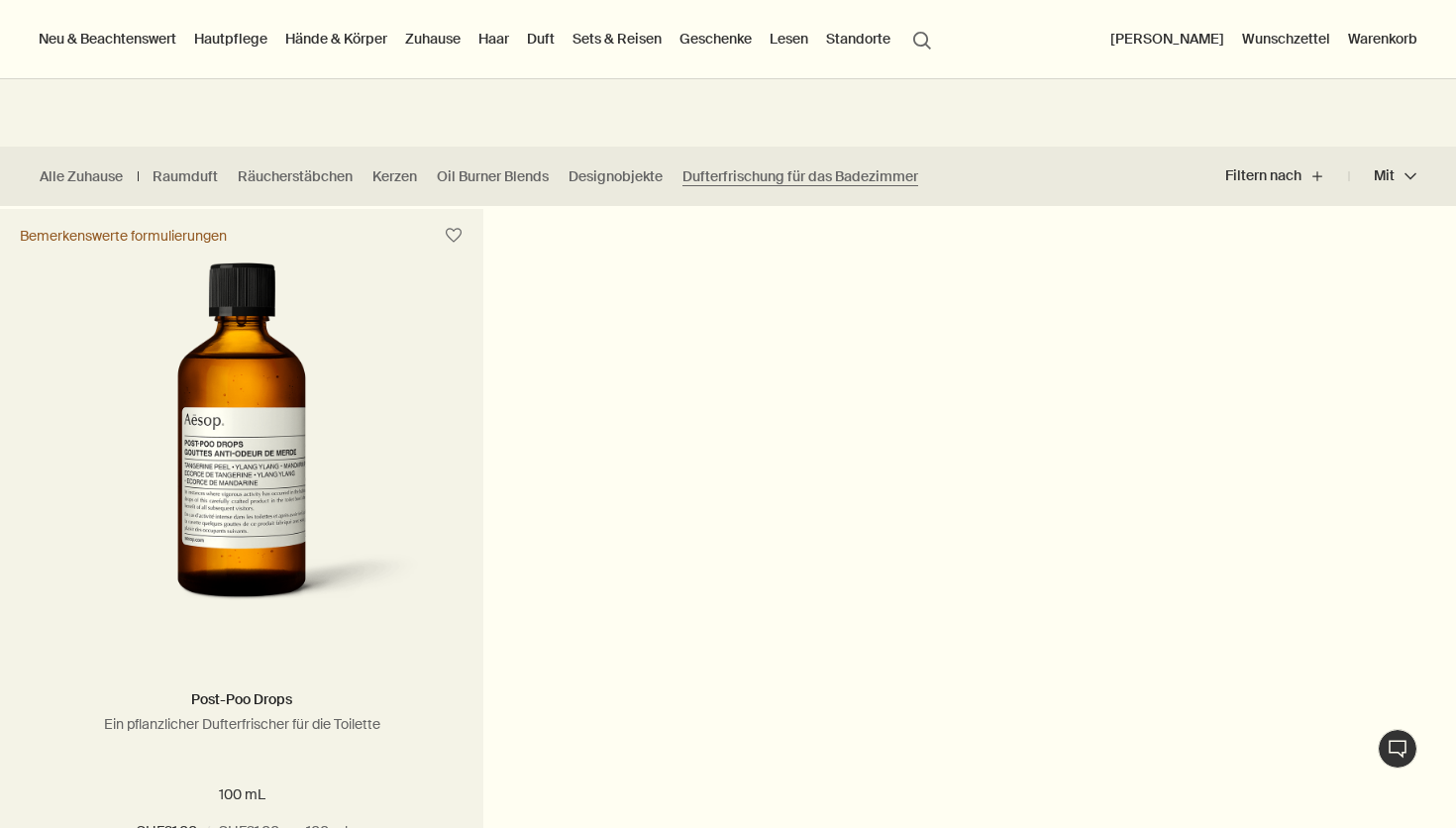 click at bounding box center [242, 446] 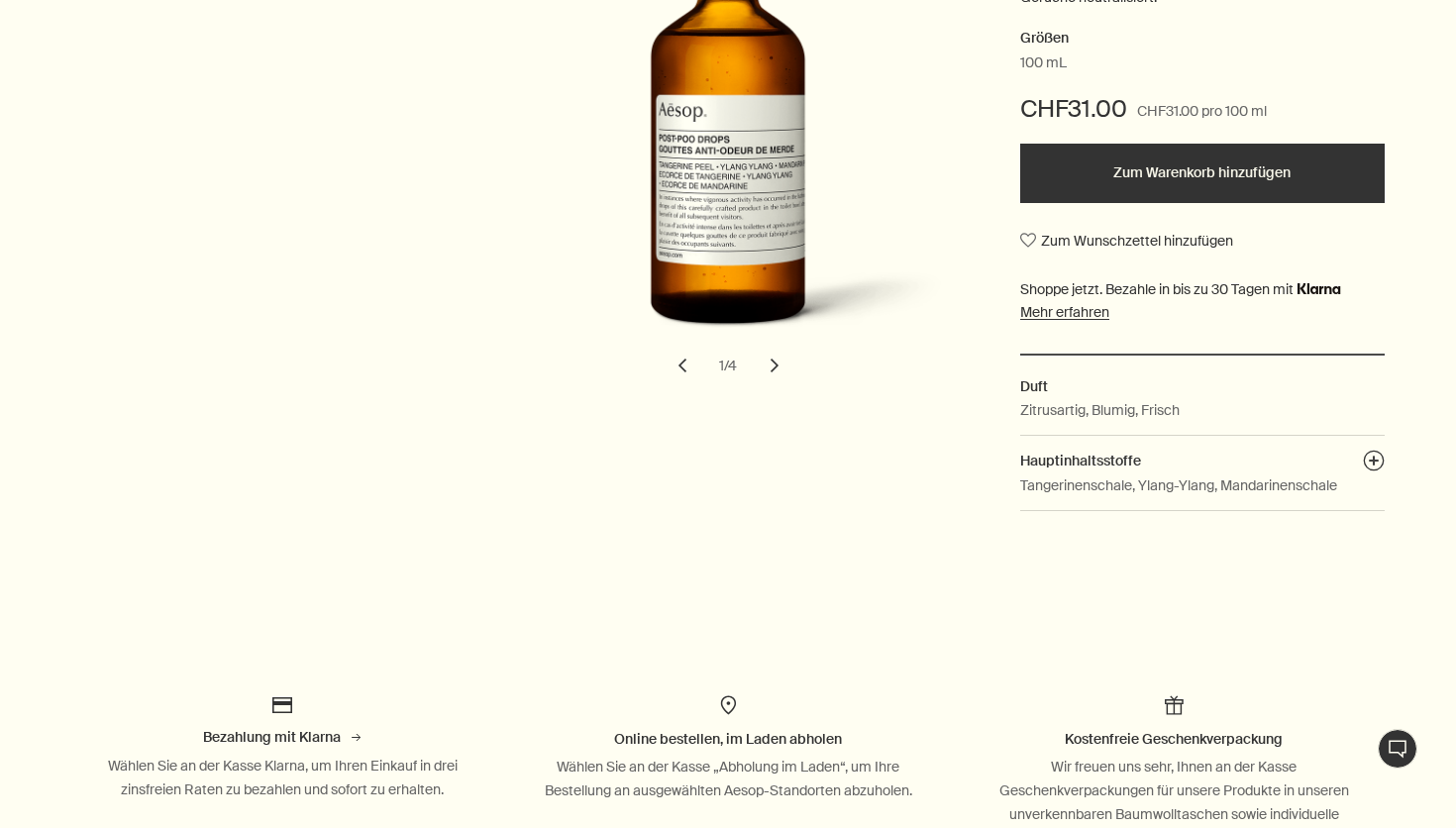 scroll, scrollTop: 461, scrollLeft: 0, axis: vertical 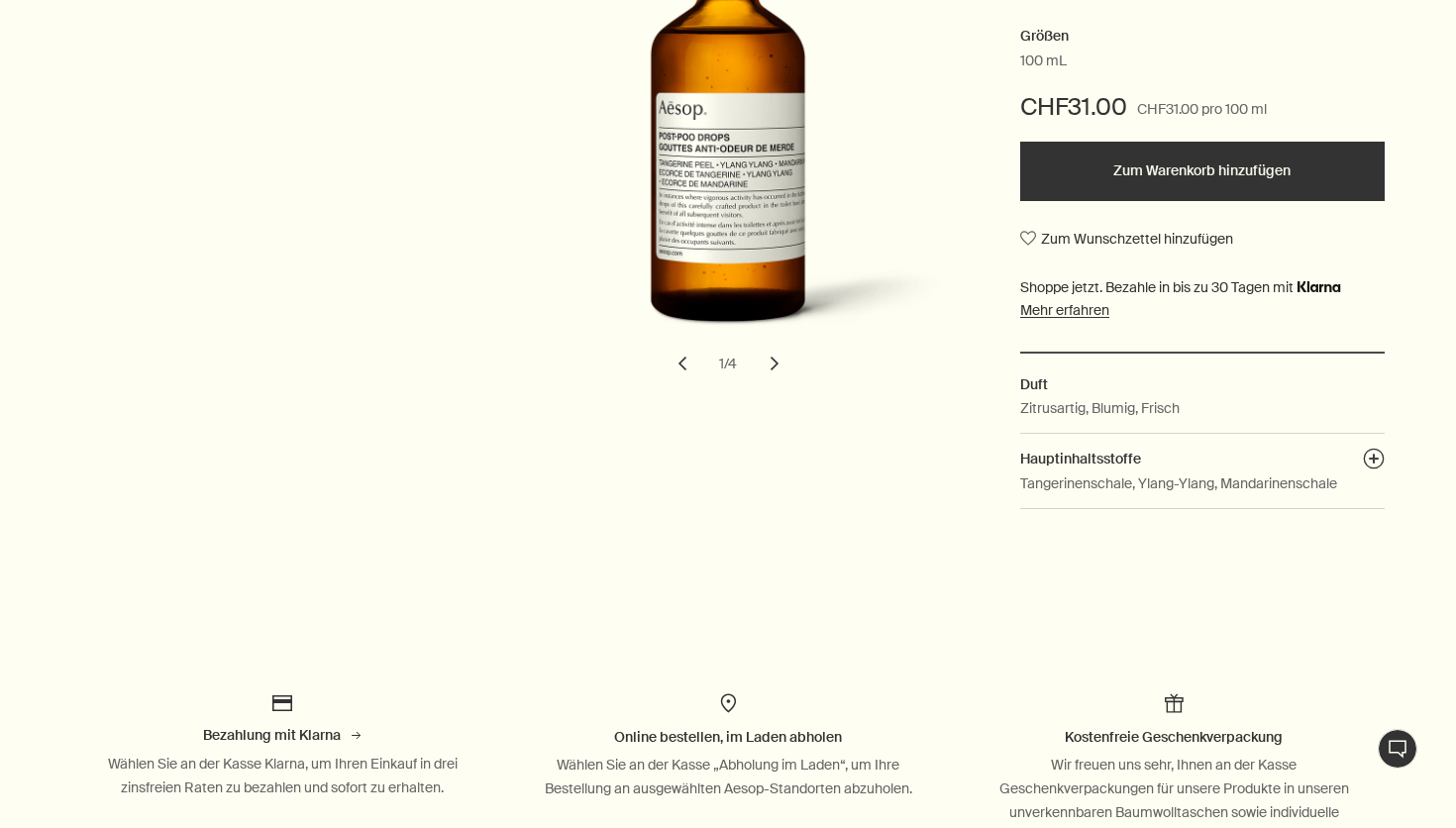 click on "chevron" at bounding box center (775, 363) 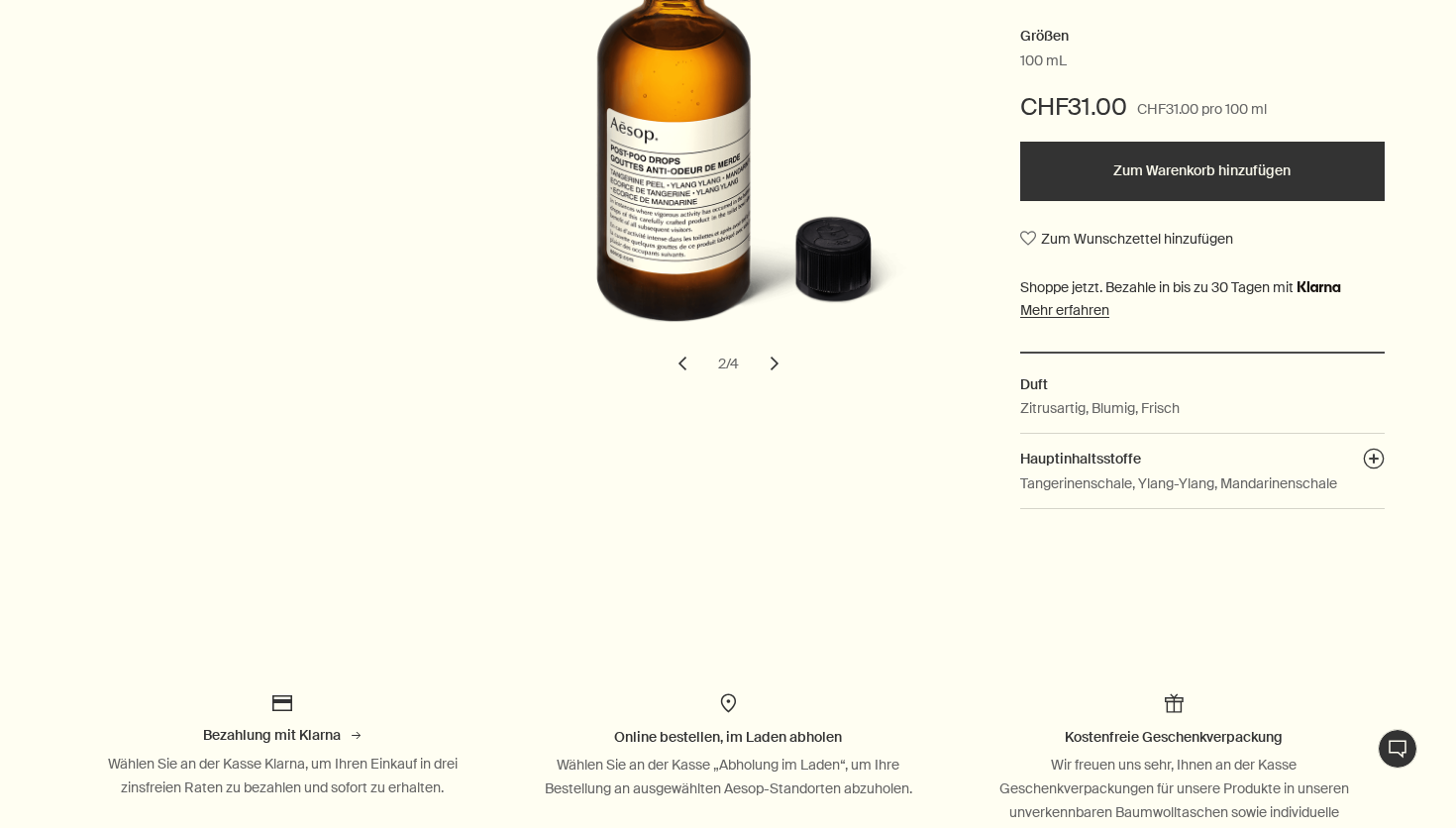 click on "chevron" at bounding box center (775, 363) 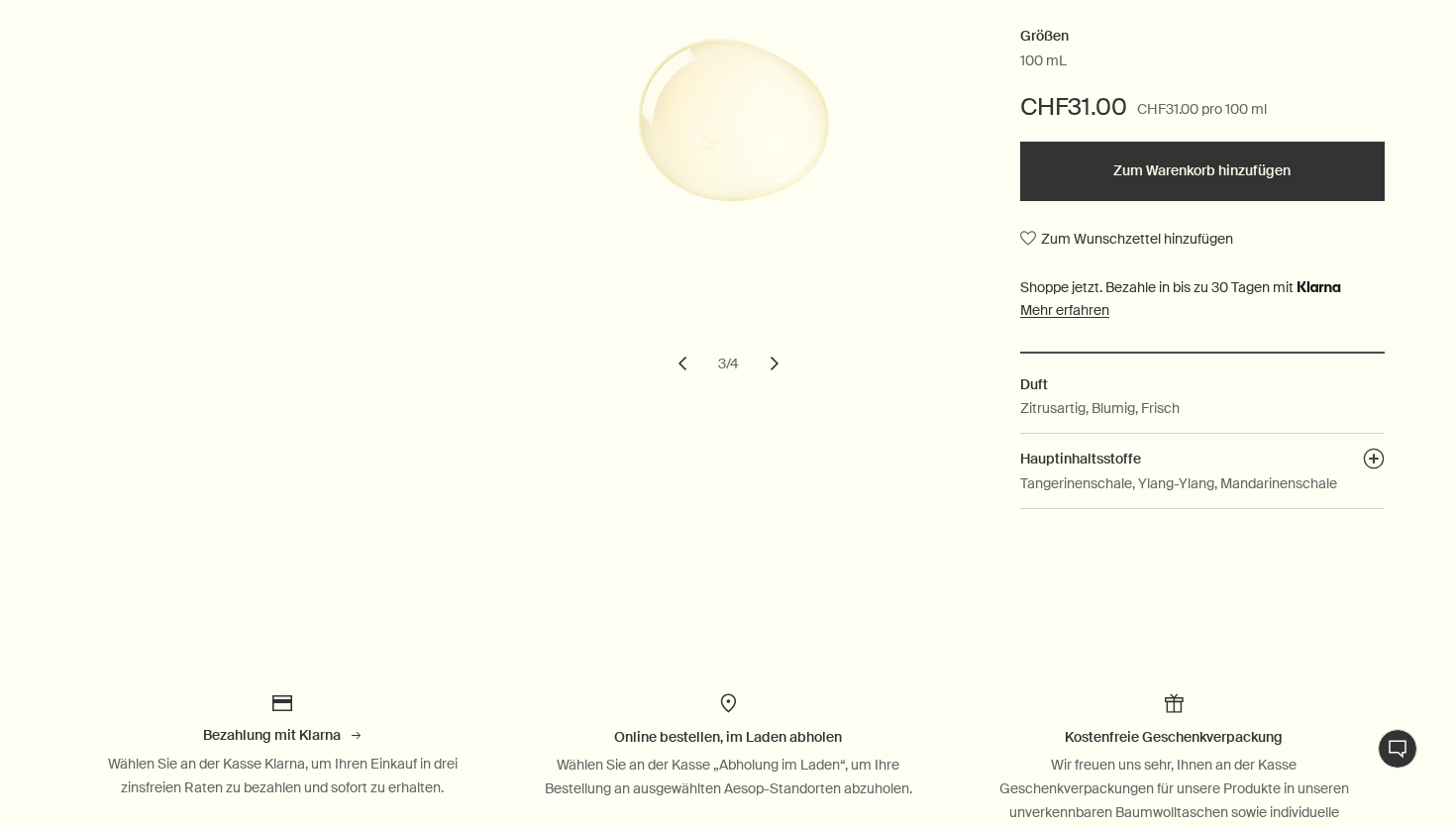 click on "chevron" at bounding box center (775, 363) 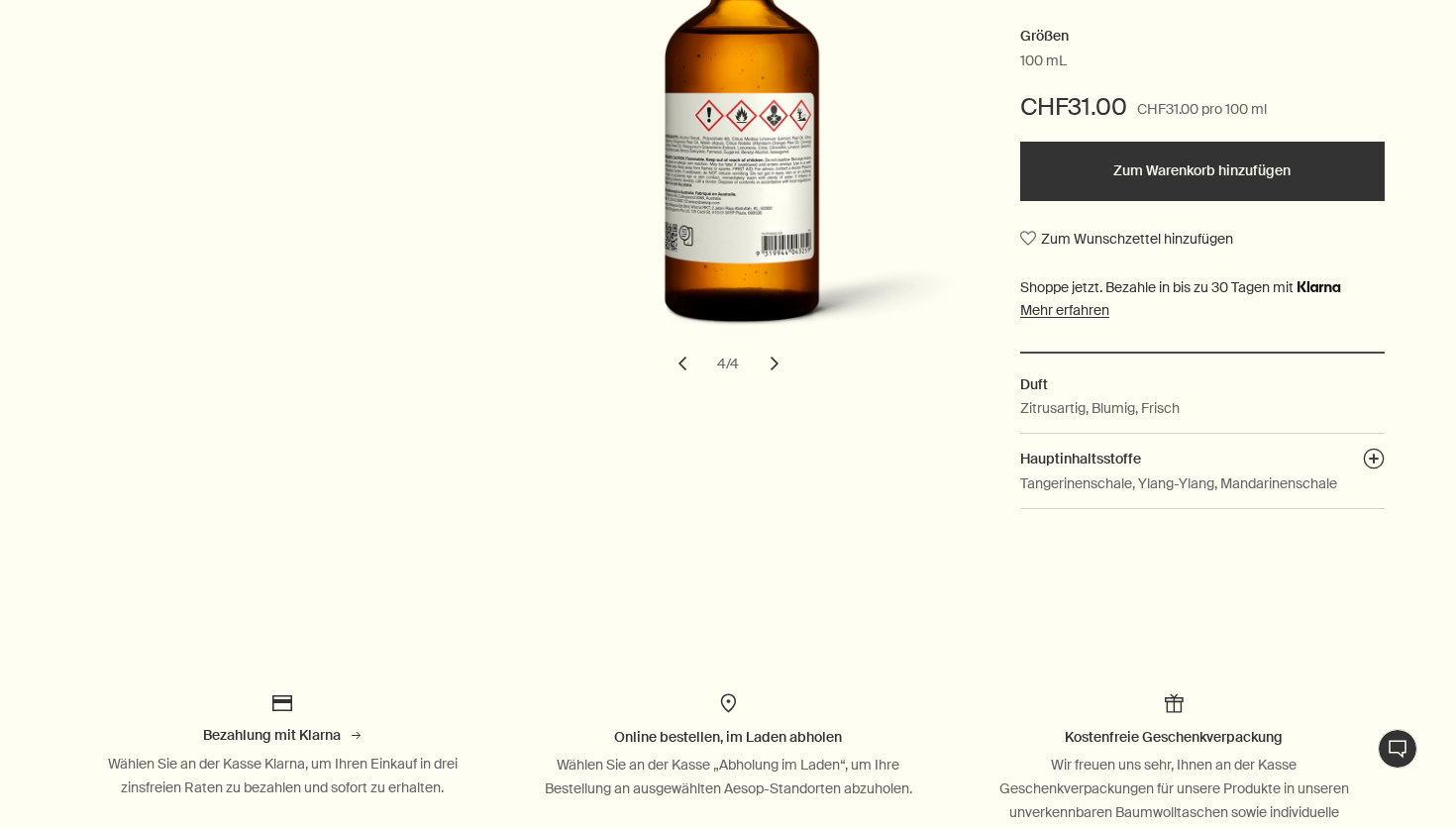 click on "chevron" at bounding box center (775, 363) 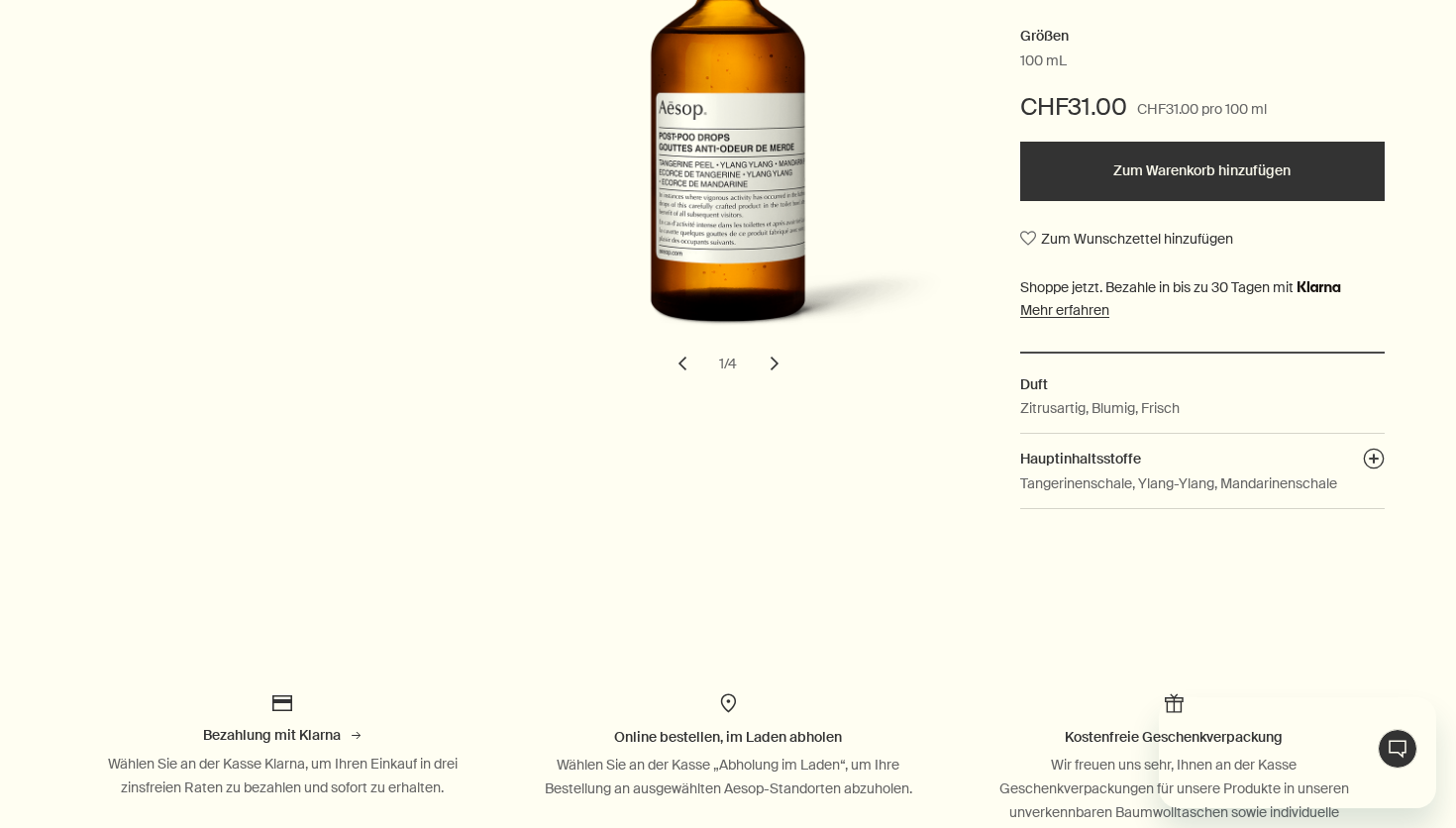 scroll, scrollTop: 0, scrollLeft: 0, axis: both 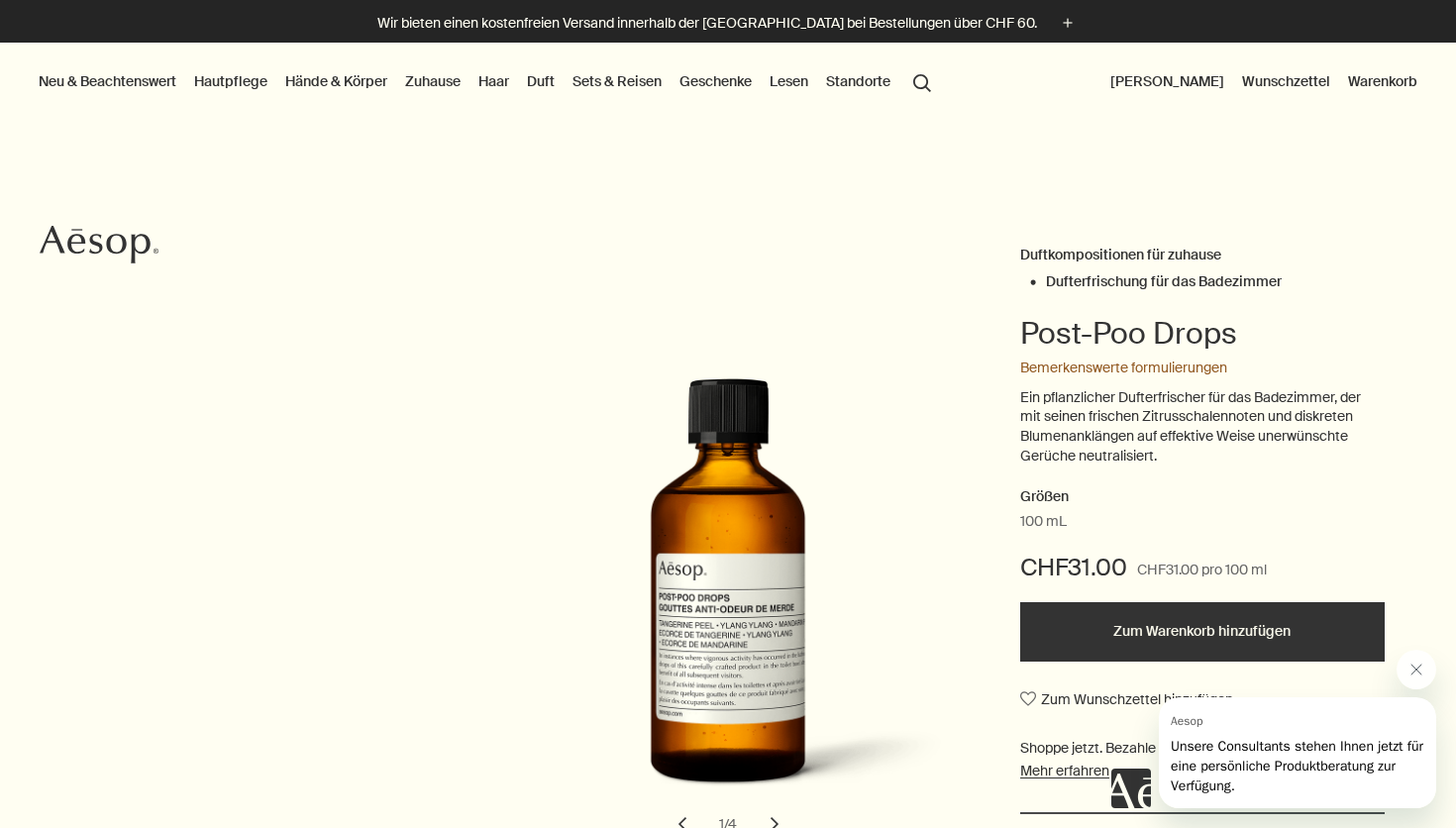 click on "Duftkompositionen für zuhause" at bounding box center (1120, 255) 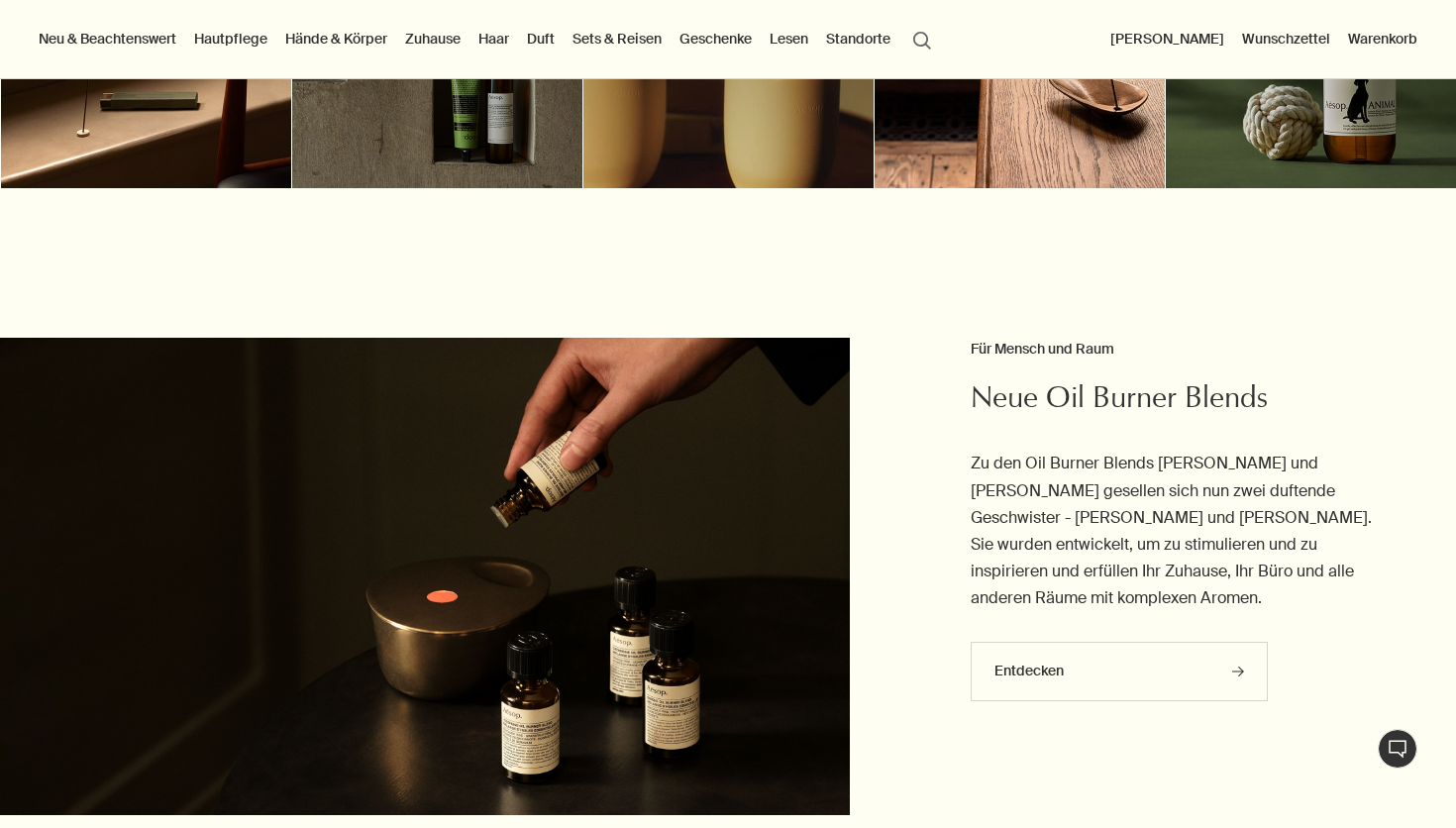 scroll, scrollTop: 650, scrollLeft: 0, axis: vertical 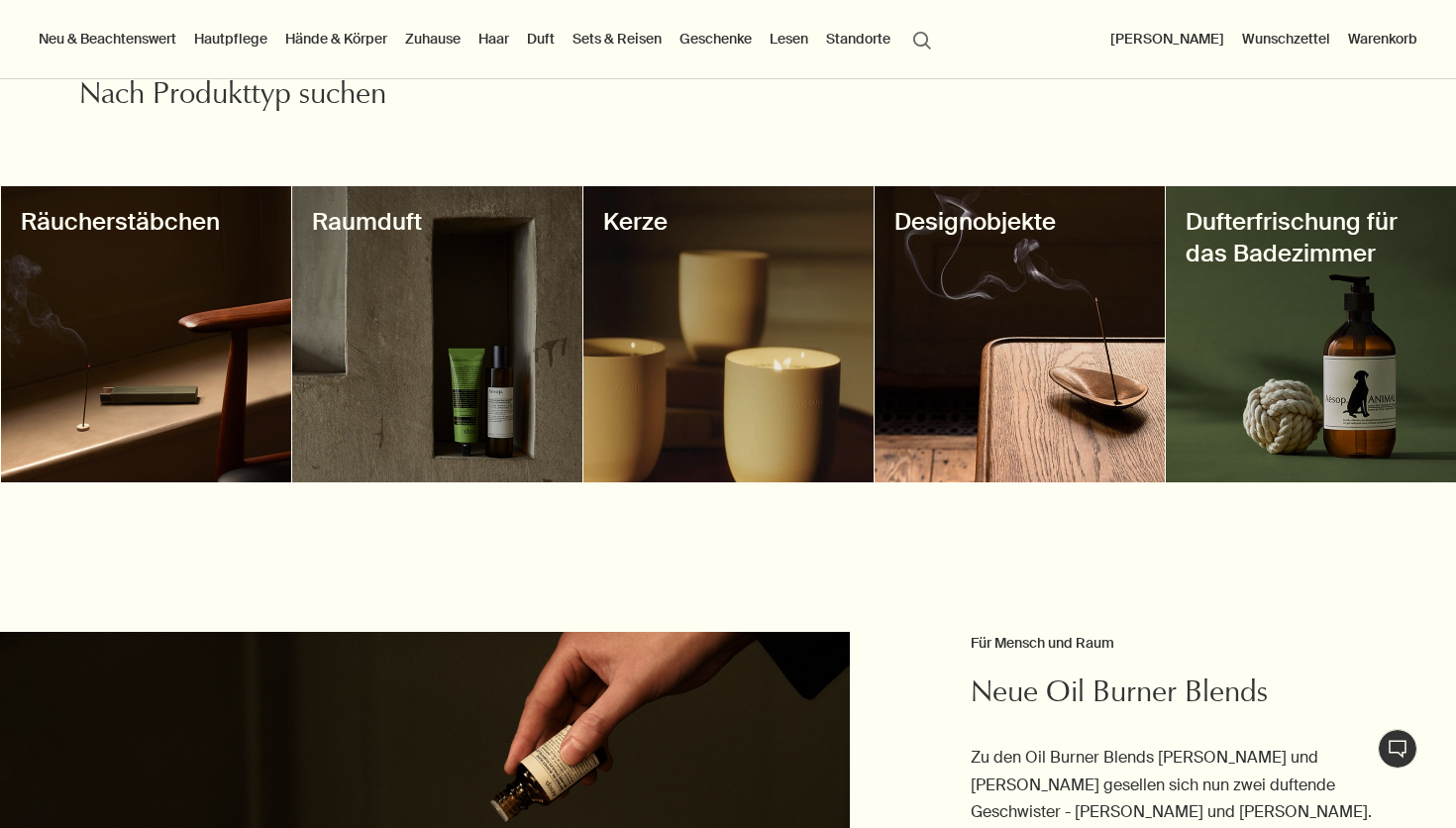 click at bounding box center (1310, 334) 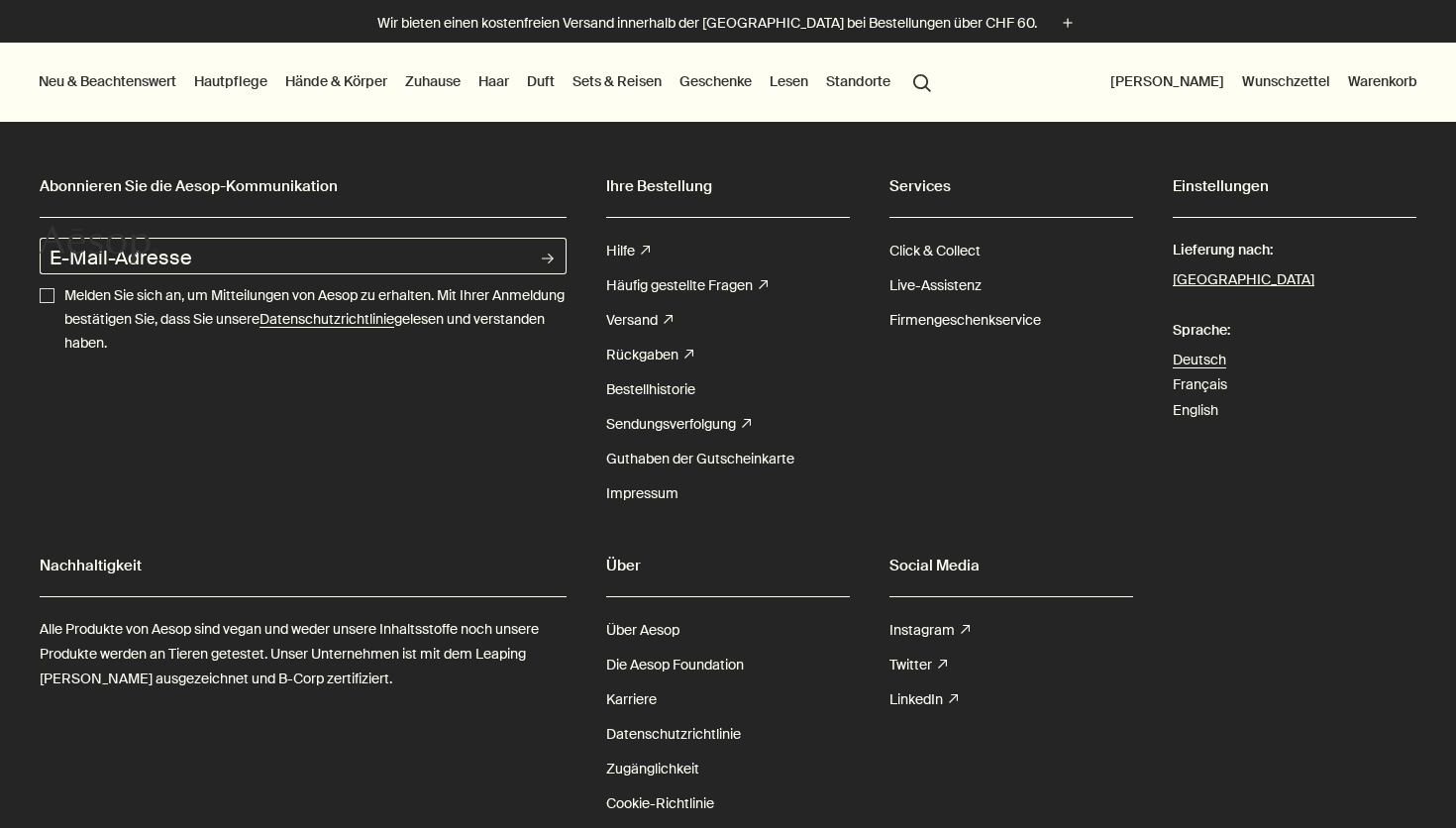 scroll, scrollTop: 0, scrollLeft: 0, axis: both 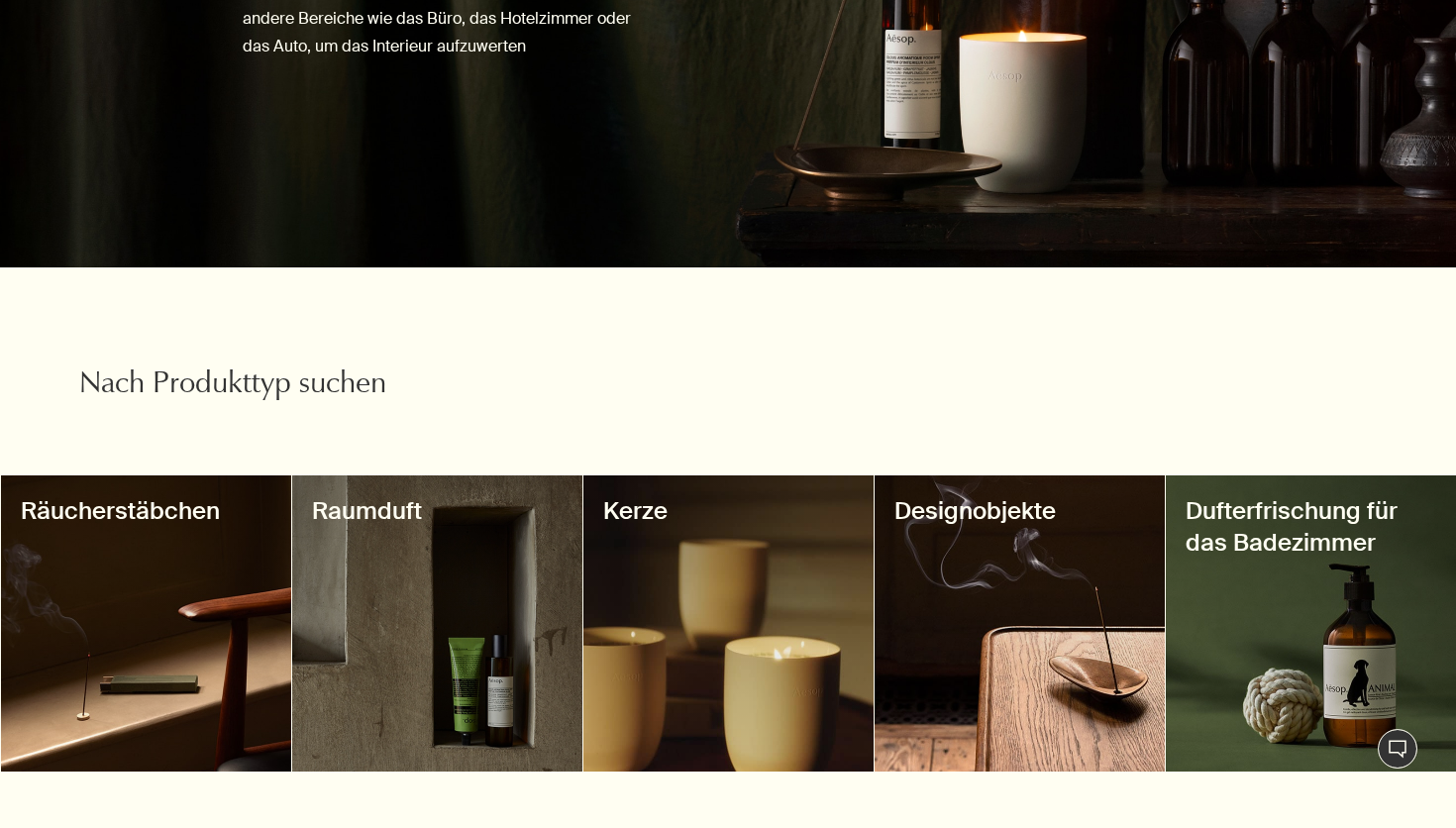 click at bounding box center [1019, 623] 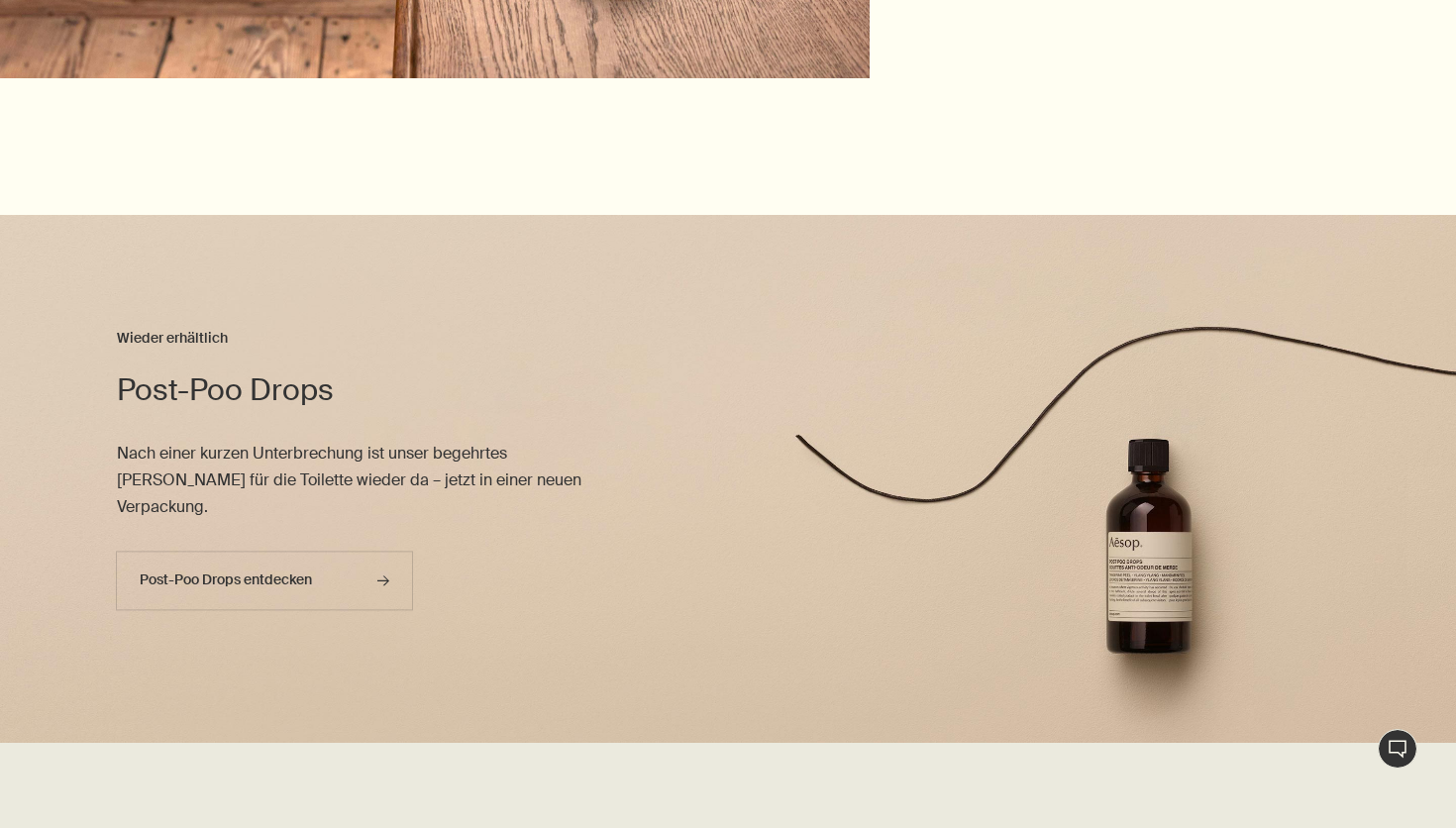 scroll, scrollTop: 4109, scrollLeft: 0, axis: vertical 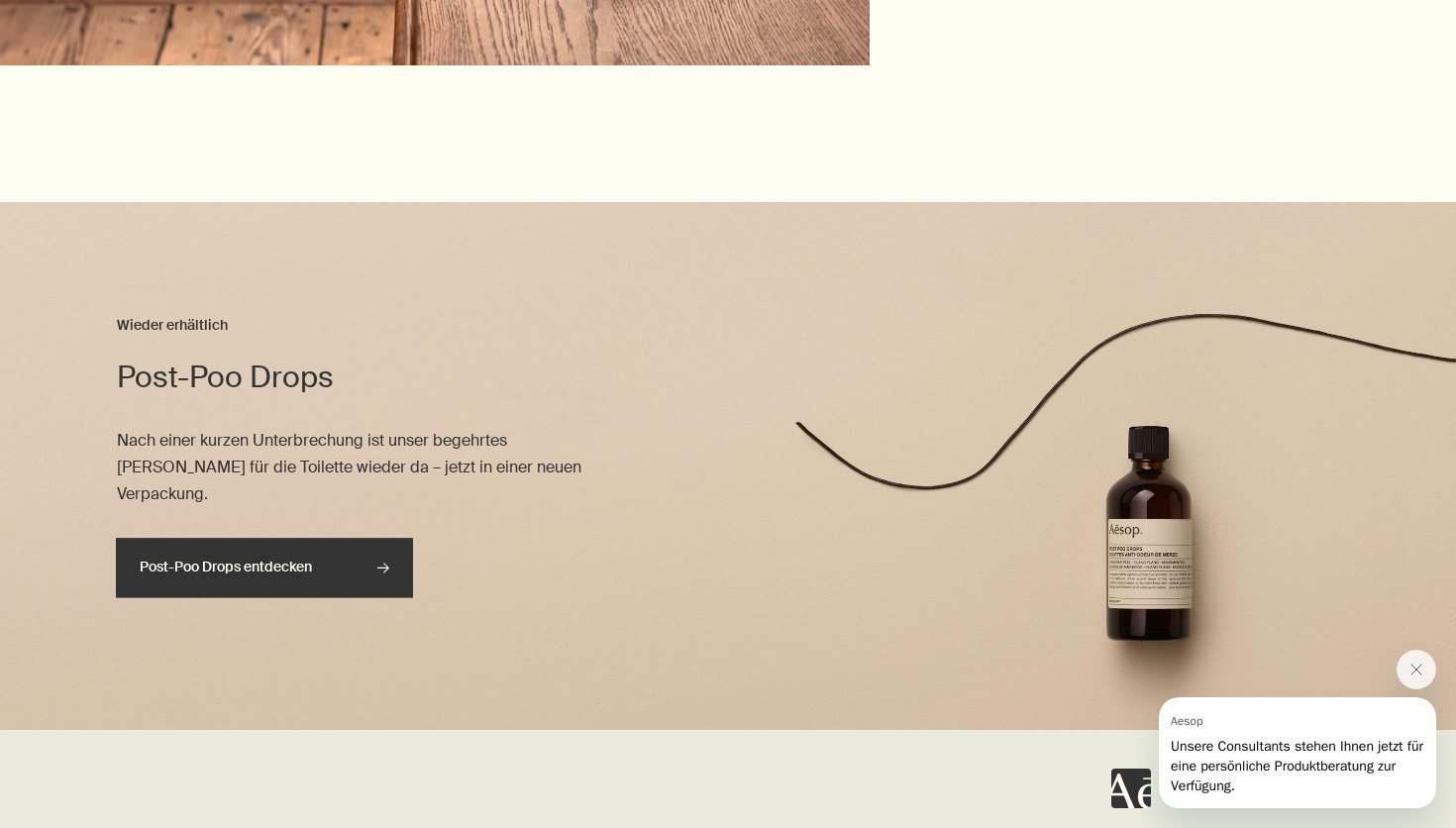 click on "Post-Poo Drops entdecken   rightArrow" at bounding box center (264, 568) 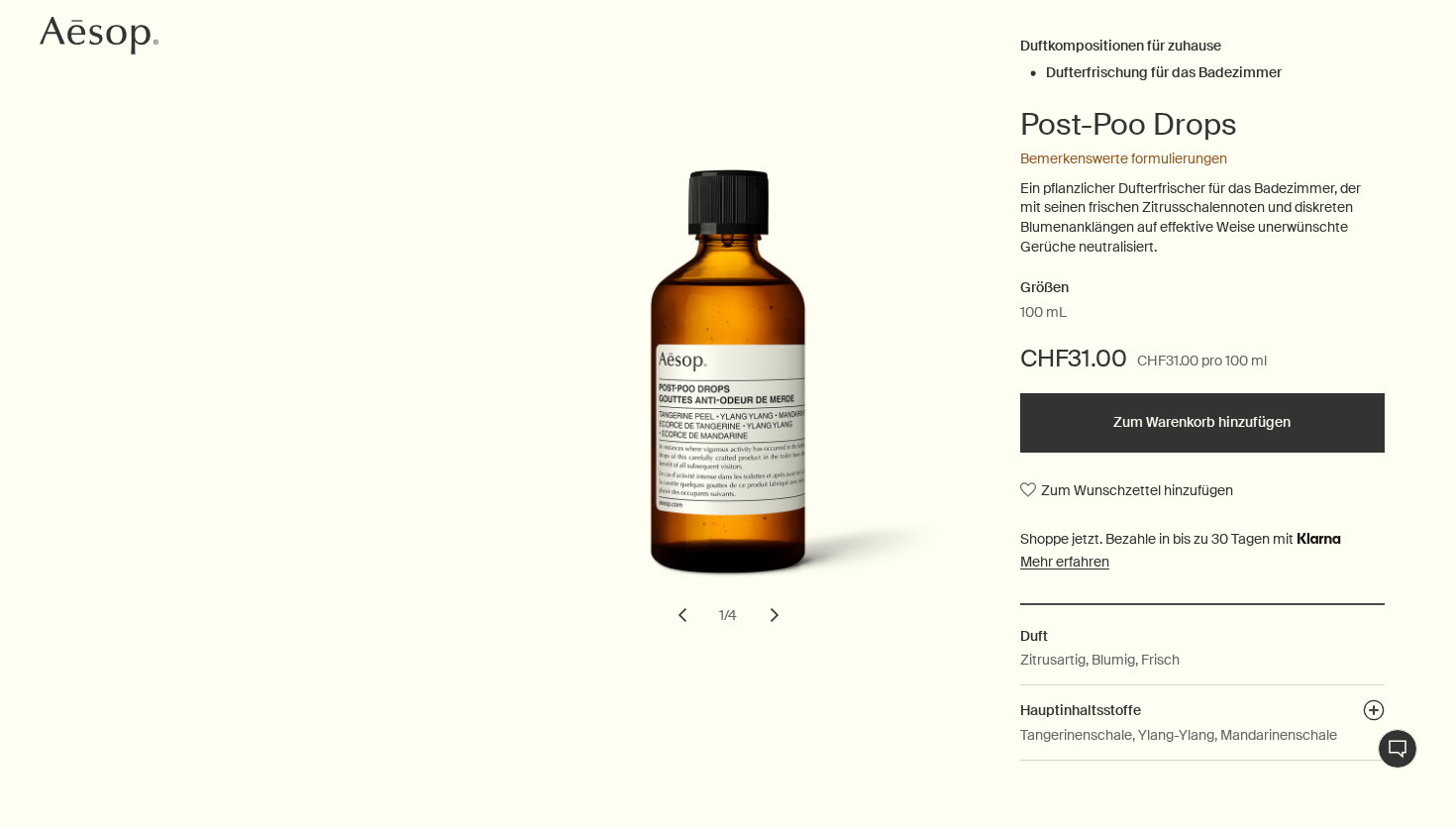 scroll, scrollTop: 211, scrollLeft: 0, axis: vertical 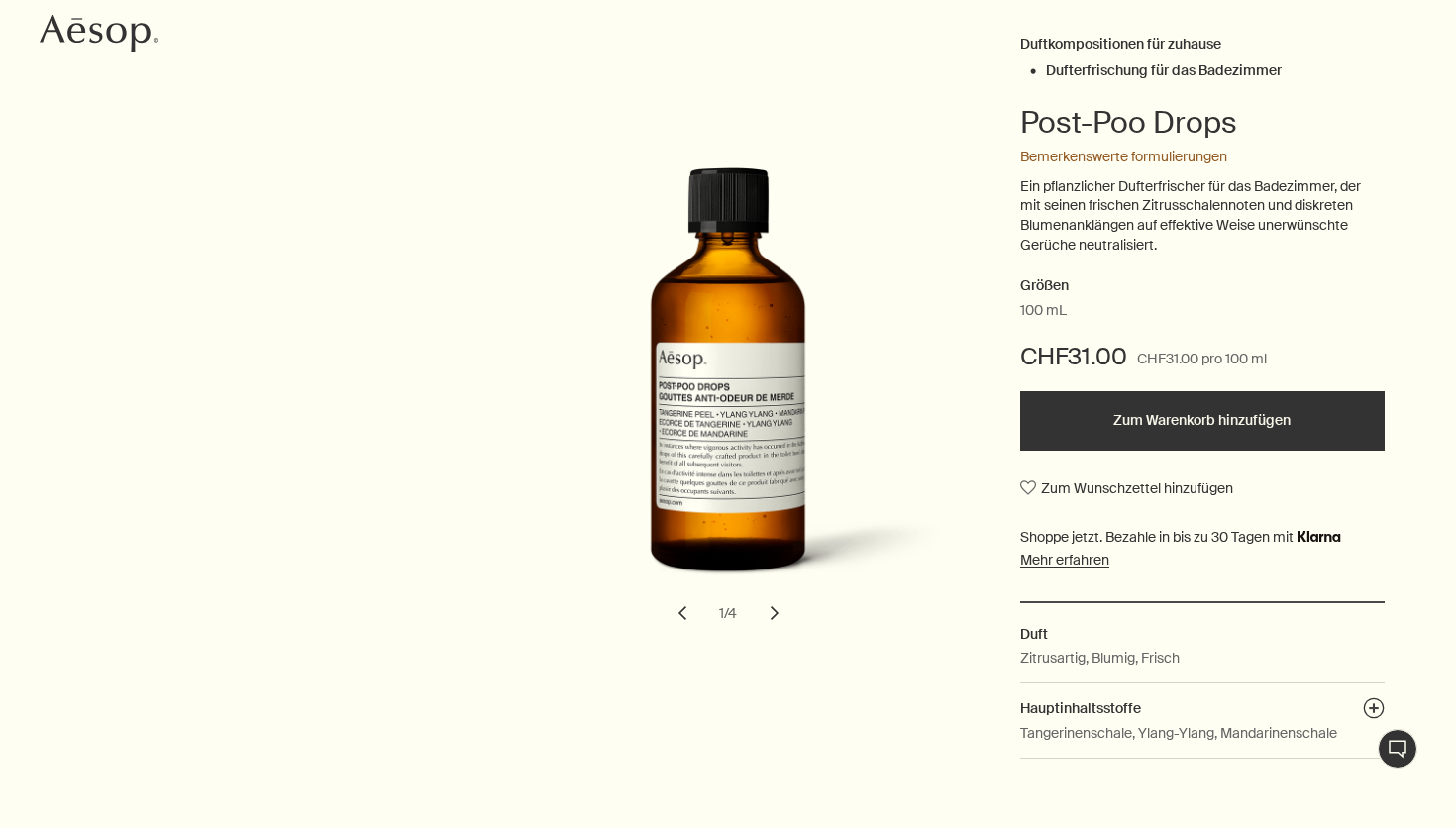click on "chevron" at bounding box center [775, 613] 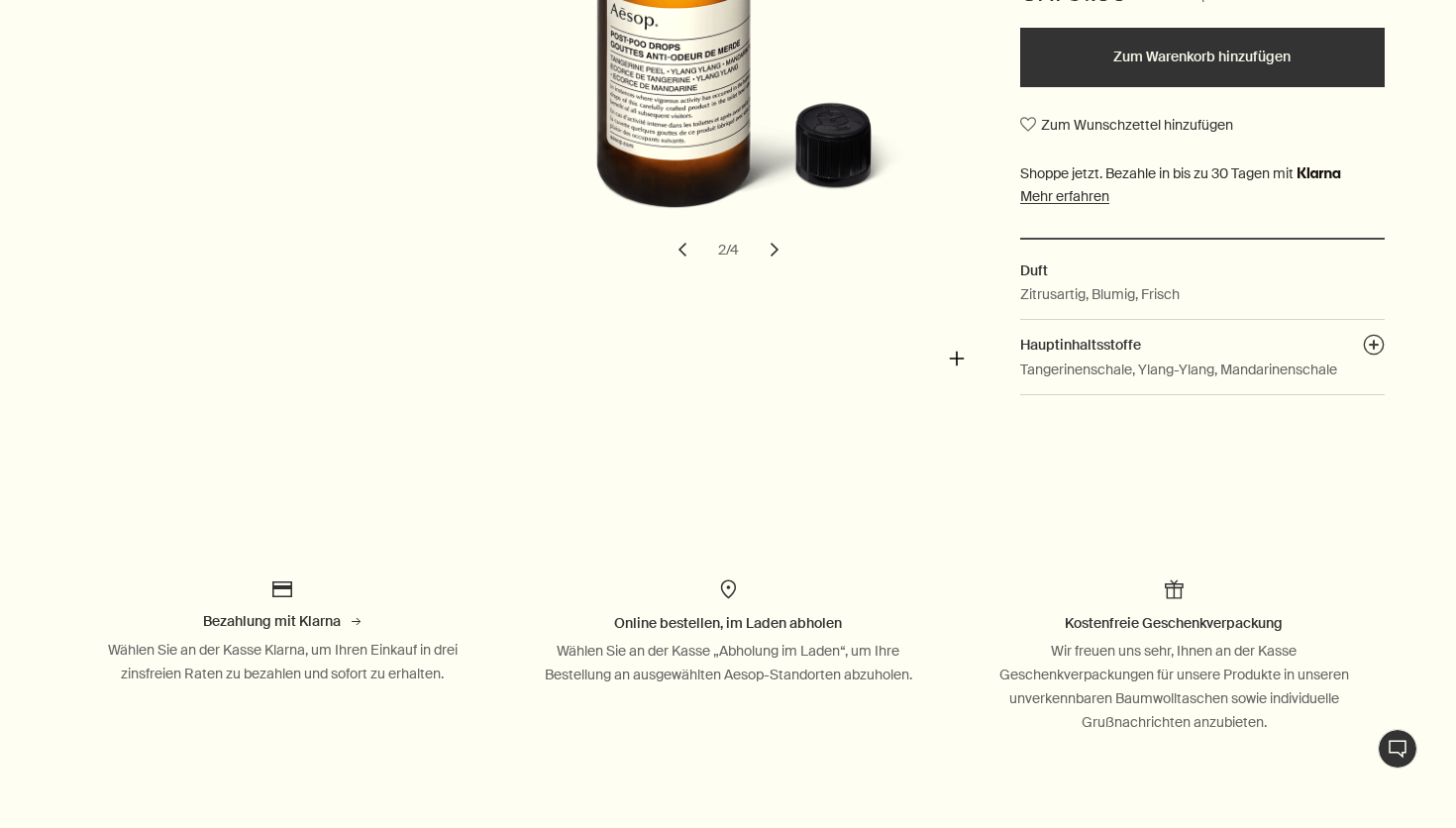 scroll, scrollTop: 580, scrollLeft: 0, axis: vertical 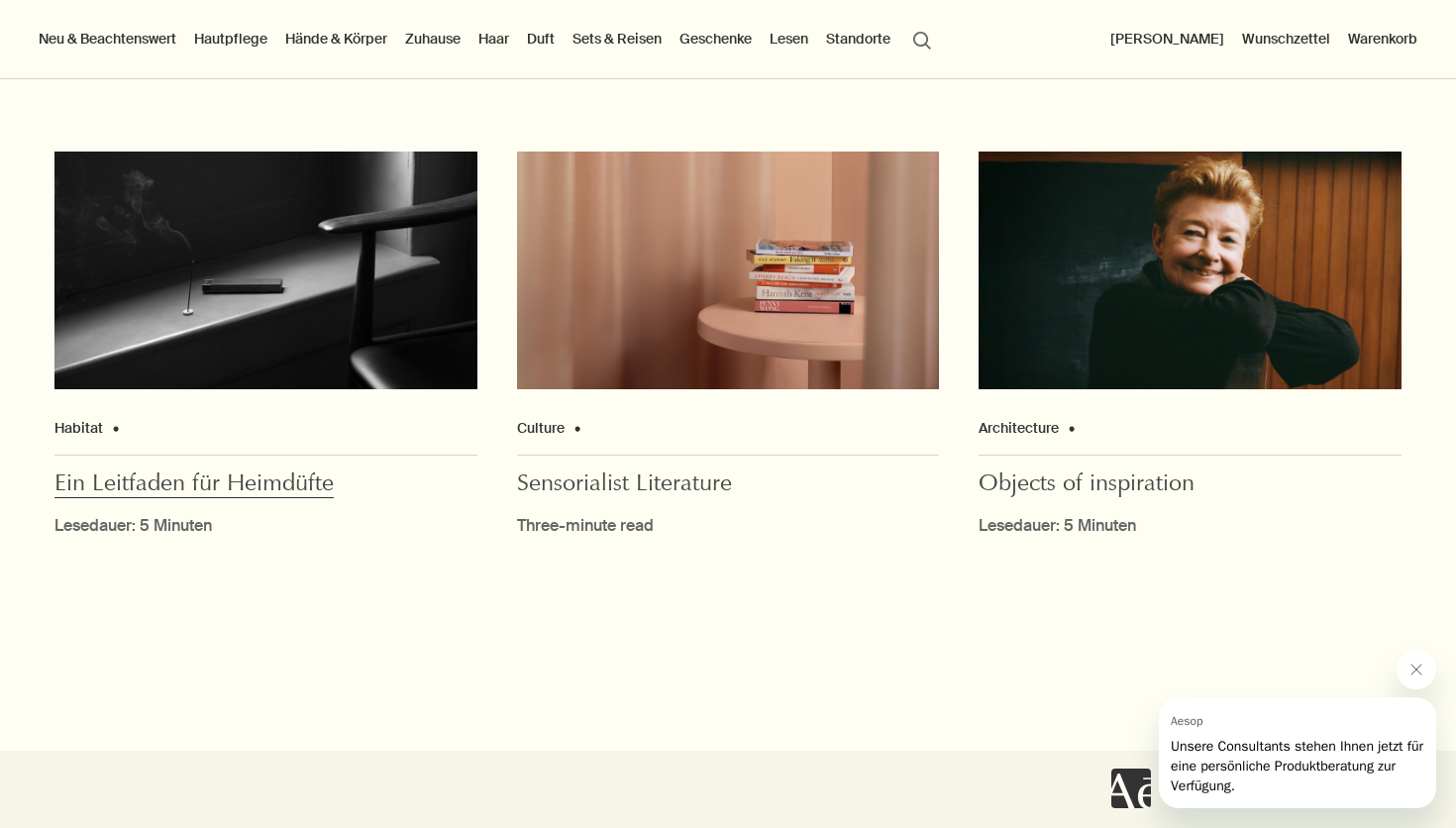 click on "Ein Leitfaden für Heimdüfte" at bounding box center [194, 485] 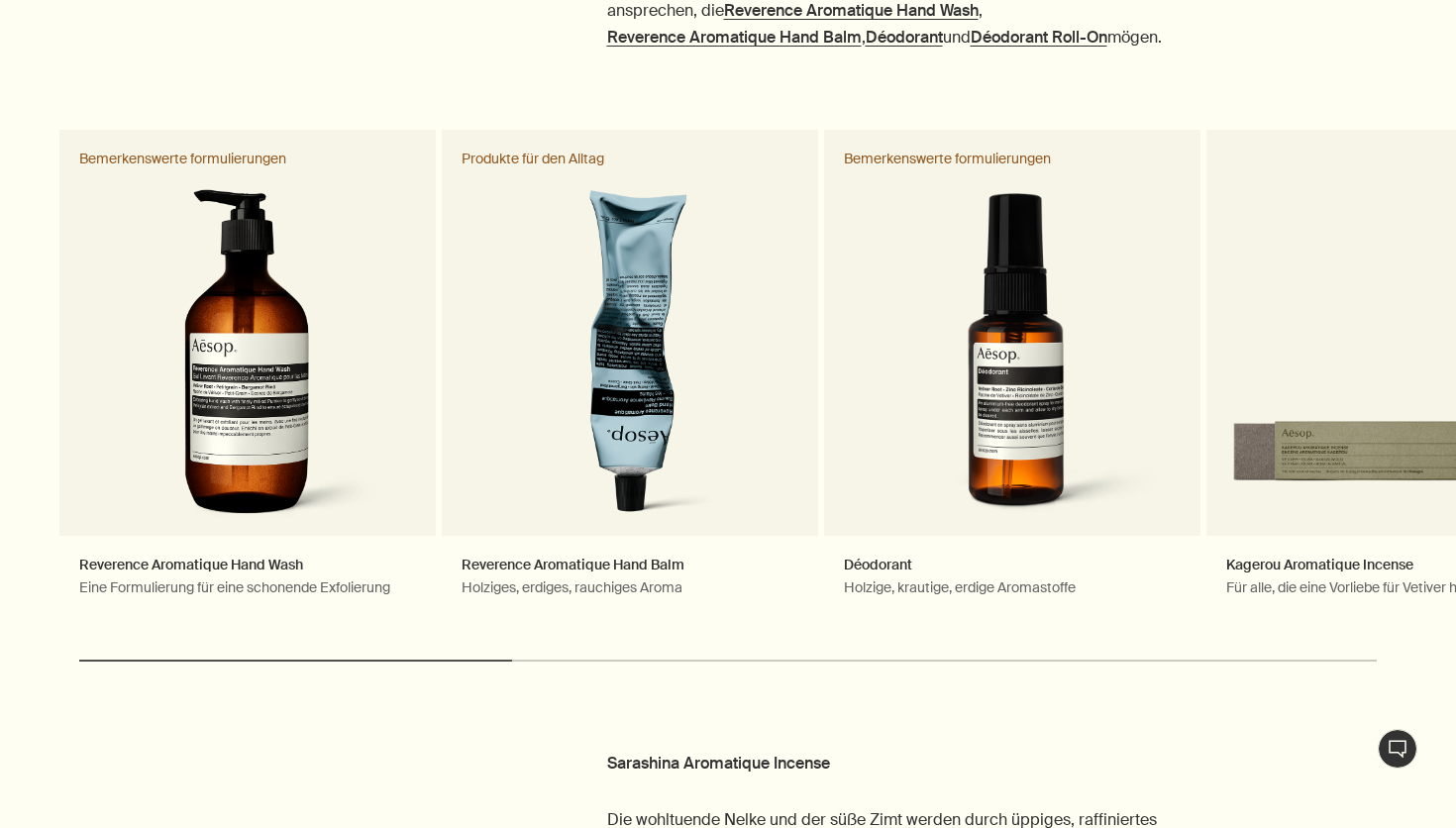scroll, scrollTop: 3686, scrollLeft: 0, axis: vertical 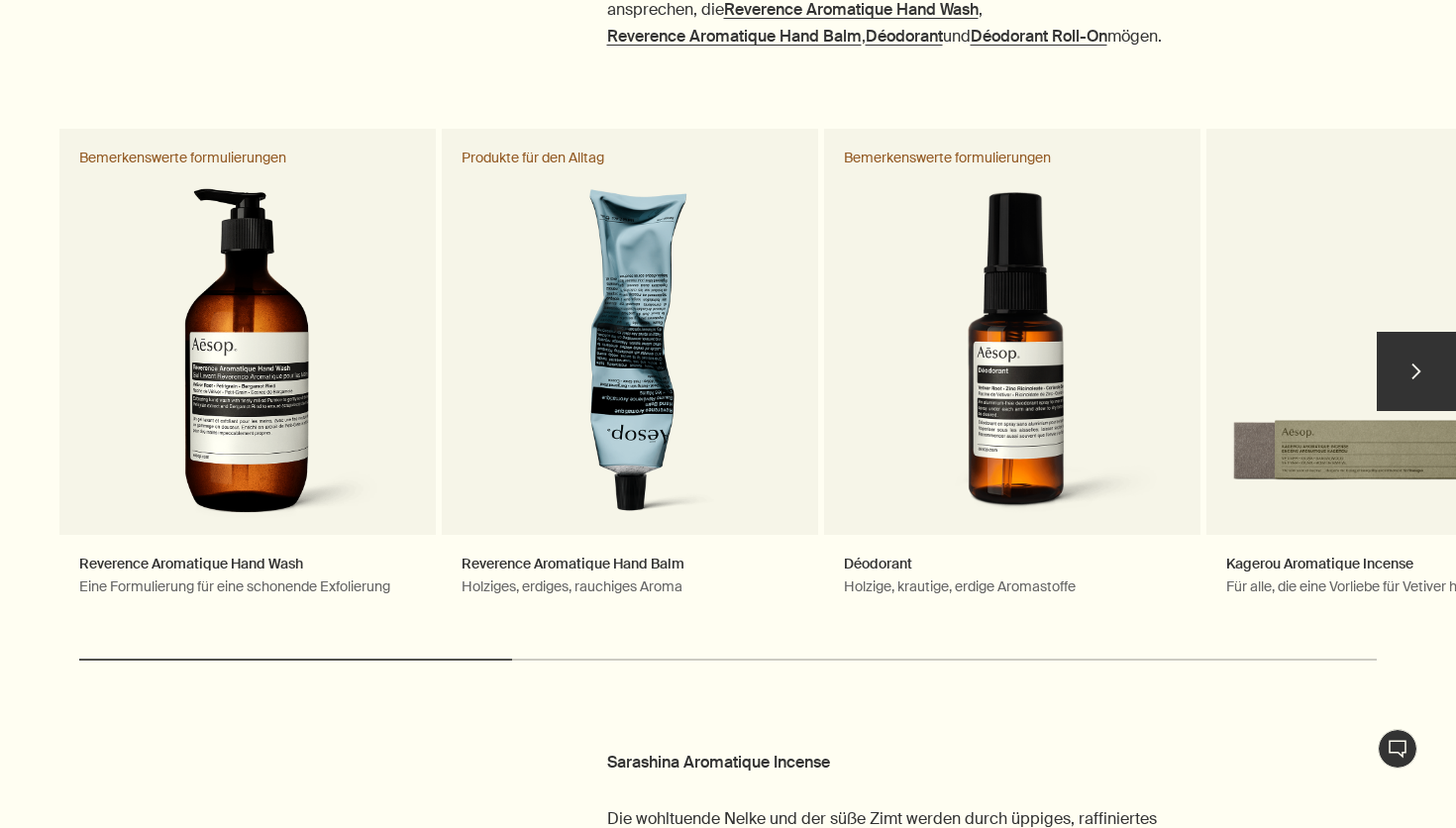 click on "chevron" at bounding box center [1416, 371] 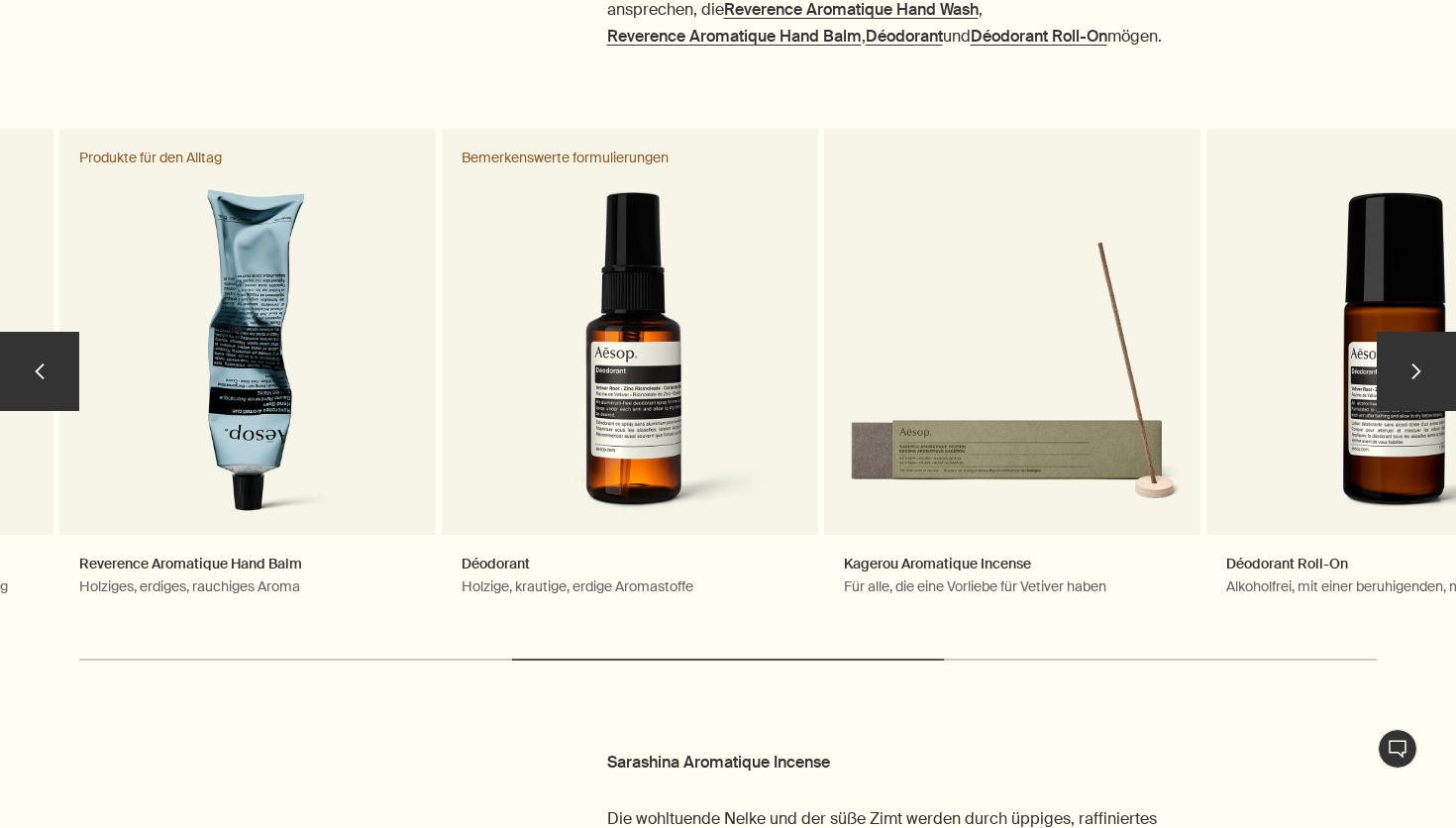 click on "chevron" at bounding box center (1416, 371) 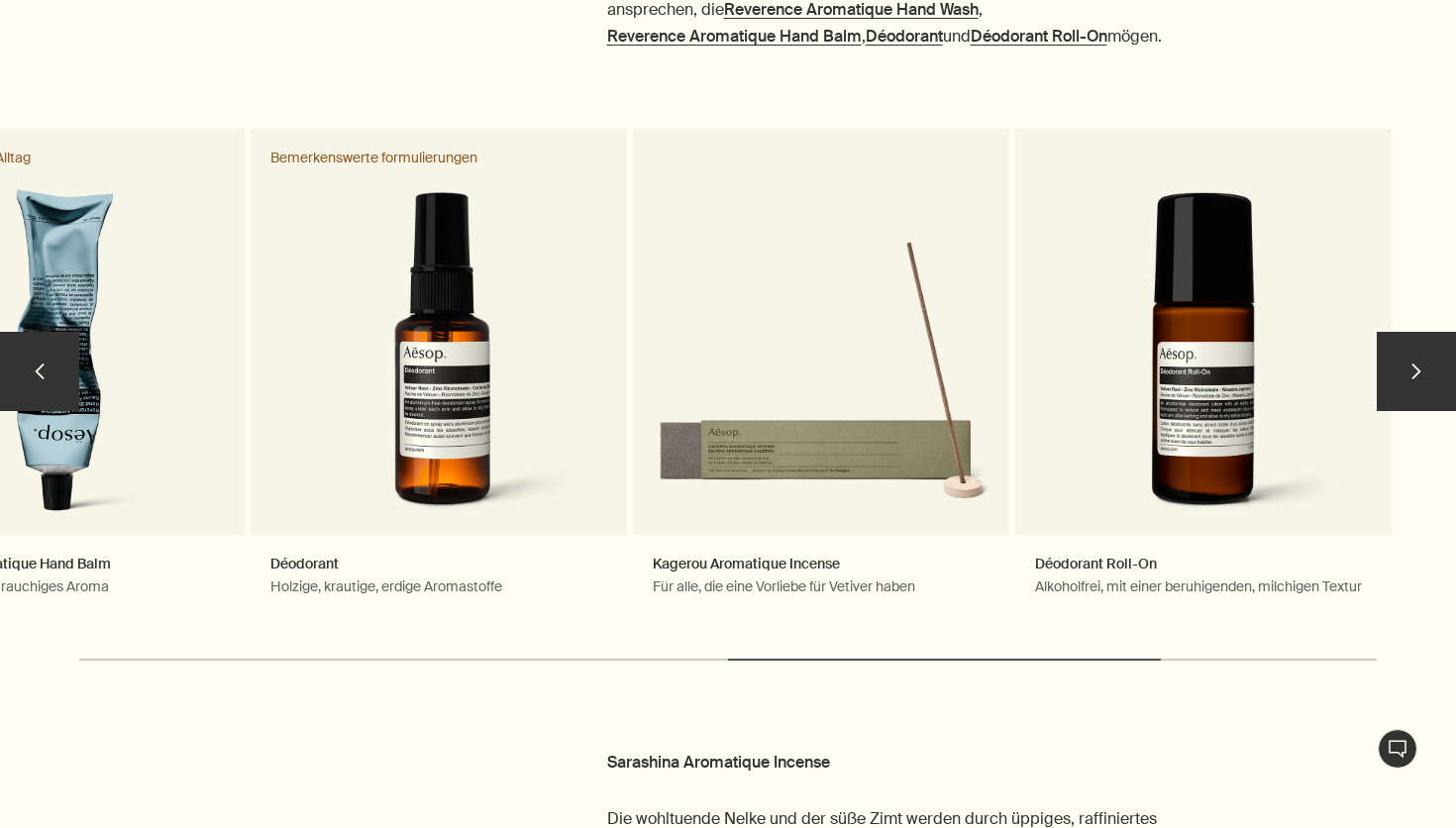 click on "chevron" at bounding box center (1416, 371) 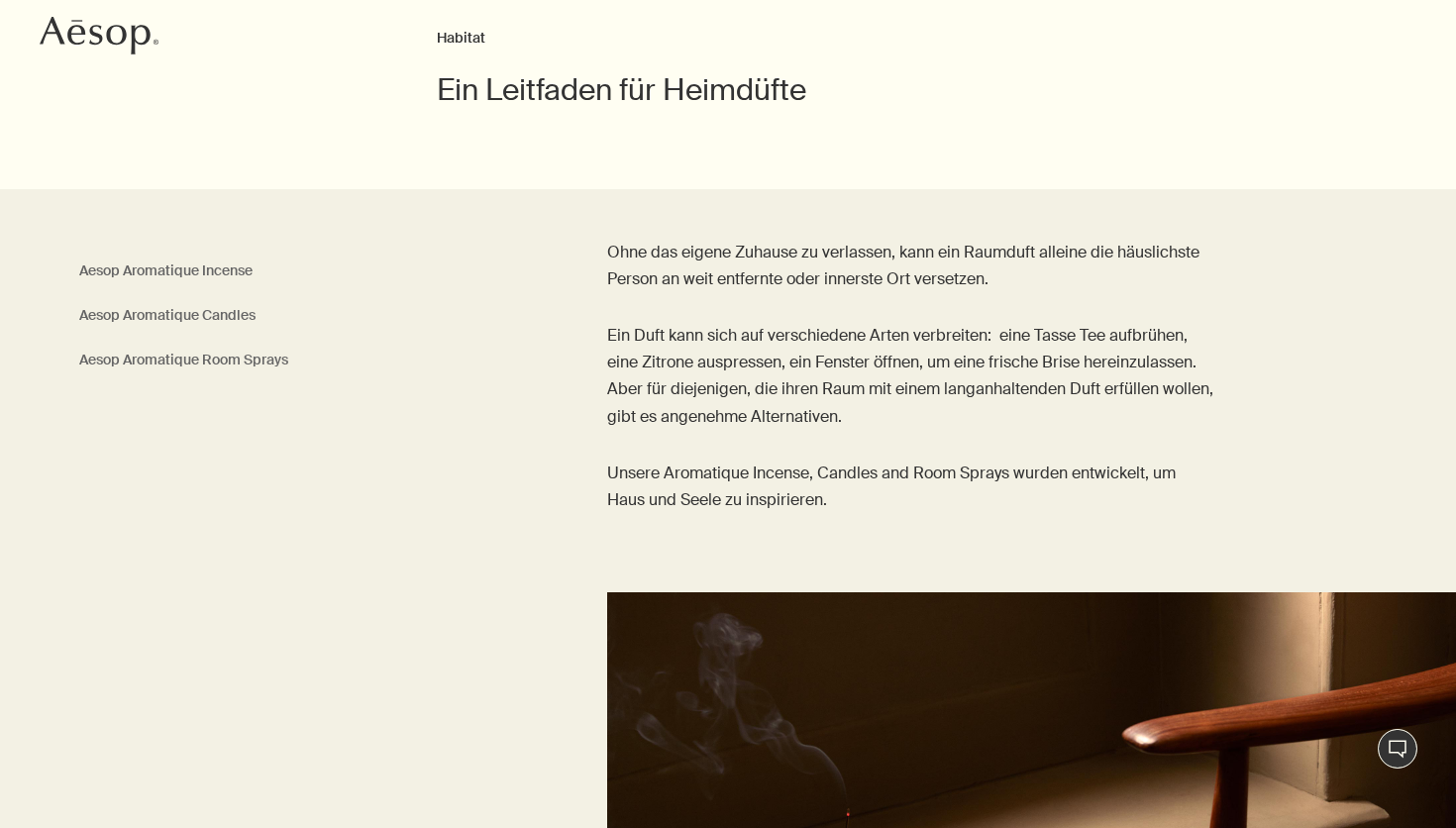 scroll, scrollTop: 0, scrollLeft: 0, axis: both 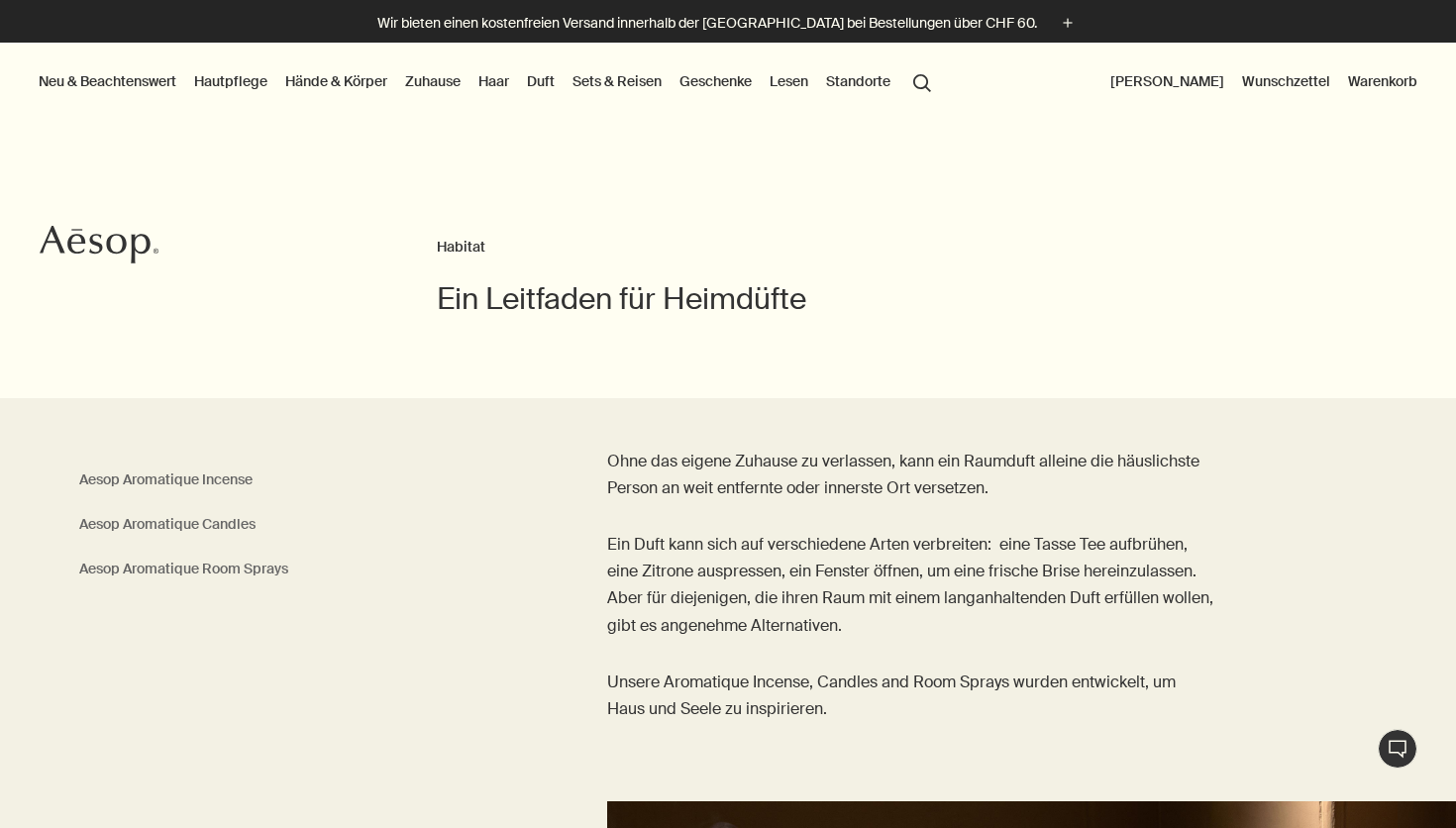 click on "Neu & Beachtenswert" at bounding box center [107, 81] 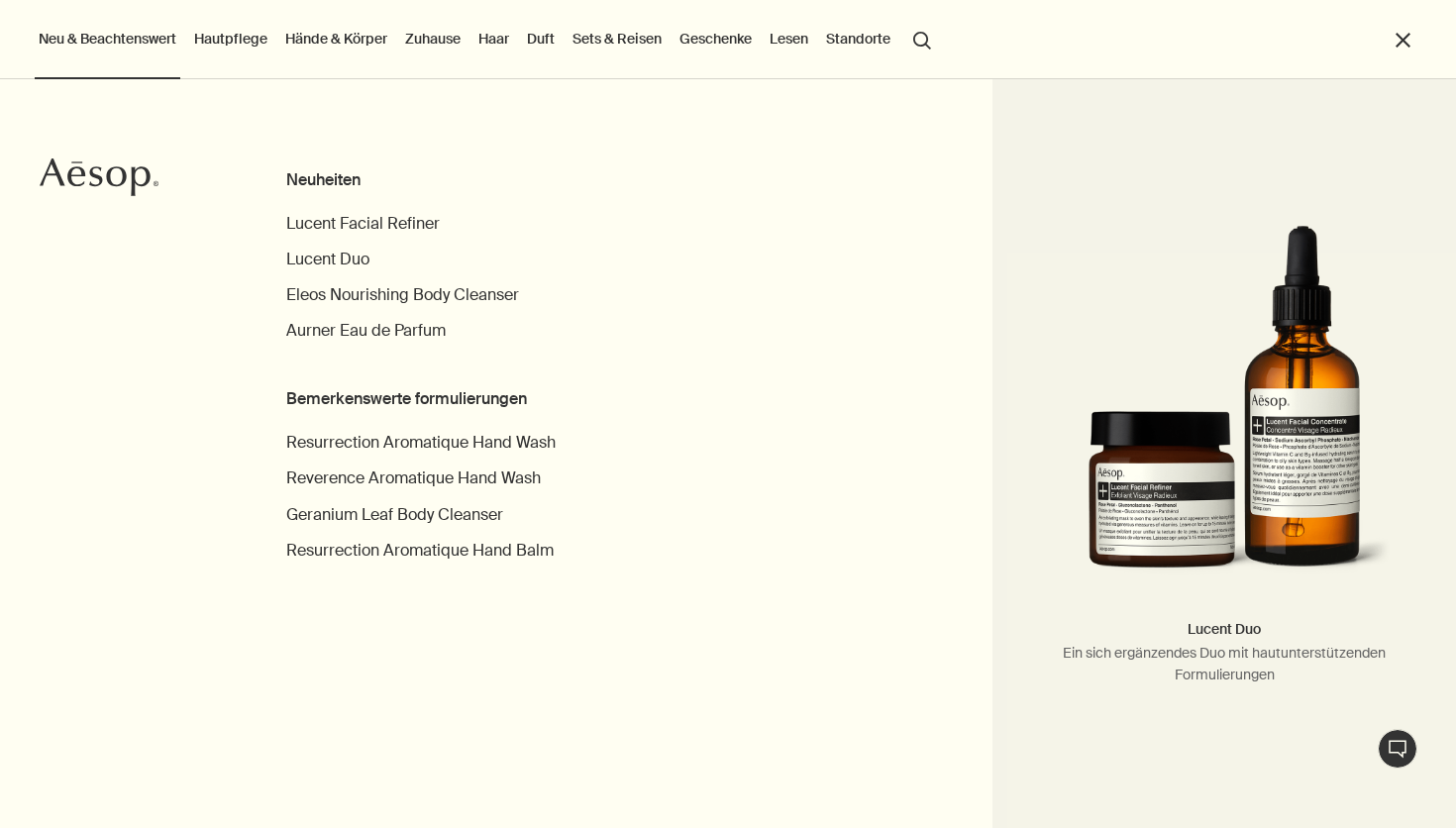 click at bounding box center (1224, 410) 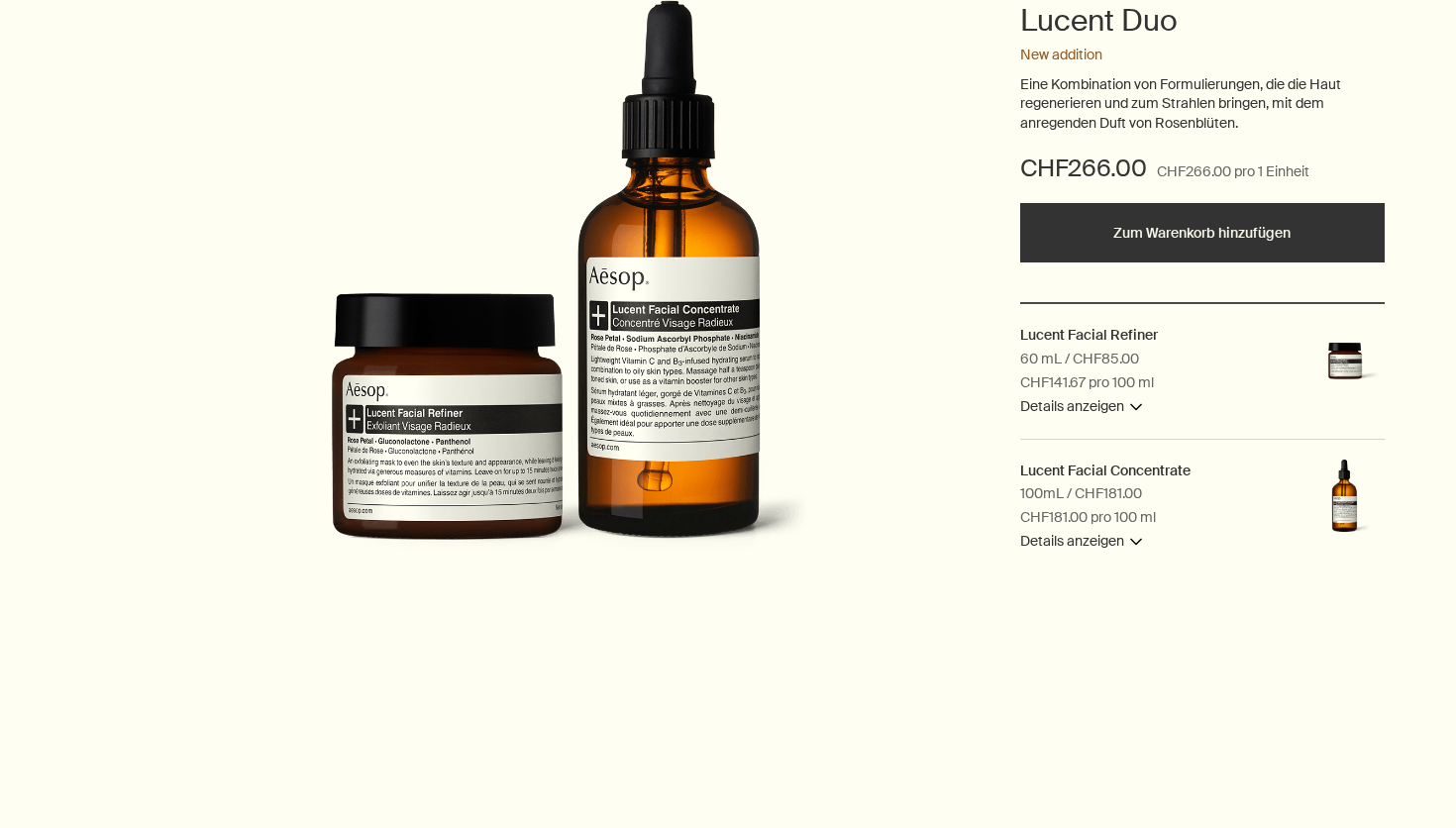 scroll, scrollTop: 293, scrollLeft: 0, axis: vertical 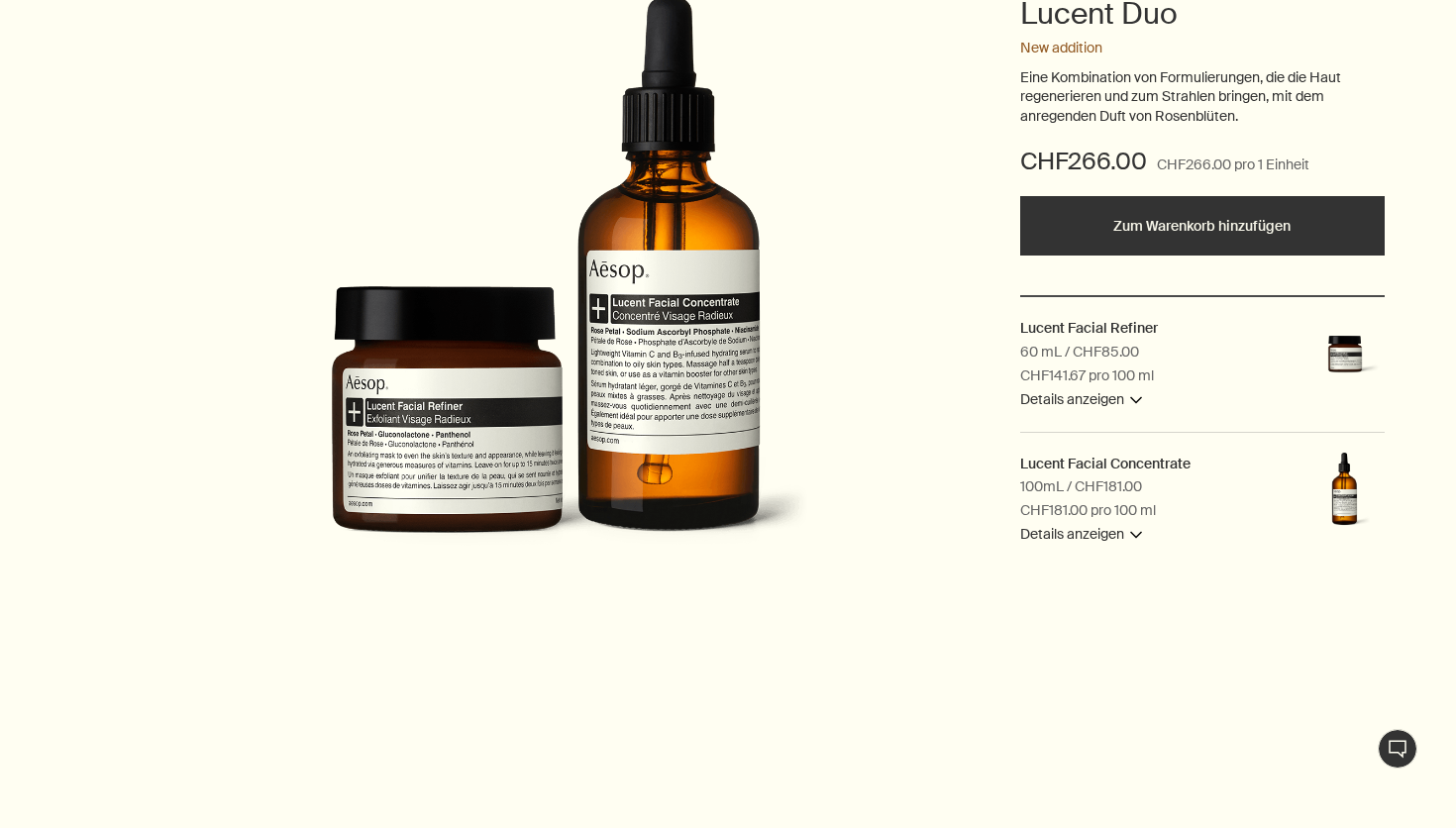 click on "100mL / CHF181.00" at bounding box center (1081, 487) 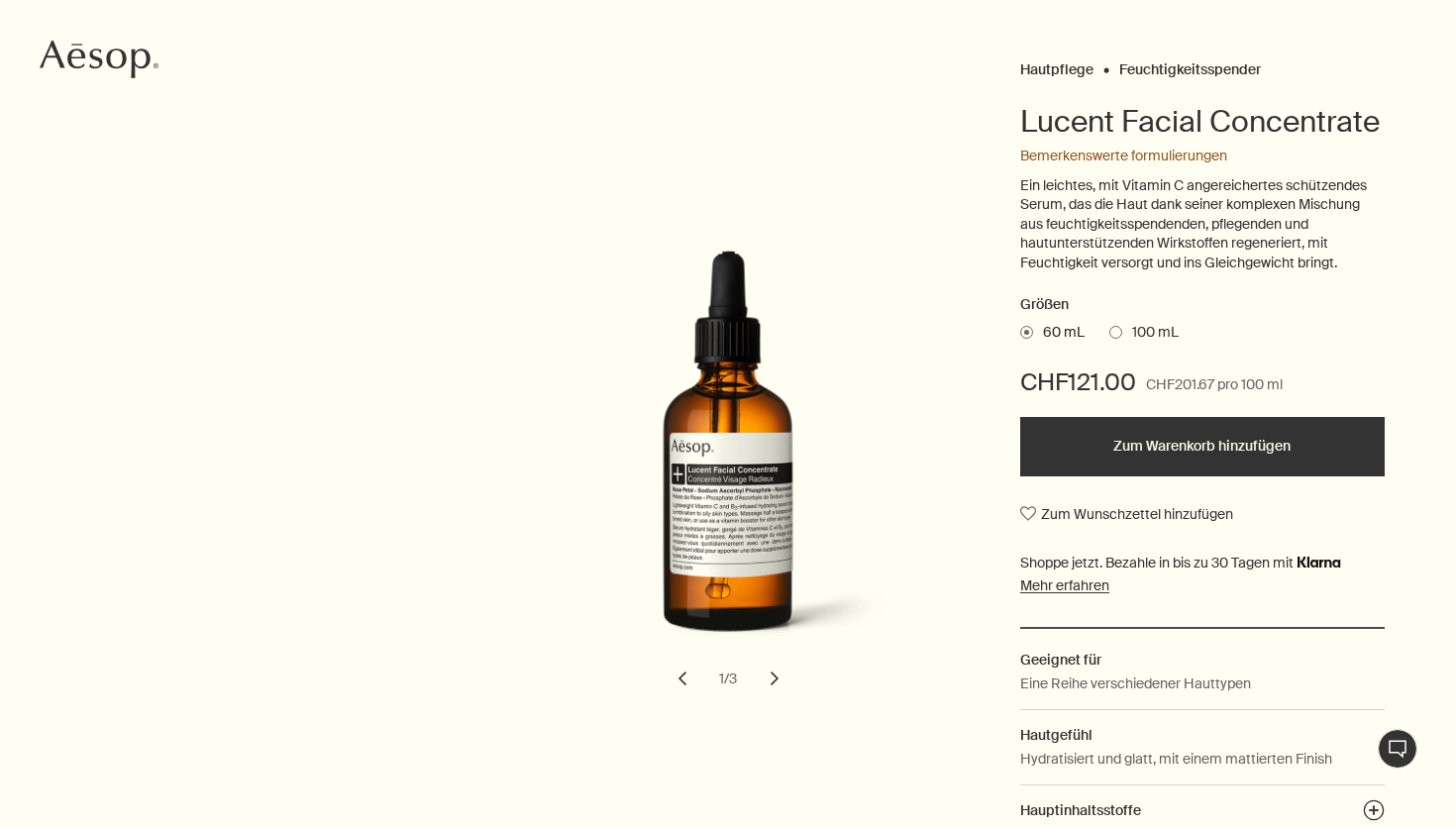 scroll, scrollTop: 188, scrollLeft: 0, axis: vertical 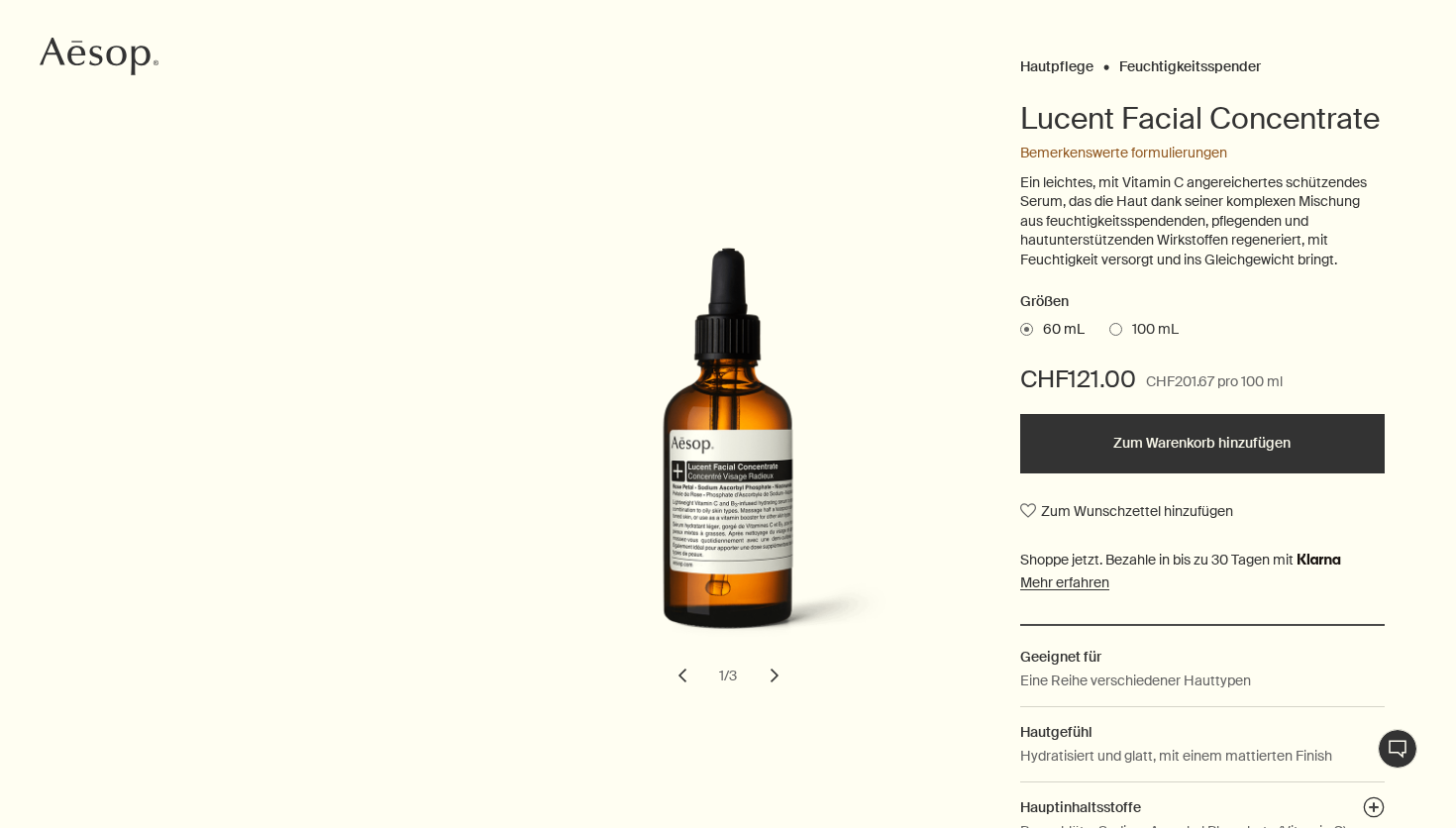 click on "60 mL 100 mL" at bounding box center (1202, 330) 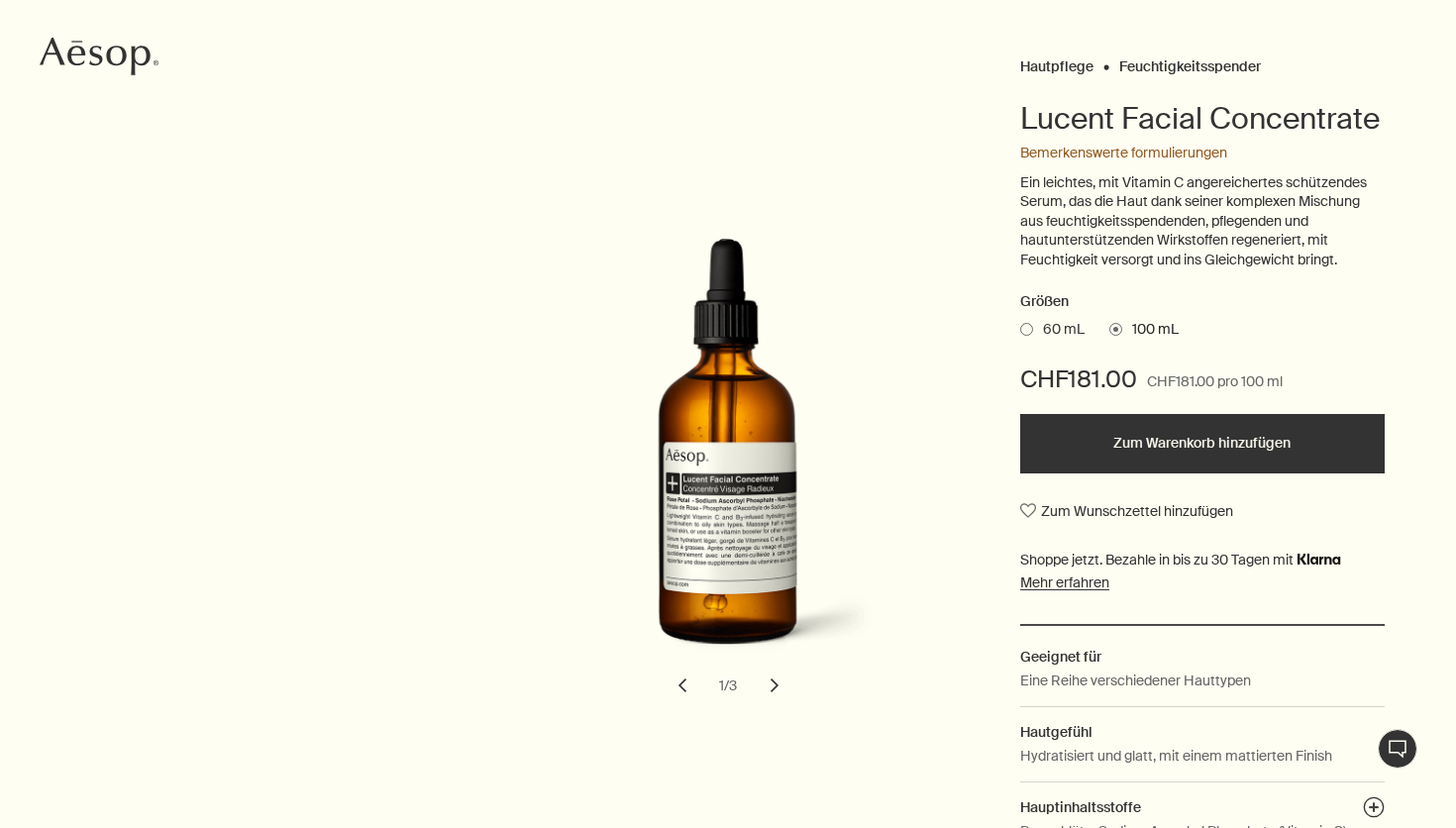 click at bounding box center (1026, 329) 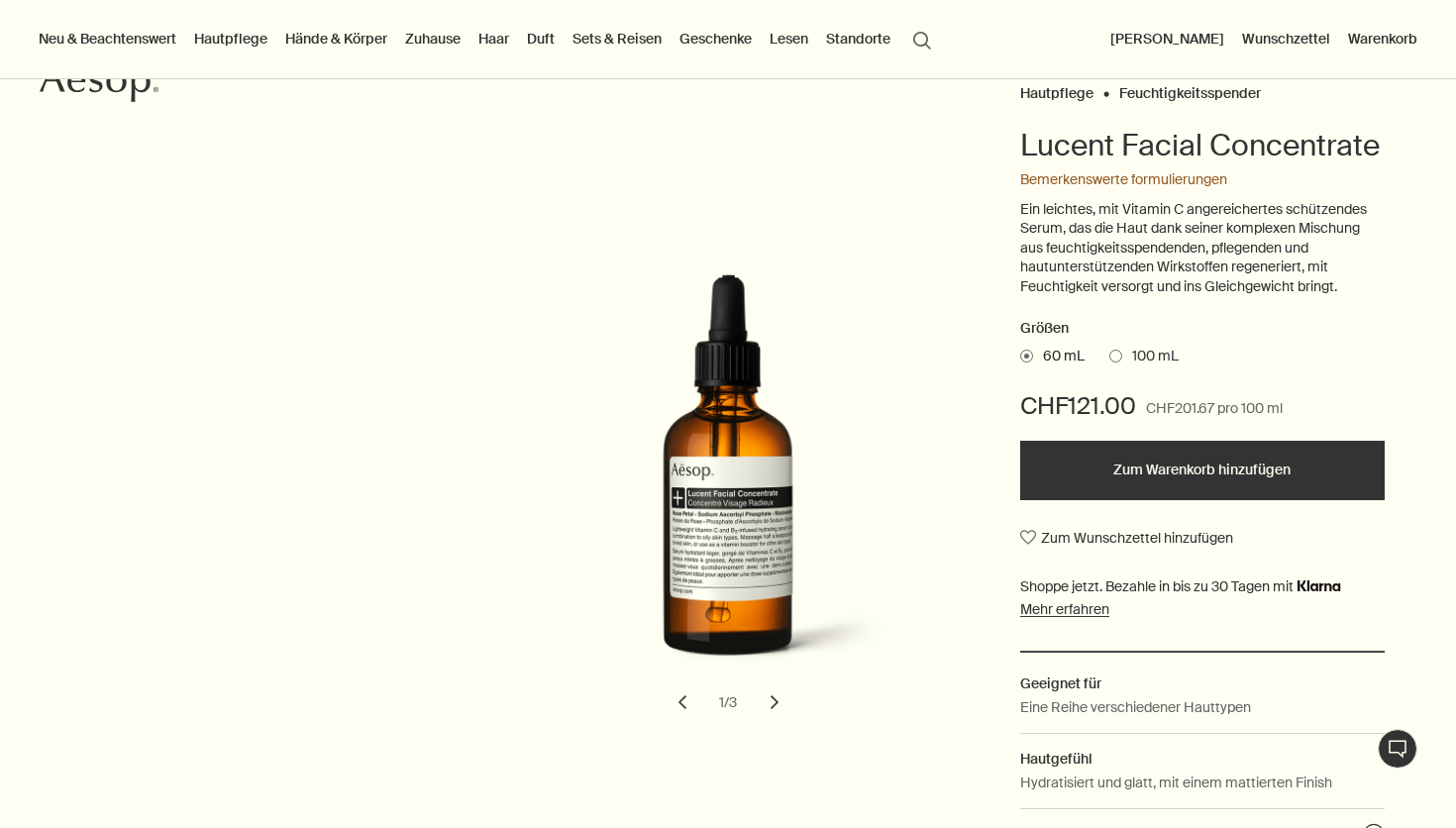 scroll, scrollTop: 0, scrollLeft: 0, axis: both 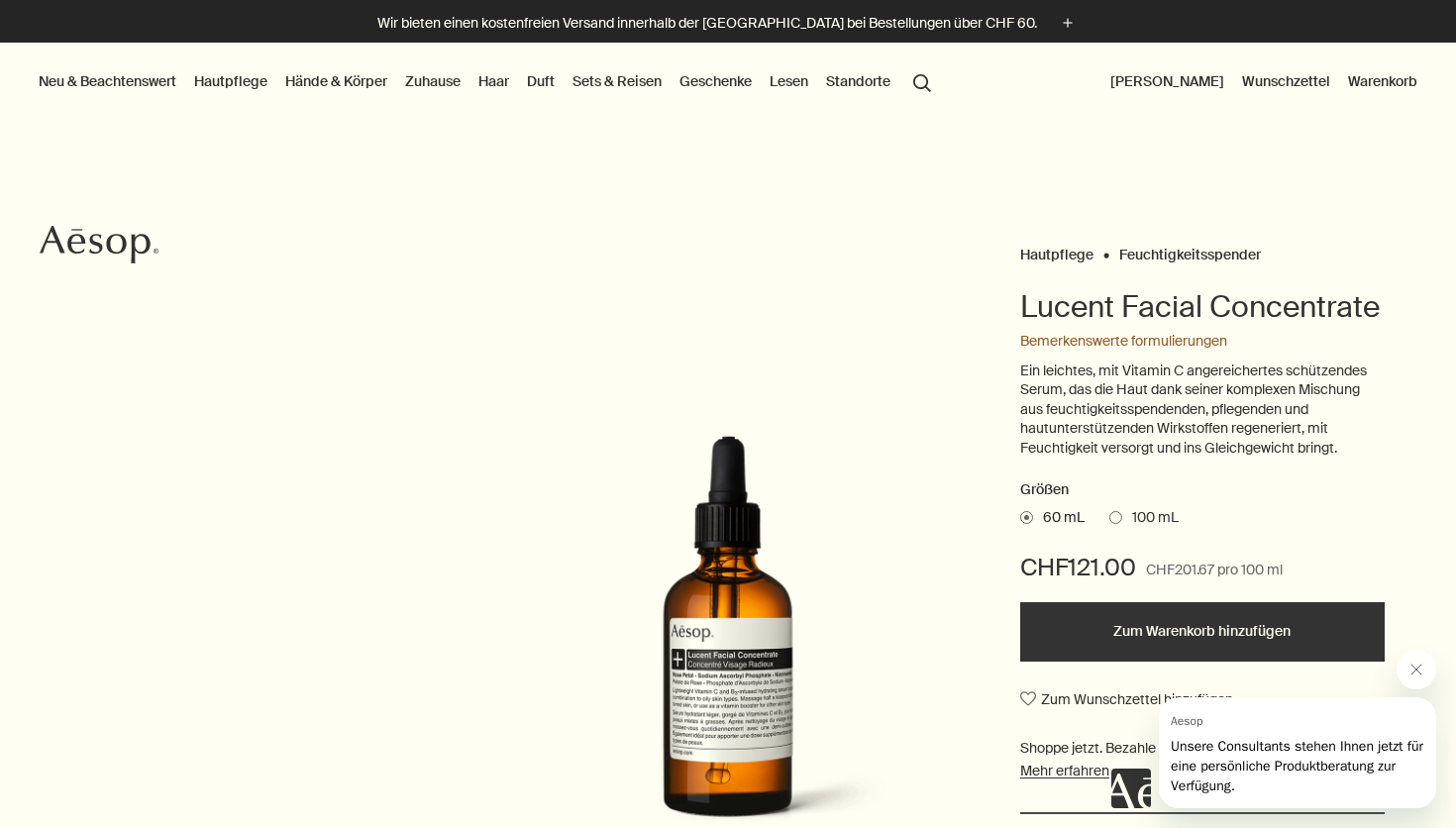 click on "search Suchen" at bounding box center (922, 81) 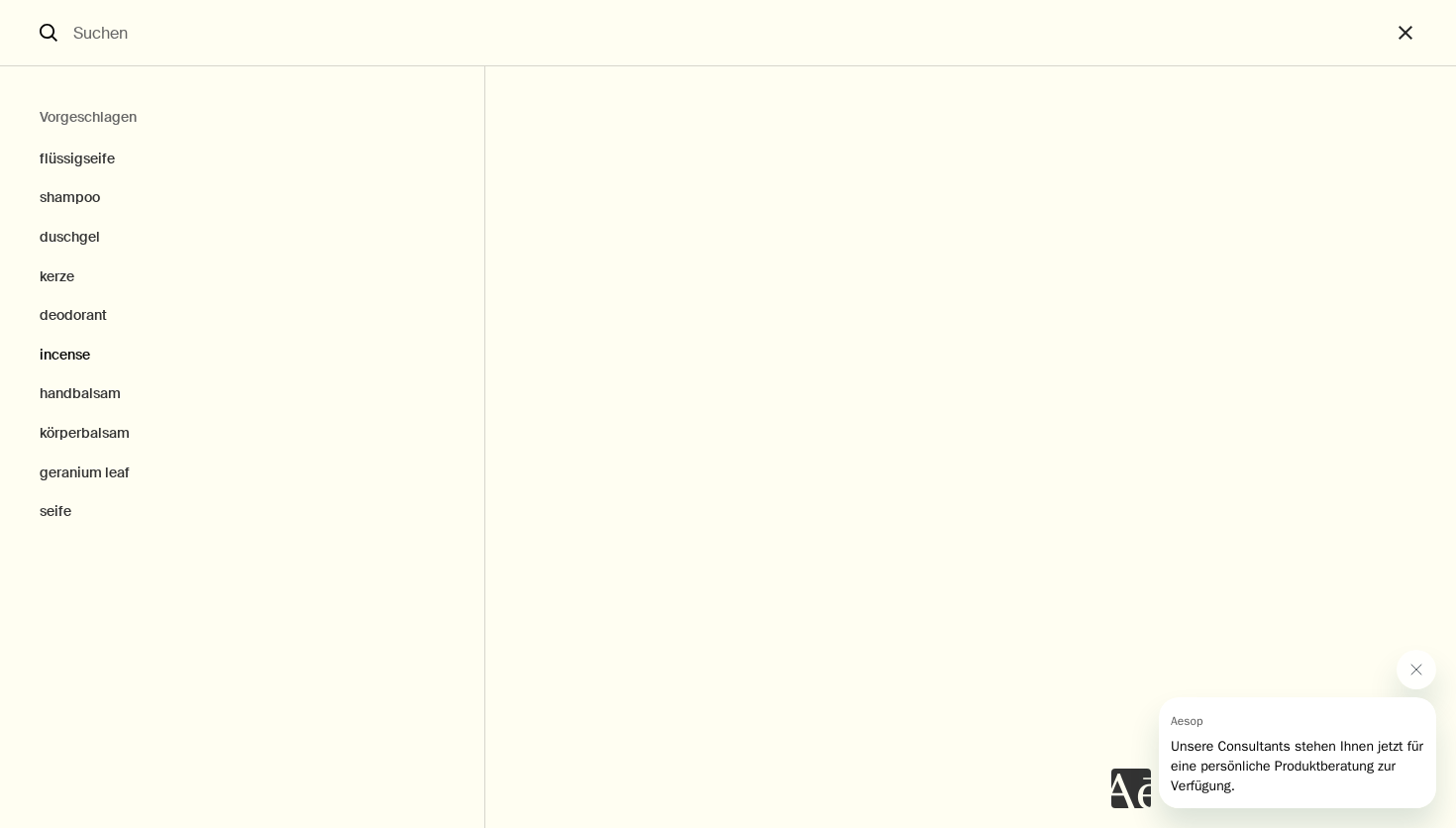 click on "incense" at bounding box center [242, 356] 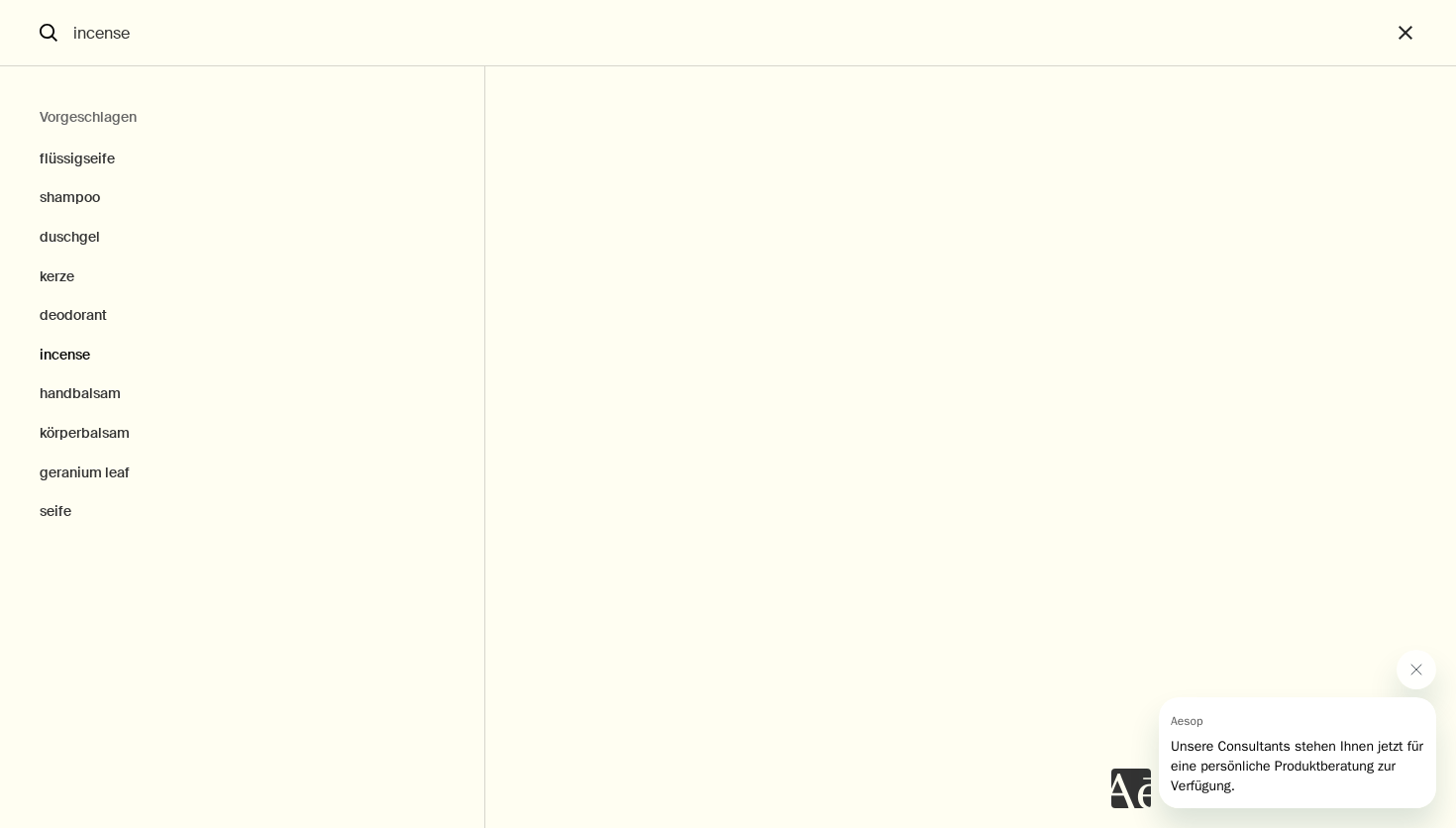 type on "incense" 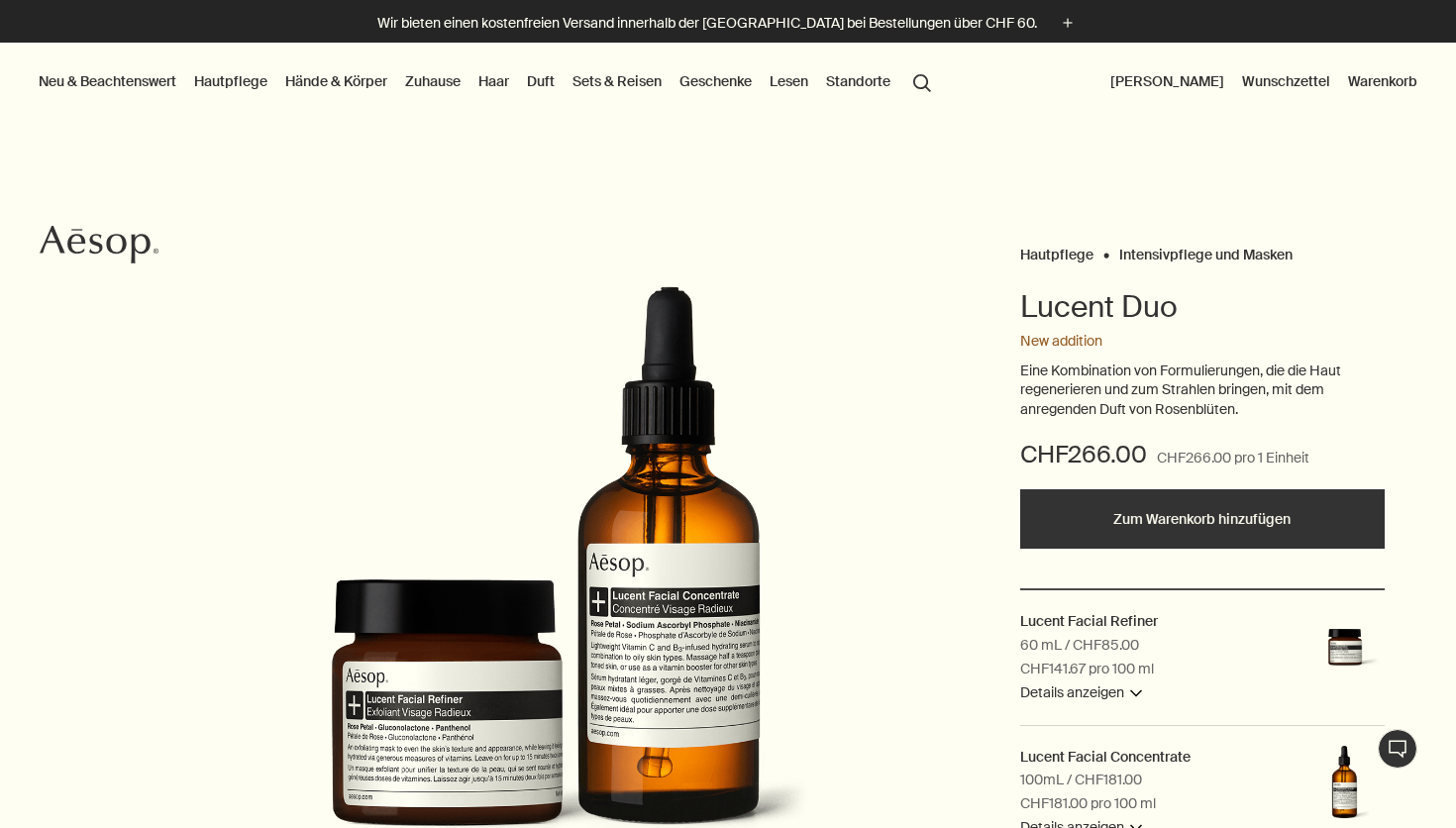 scroll, scrollTop: 0, scrollLeft: 0, axis: both 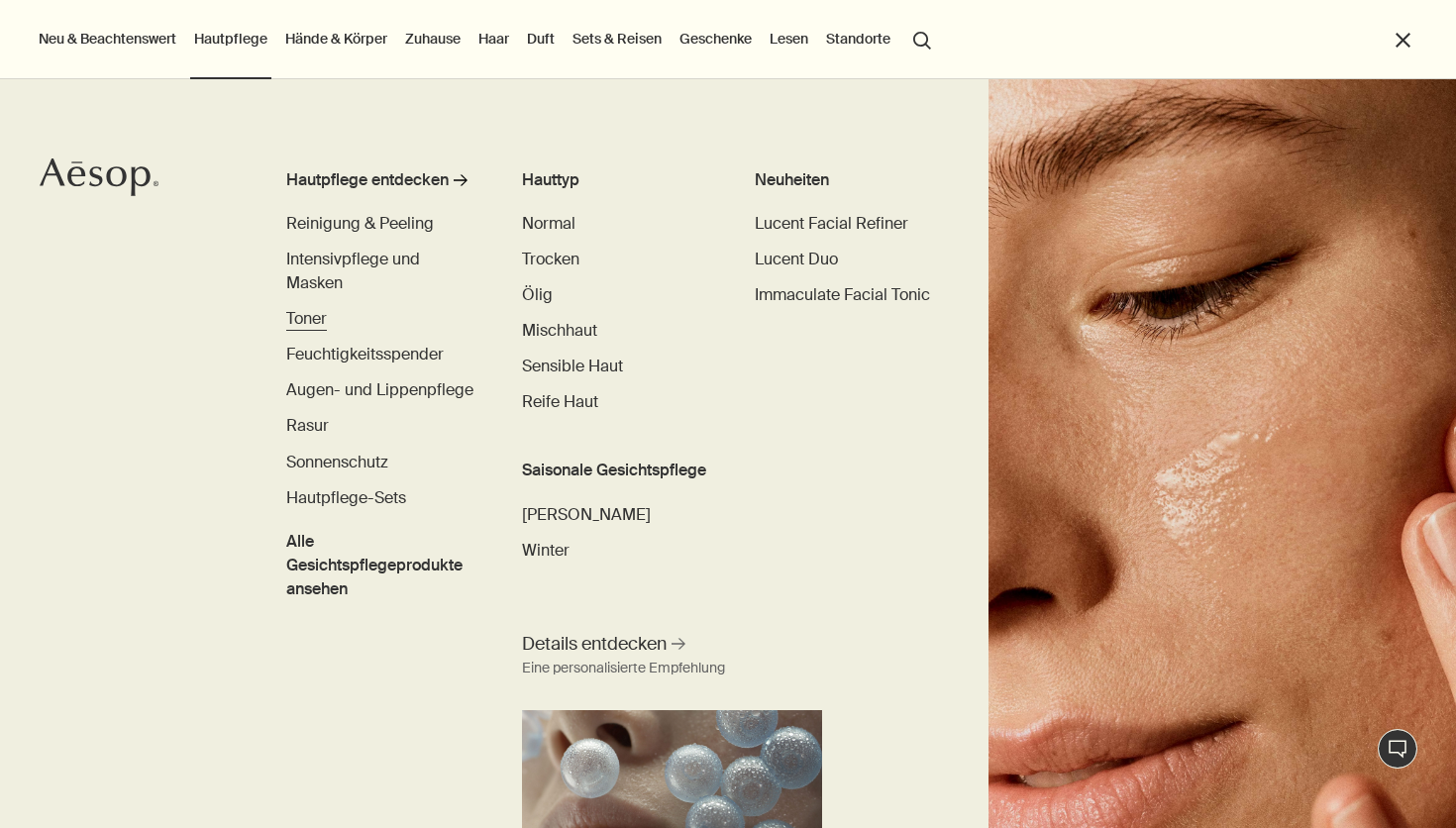 click on "Toner" at bounding box center (306, 318) 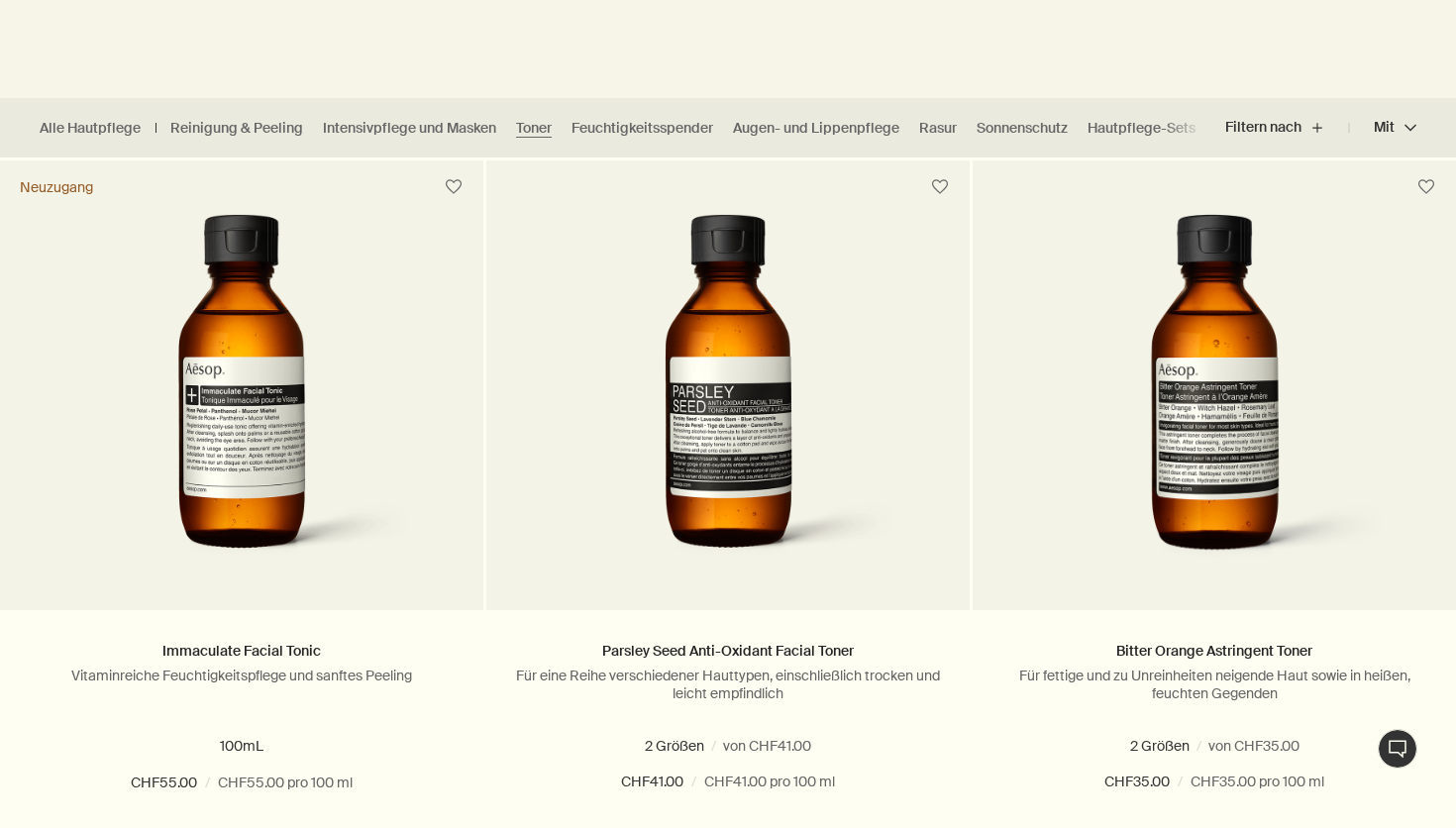 scroll, scrollTop: 471, scrollLeft: 0, axis: vertical 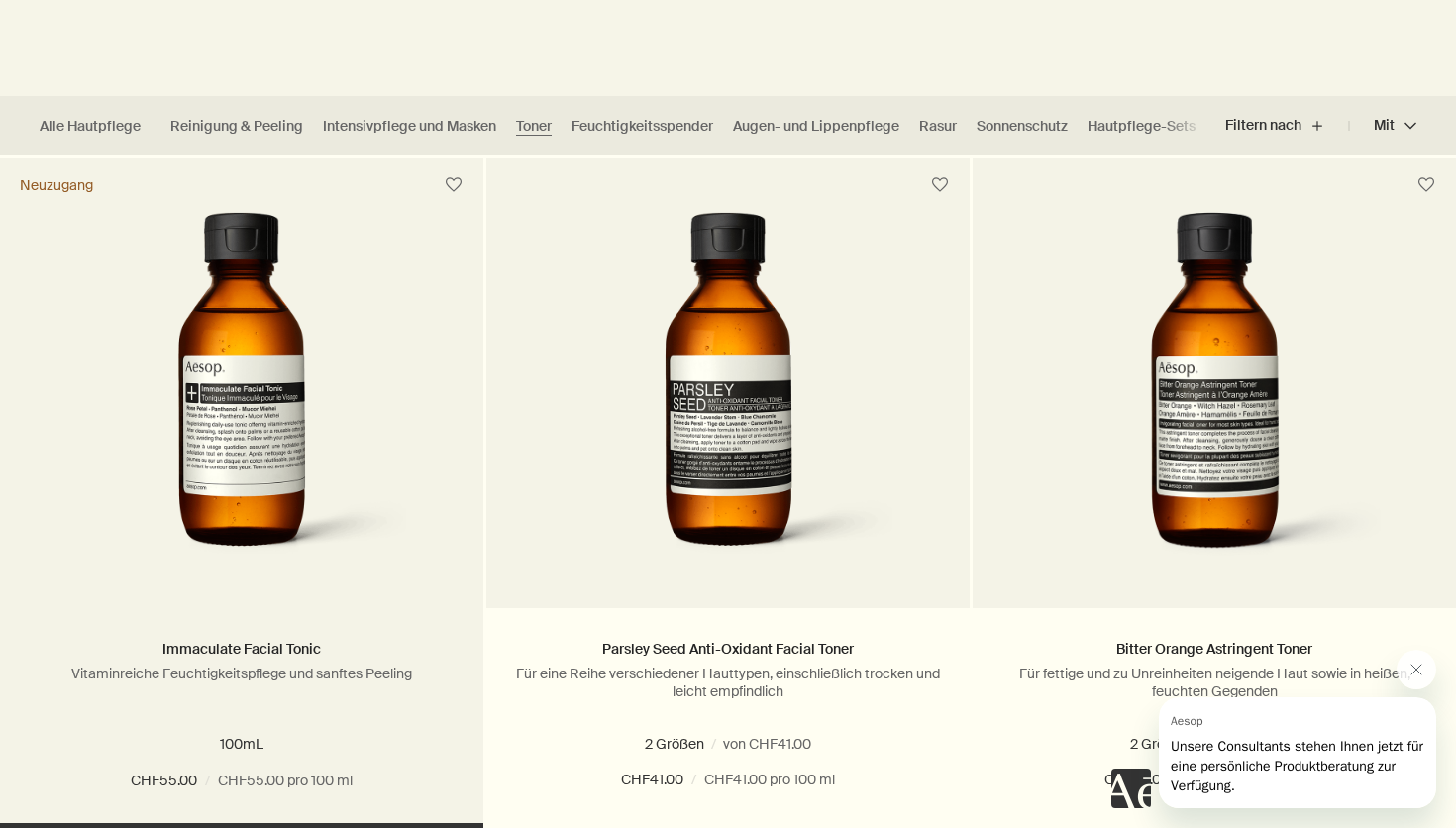 click at bounding box center (242, 395) 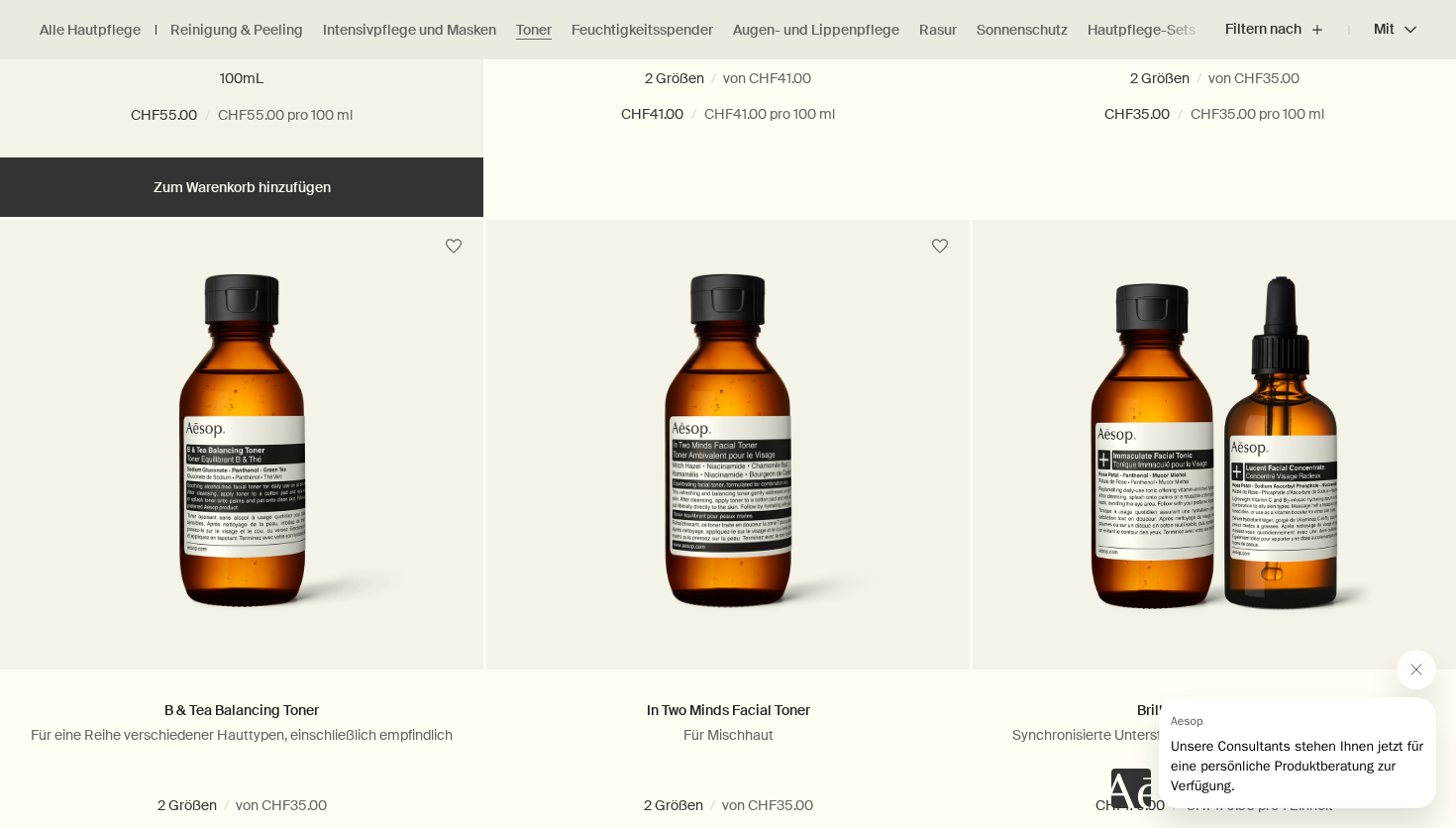 scroll, scrollTop: 1193, scrollLeft: 0, axis: vertical 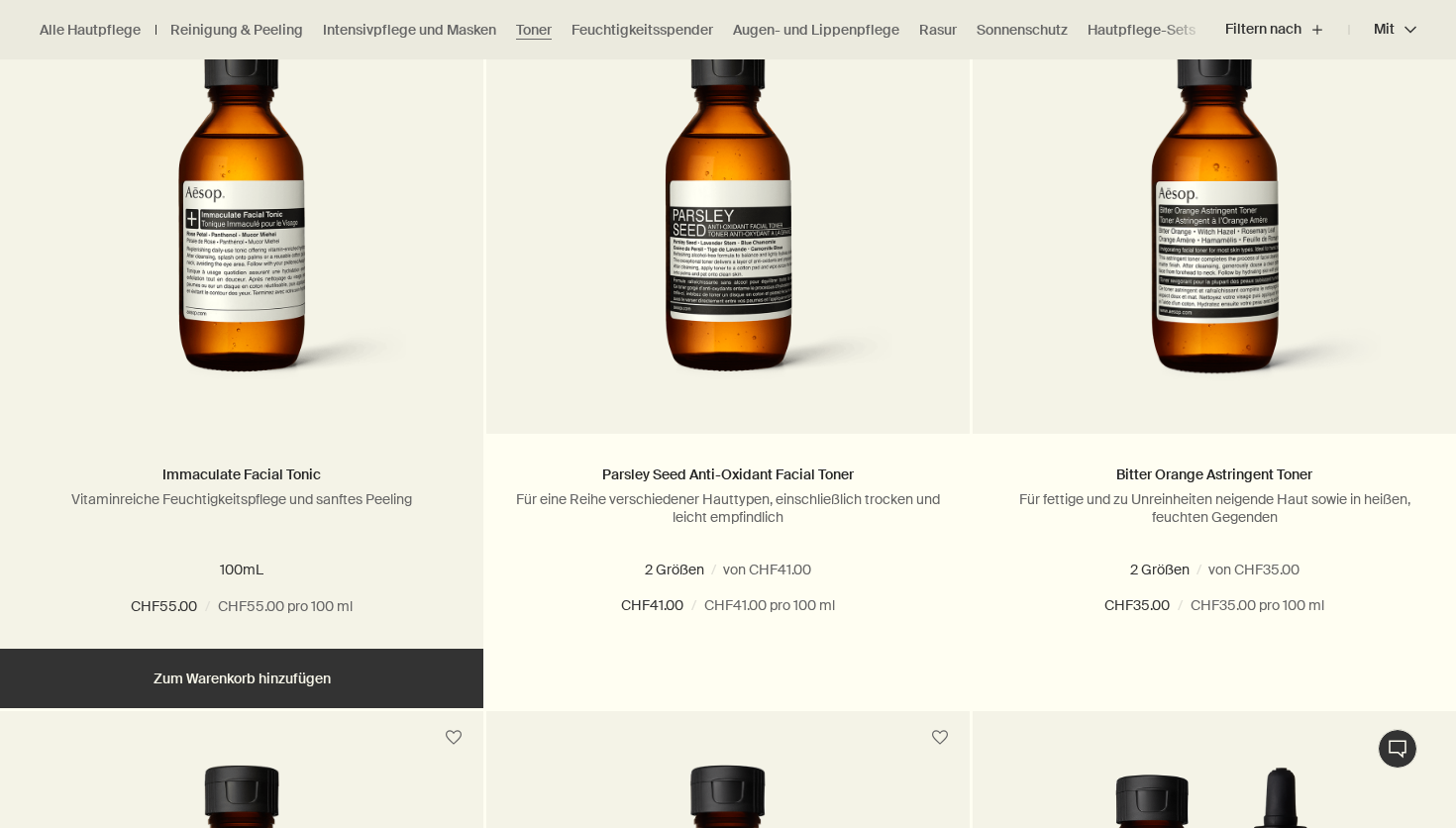 click on "Hinzufügen Zum Warenkorb hinzufügen" at bounding box center (242, 678) 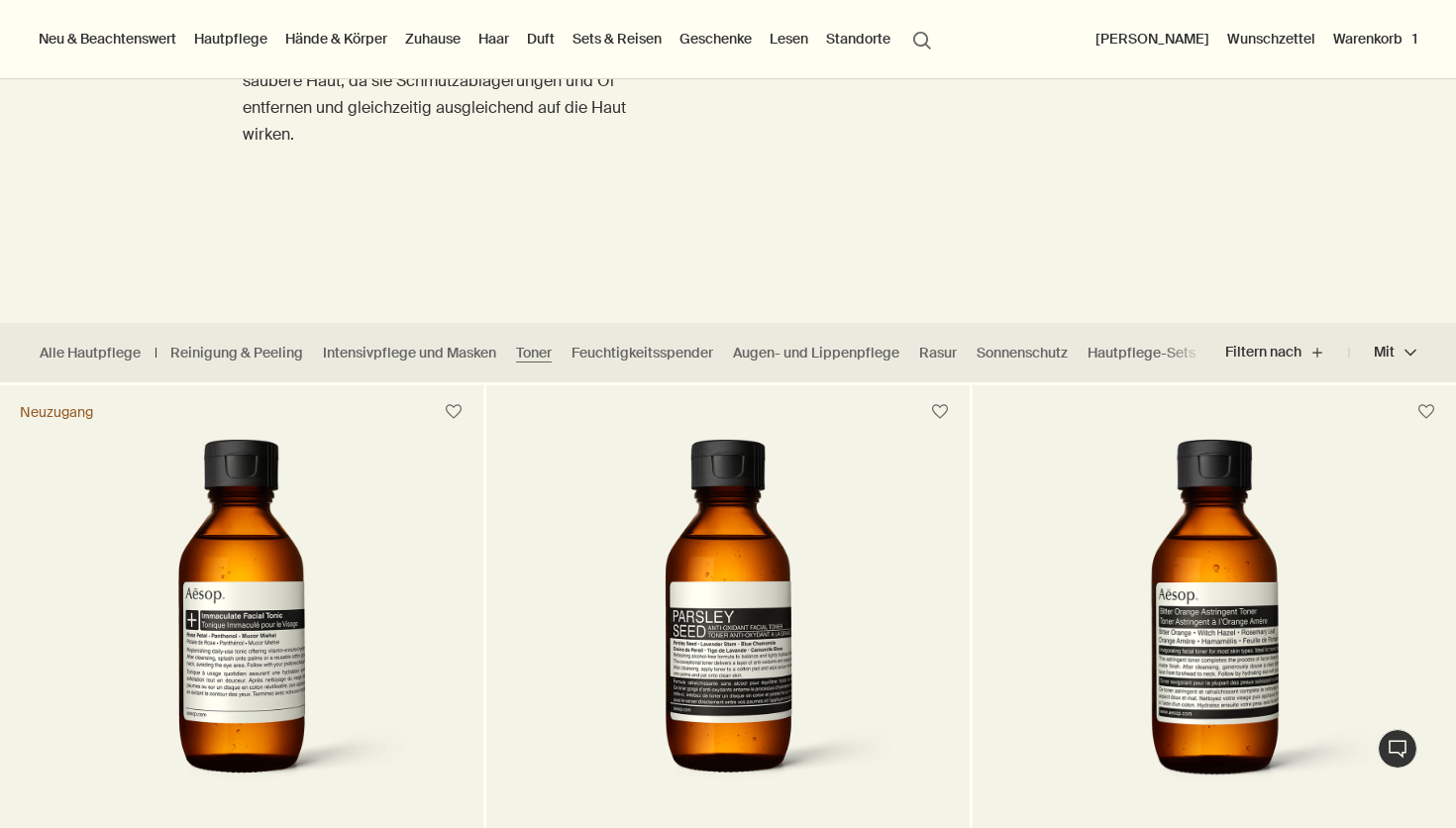 scroll, scrollTop: 86, scrollLeft: 0, axis: vertical 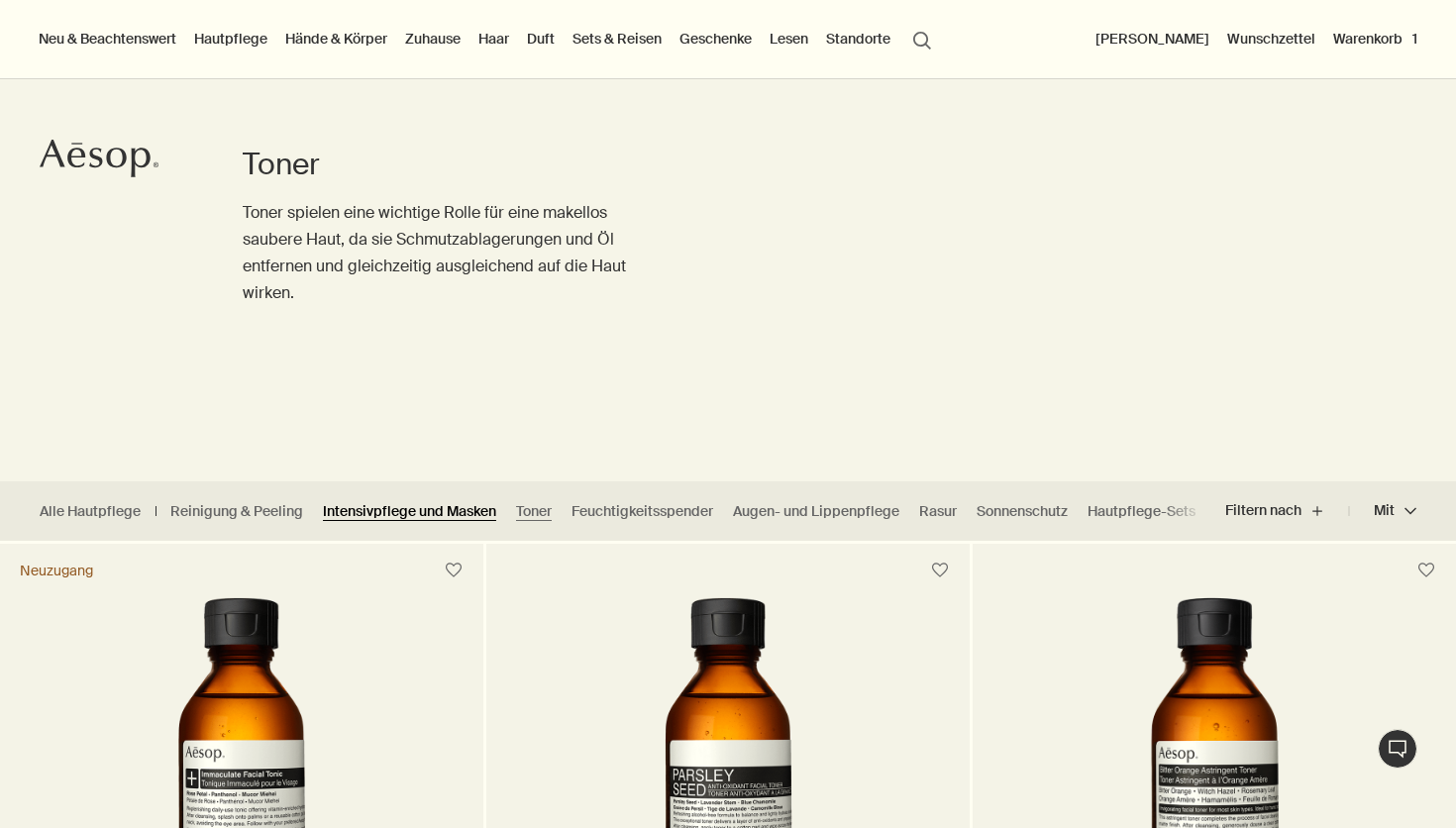 click on "Intensivpflege und Masken" at bounding box center (409, 511) 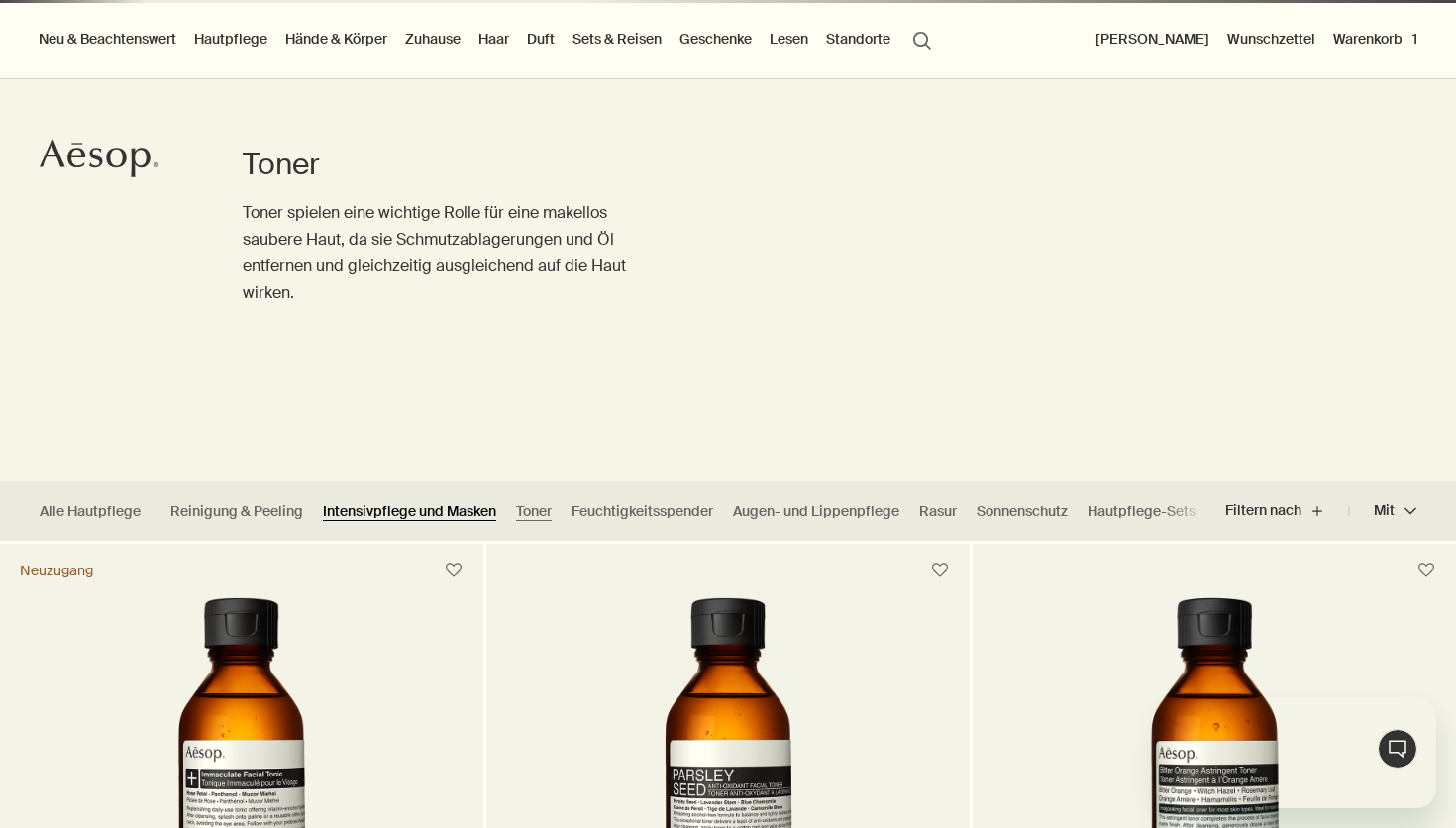 scroll, scrollTop: 0, scrollLeft: 0, axis: both 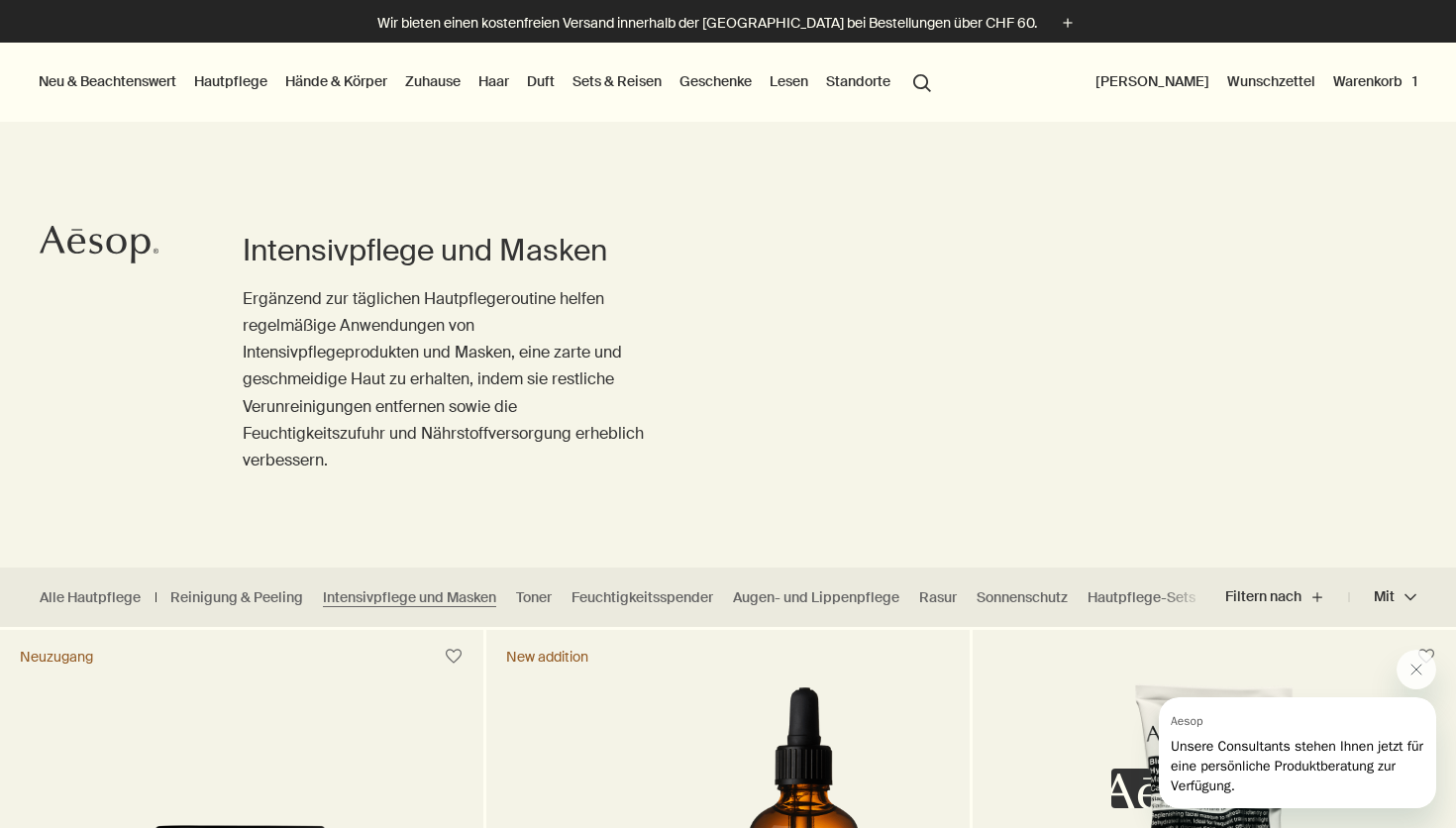 click on "Hautpflege" at bounding box center (231, 81) 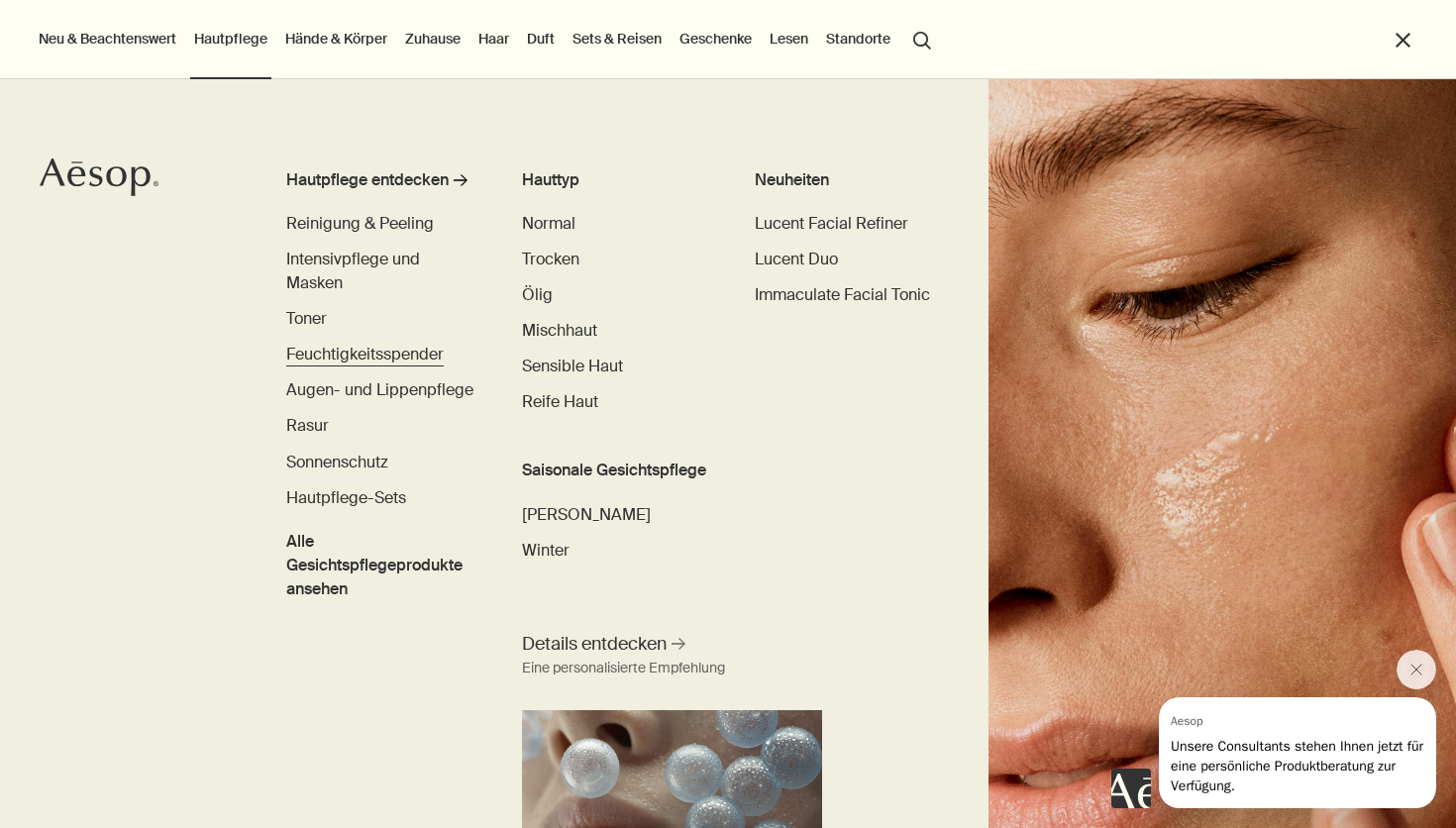 click on "Feuchtigkeitsspender" at bounding box center [364, 354] 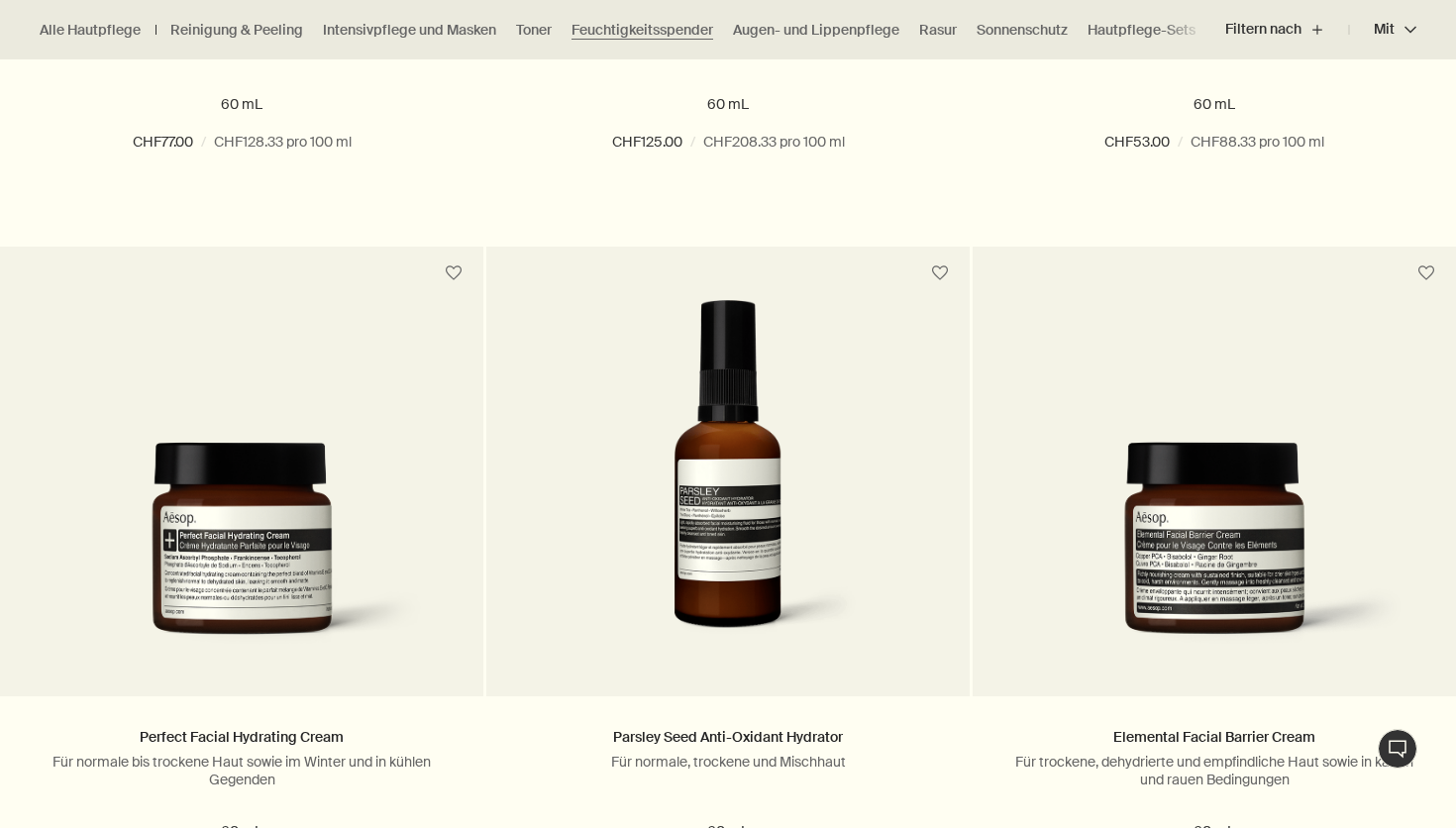 scroll, scrollTop: 2563, scrollLeft: 0, axis: vertical 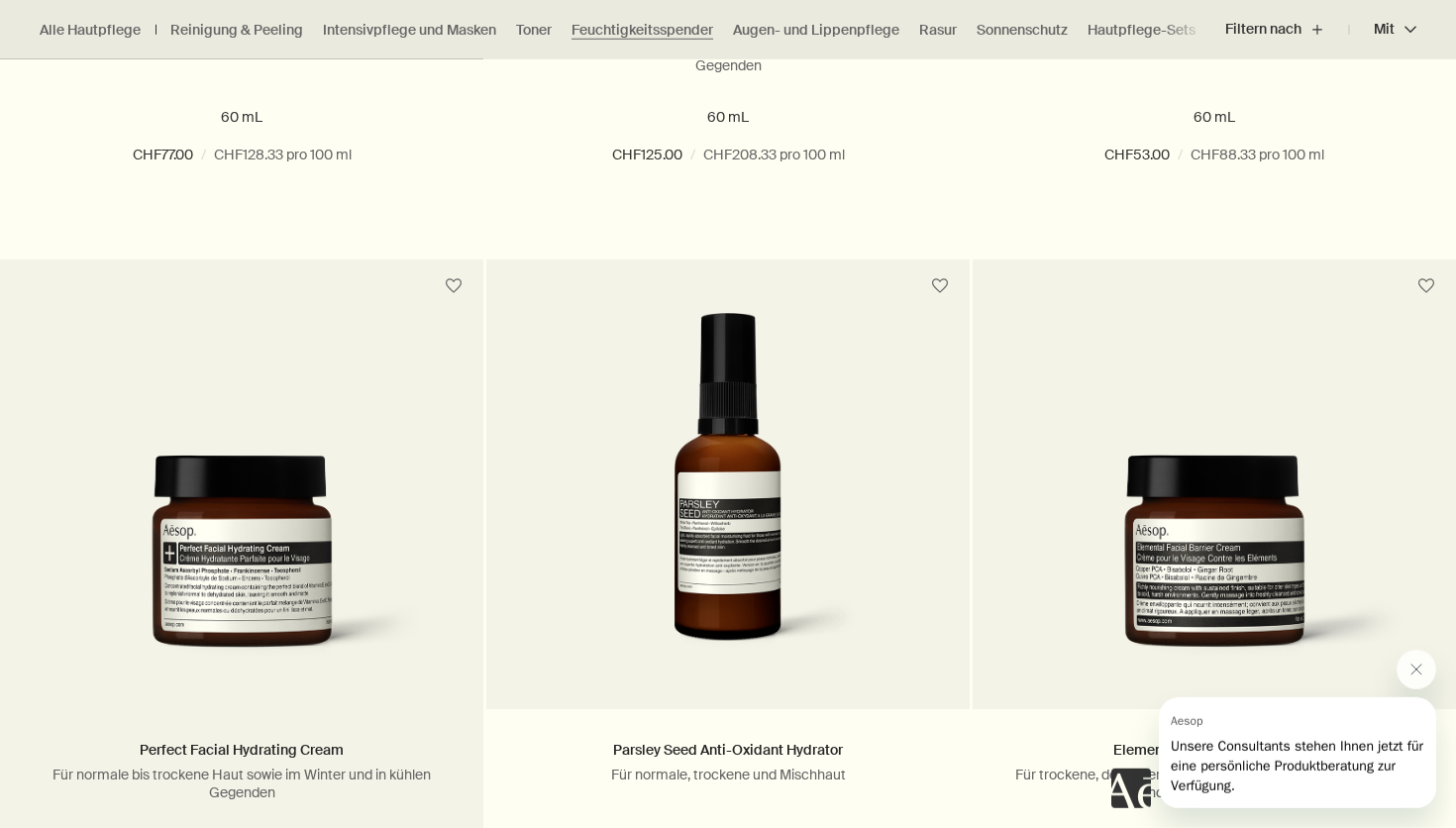 click at bounding box center (242, 567) 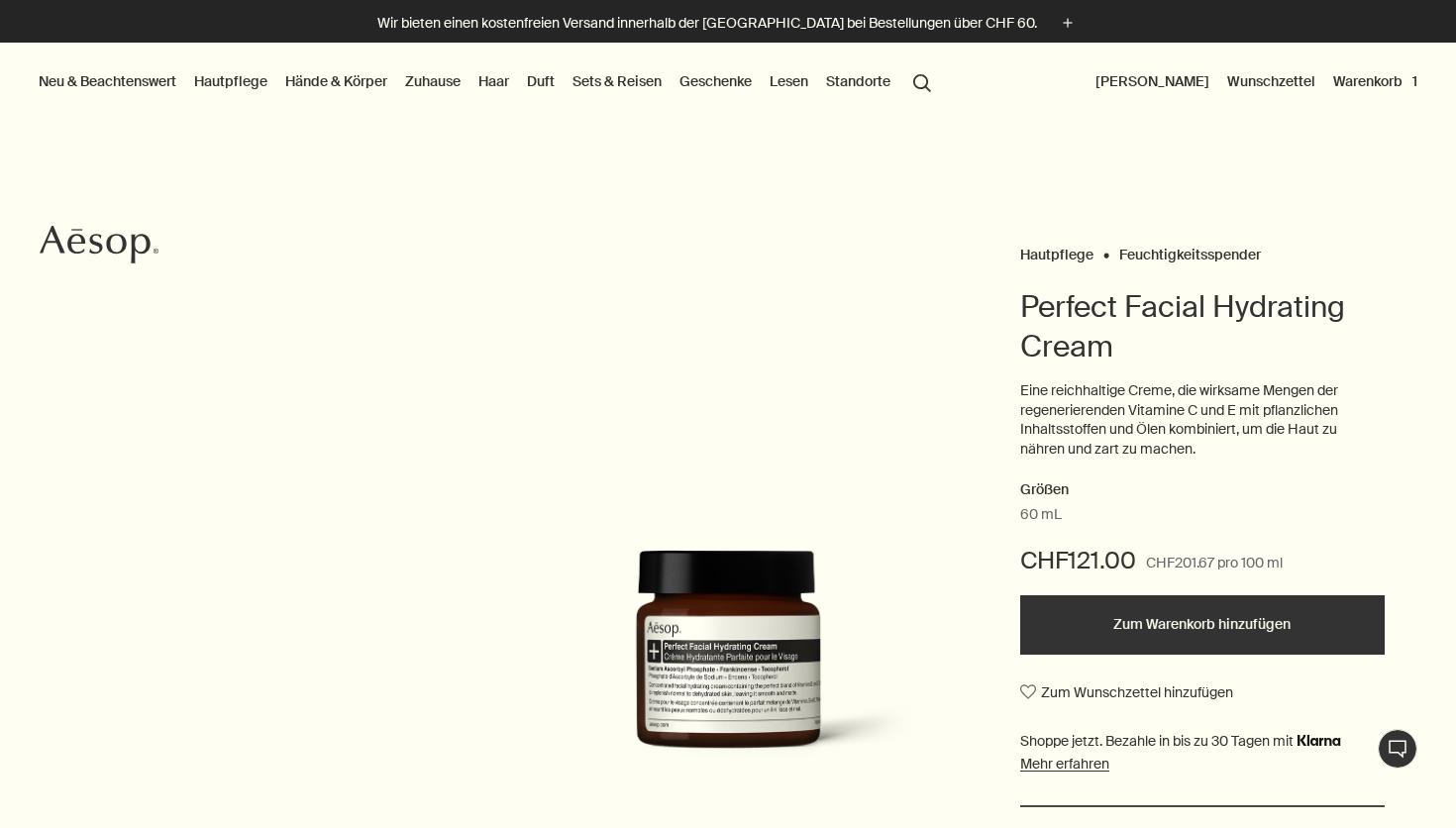 scroll, scrollTop: 0, scrollLeft: 0, axis: both 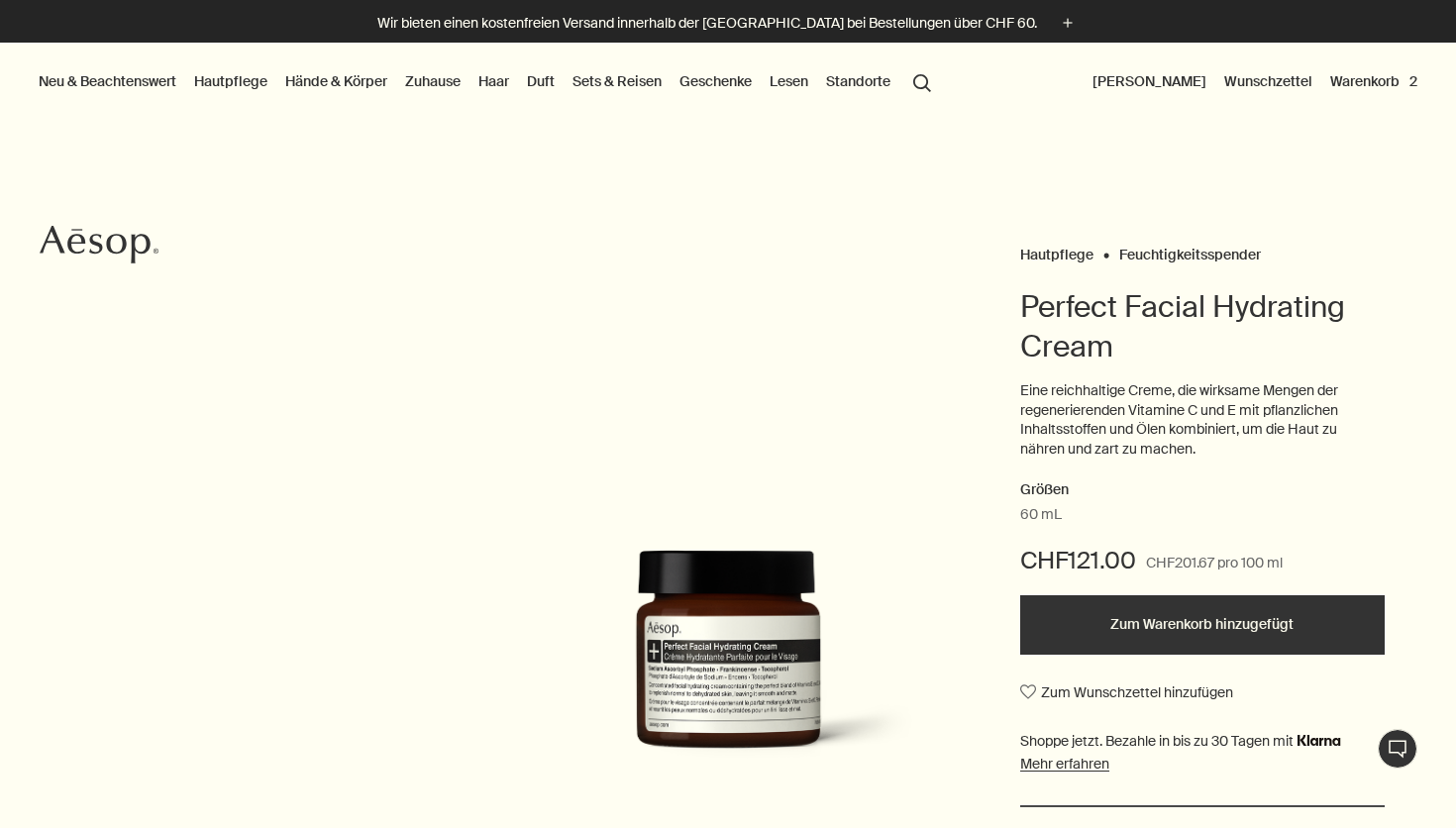 click on "Warenkorb 2" at bounding box center [1374, 81] 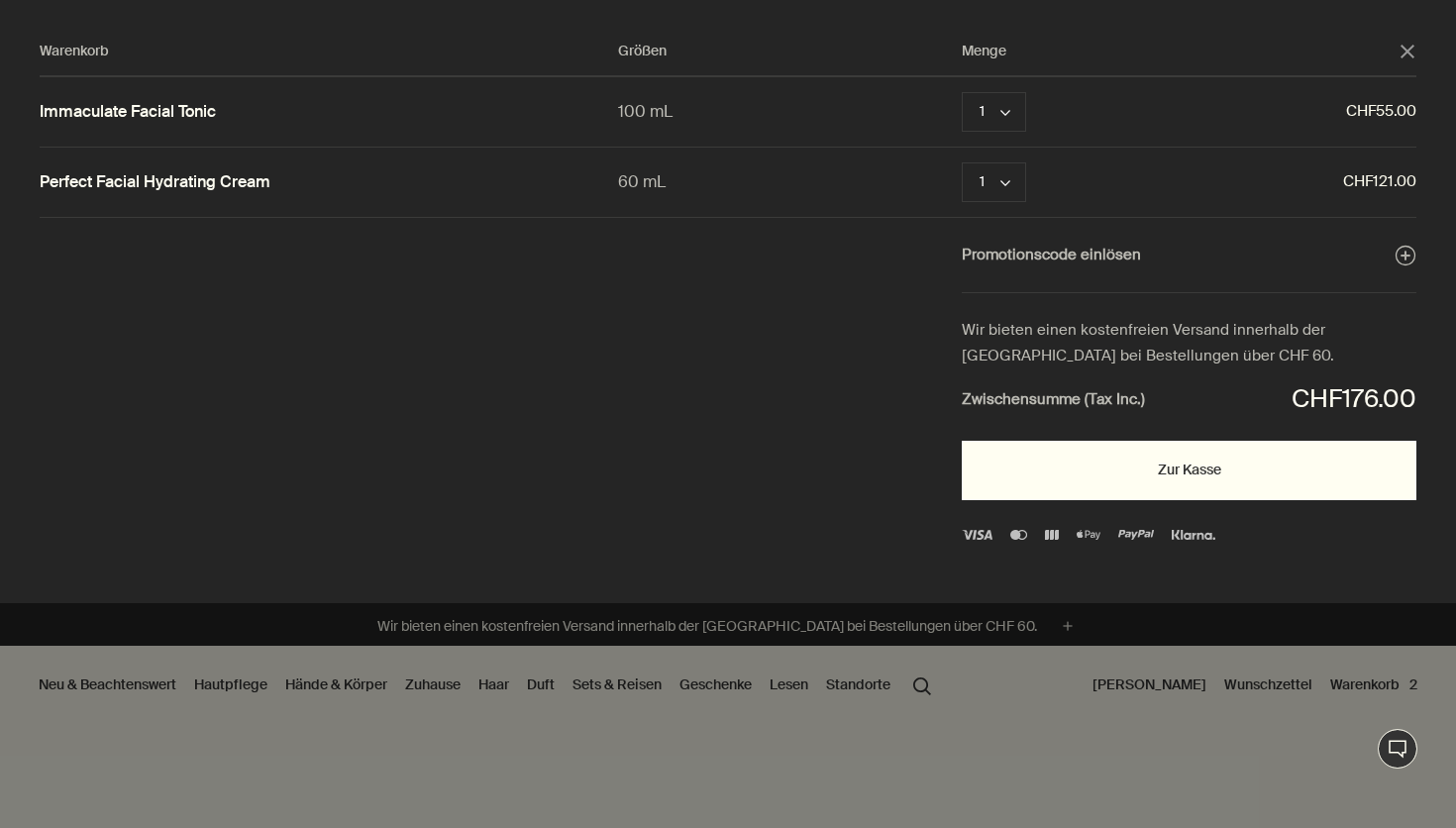 click on "Zur Kasse" at bounding box center [1189, 470] 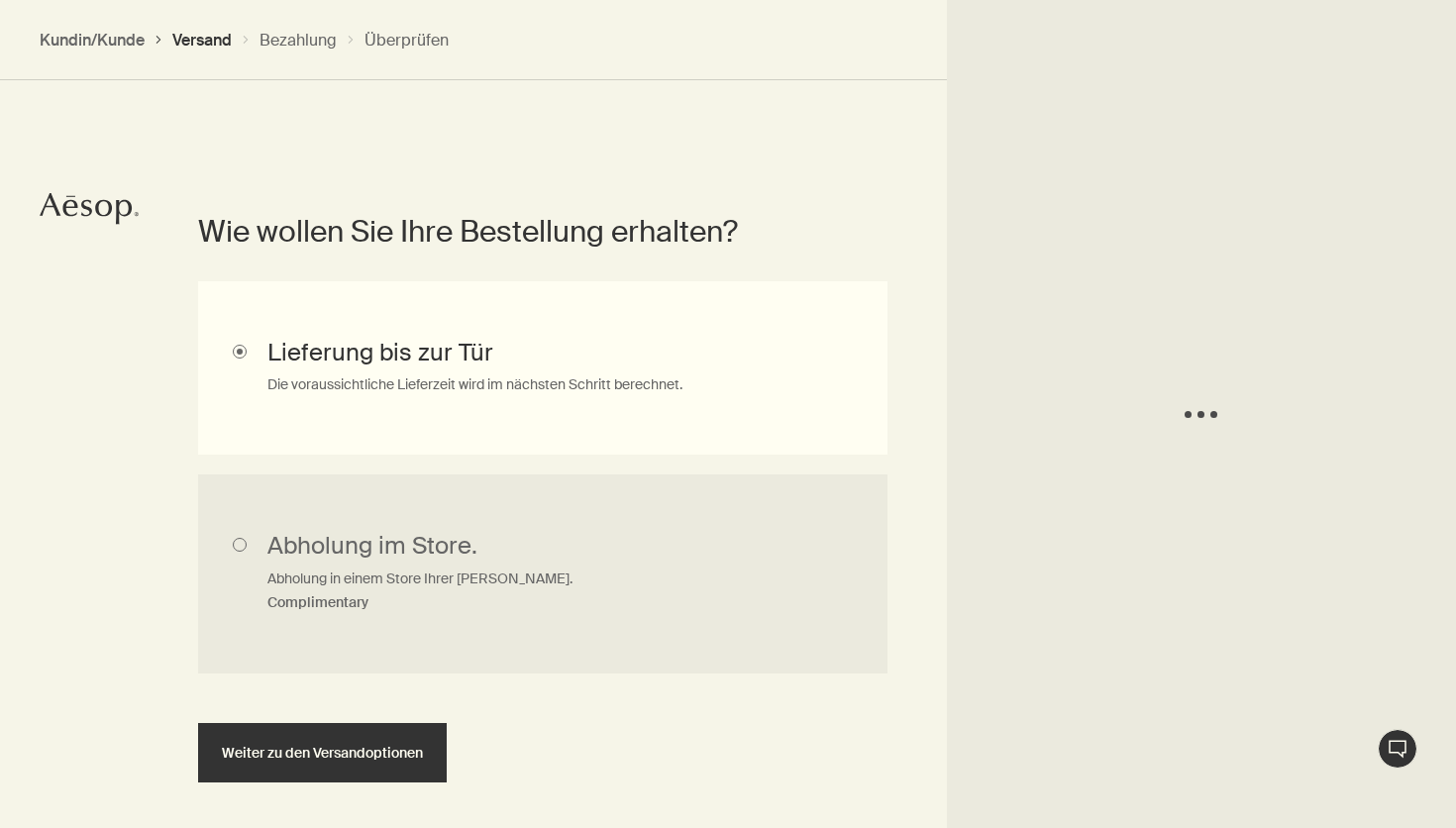 scroll, scrollTop: 444, scrollLeft: 0, axis: vertical 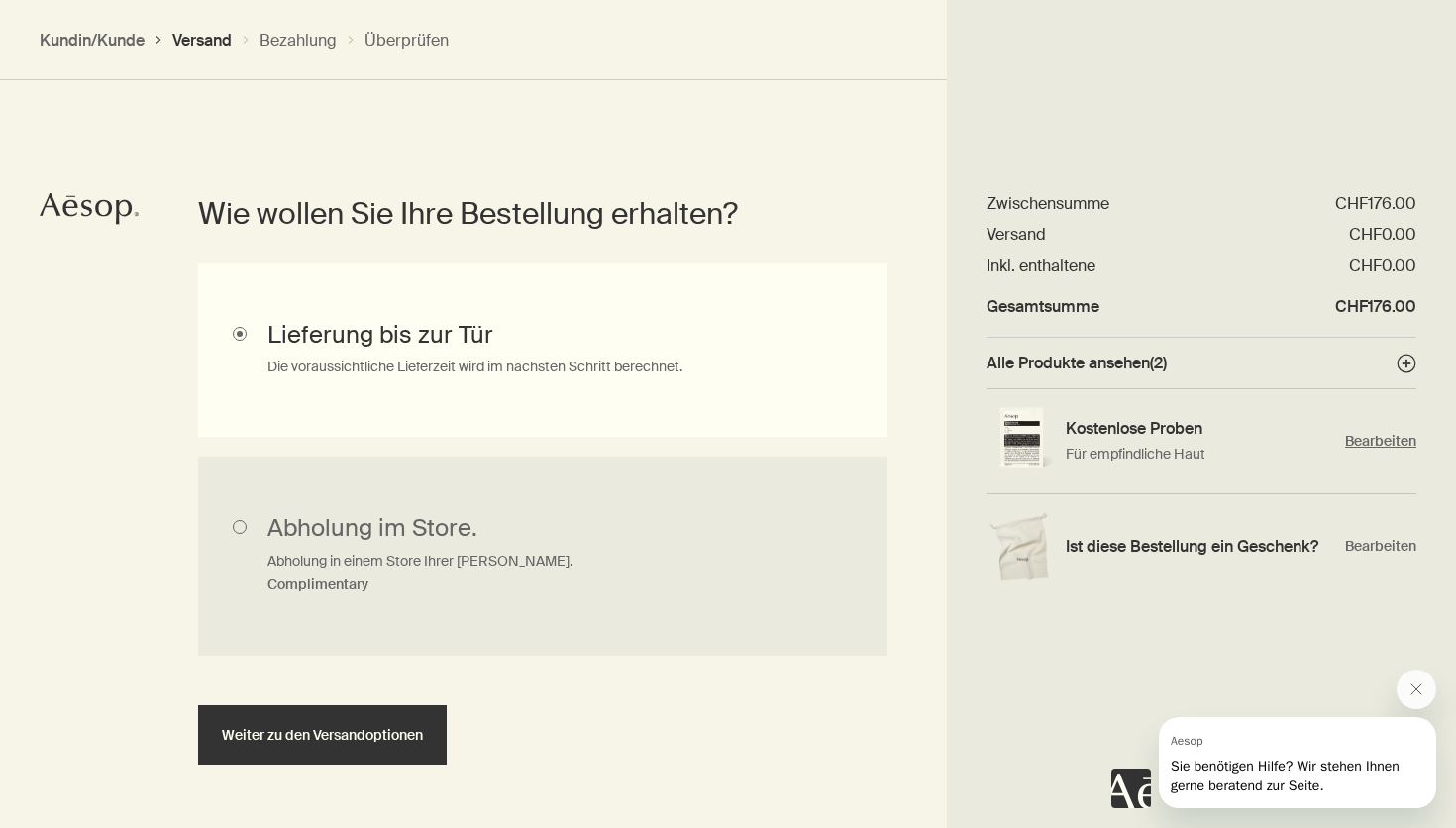click on "Bearbeiten" at bounding box center [1381, 441] 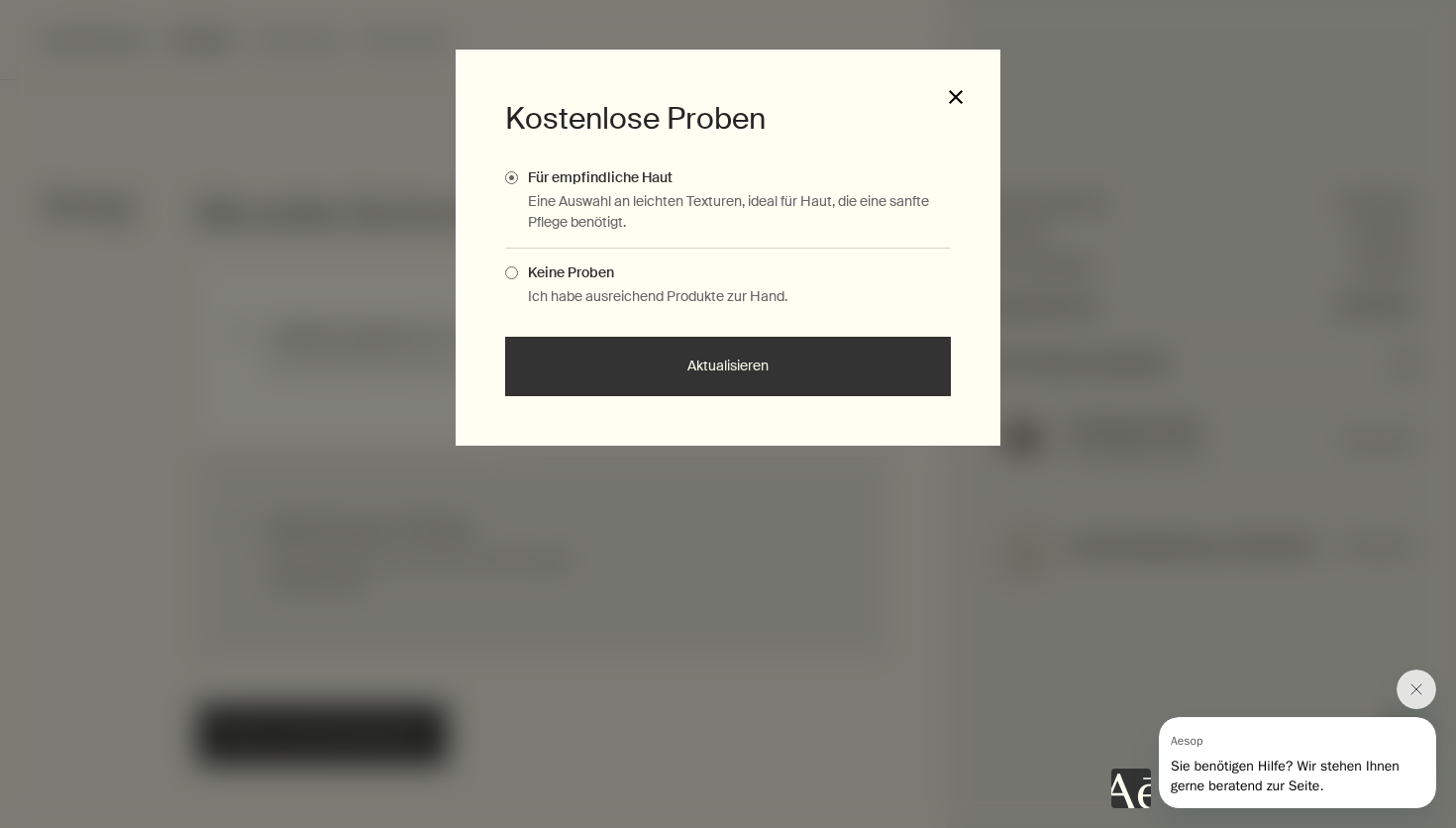 click on "close" at bounding box center [956, 97] 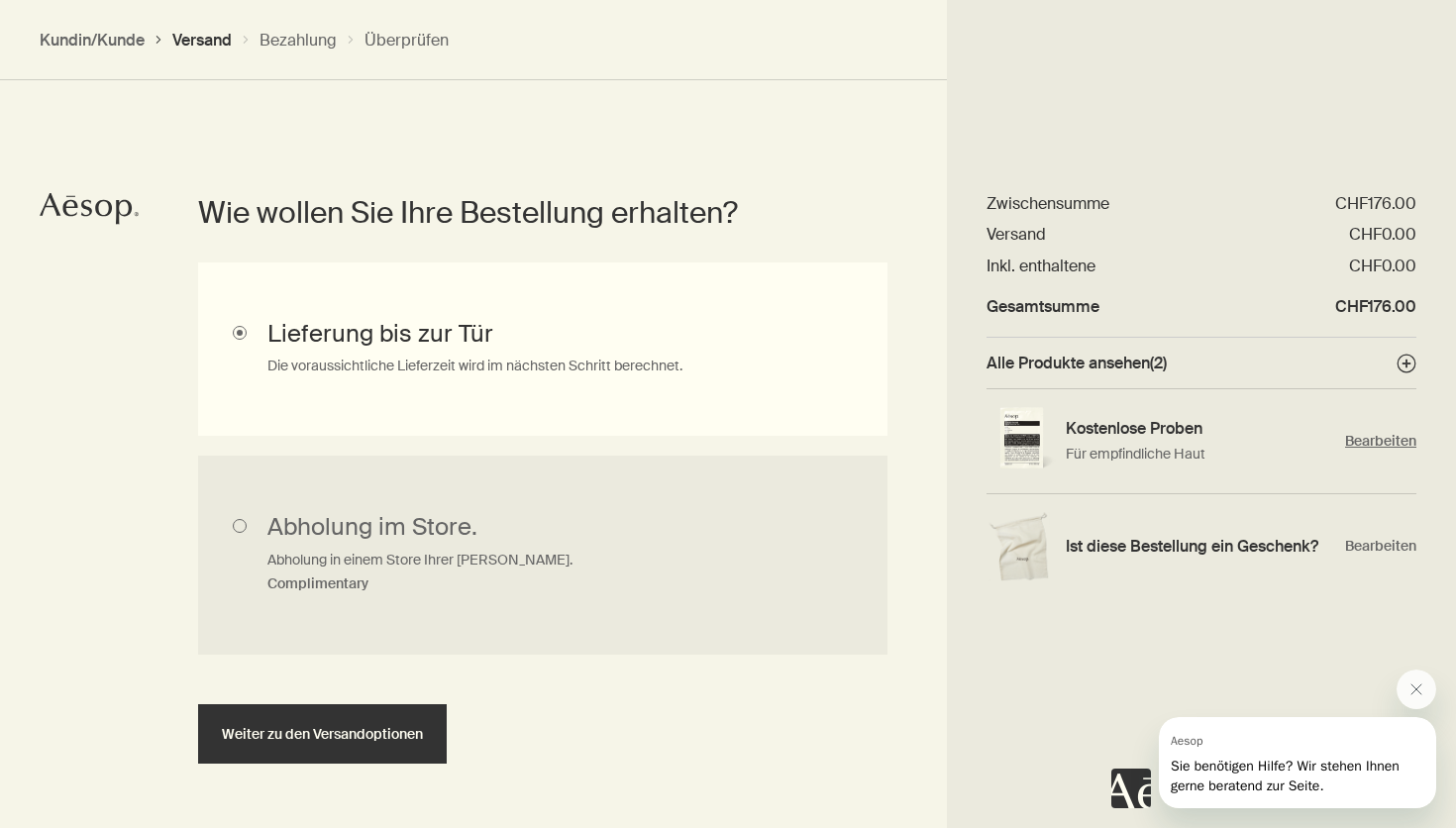 scroll, scrollTop: 513, scrollLeft: 0, axis: vertical 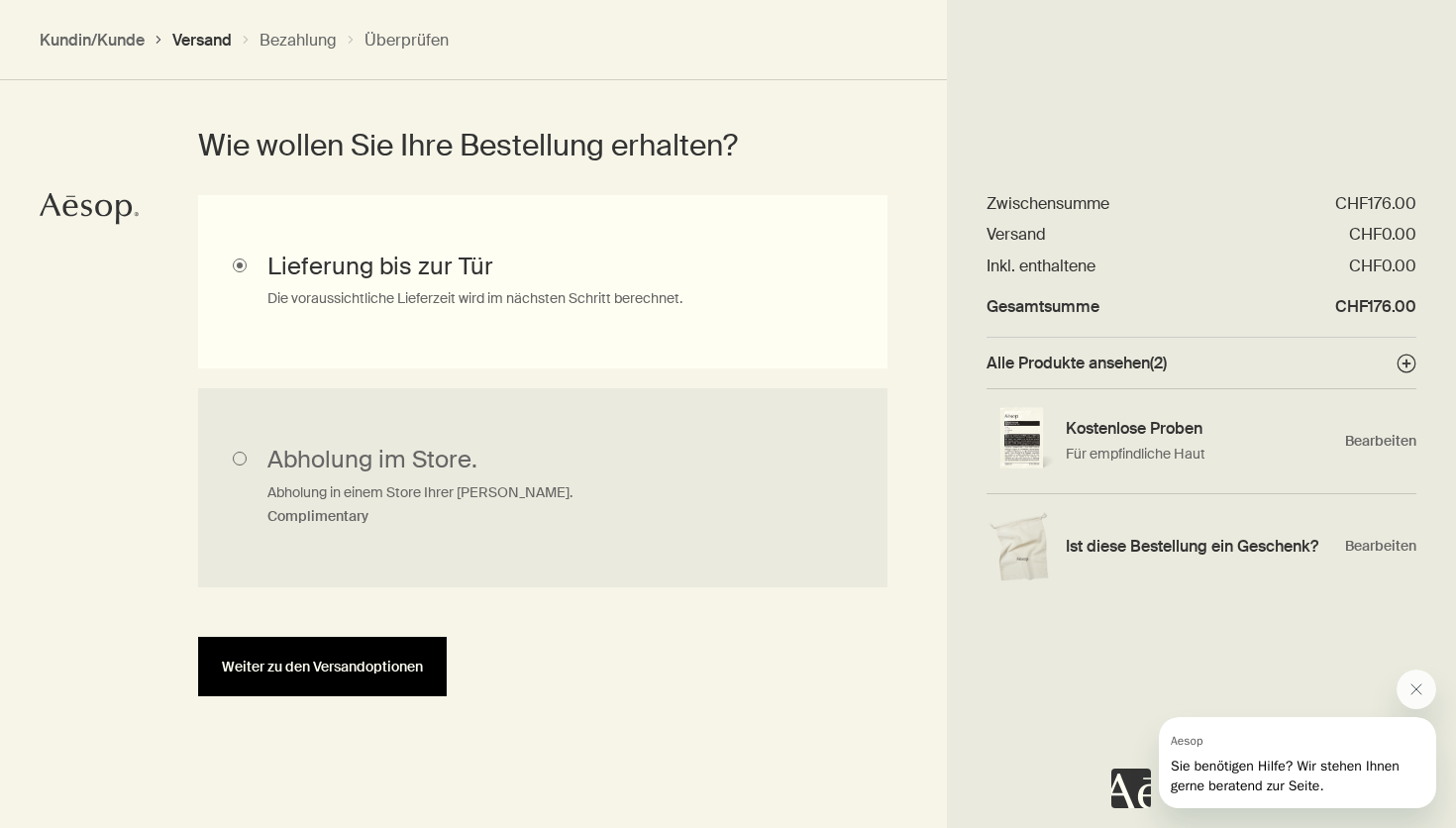 click on "Weiter zu den Versandoptionen" at bounding box center [322, 667] 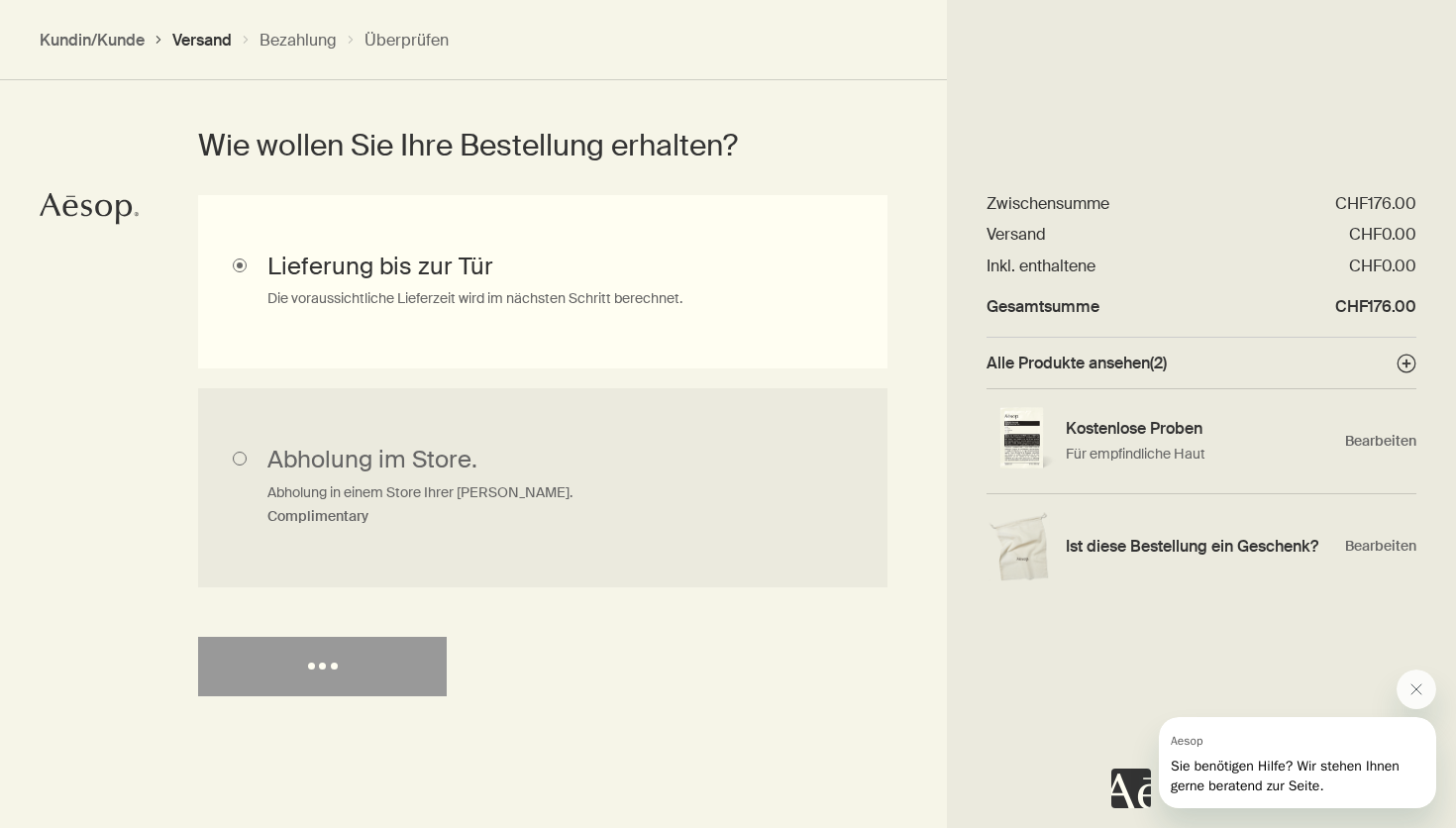 select on "CH" 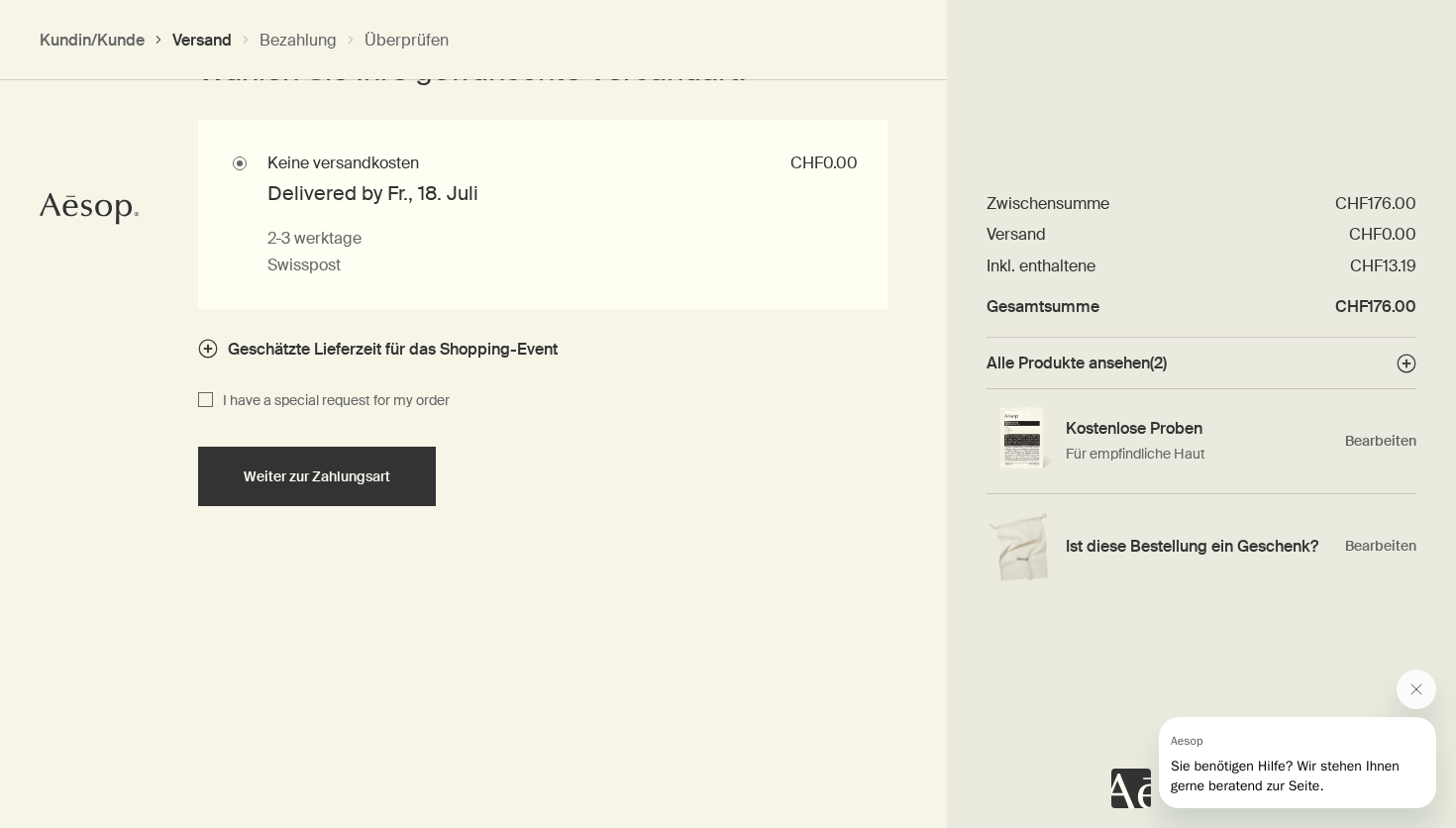 scroll, scrollTop: 1867, scrollLeft: 0, axis: vertical 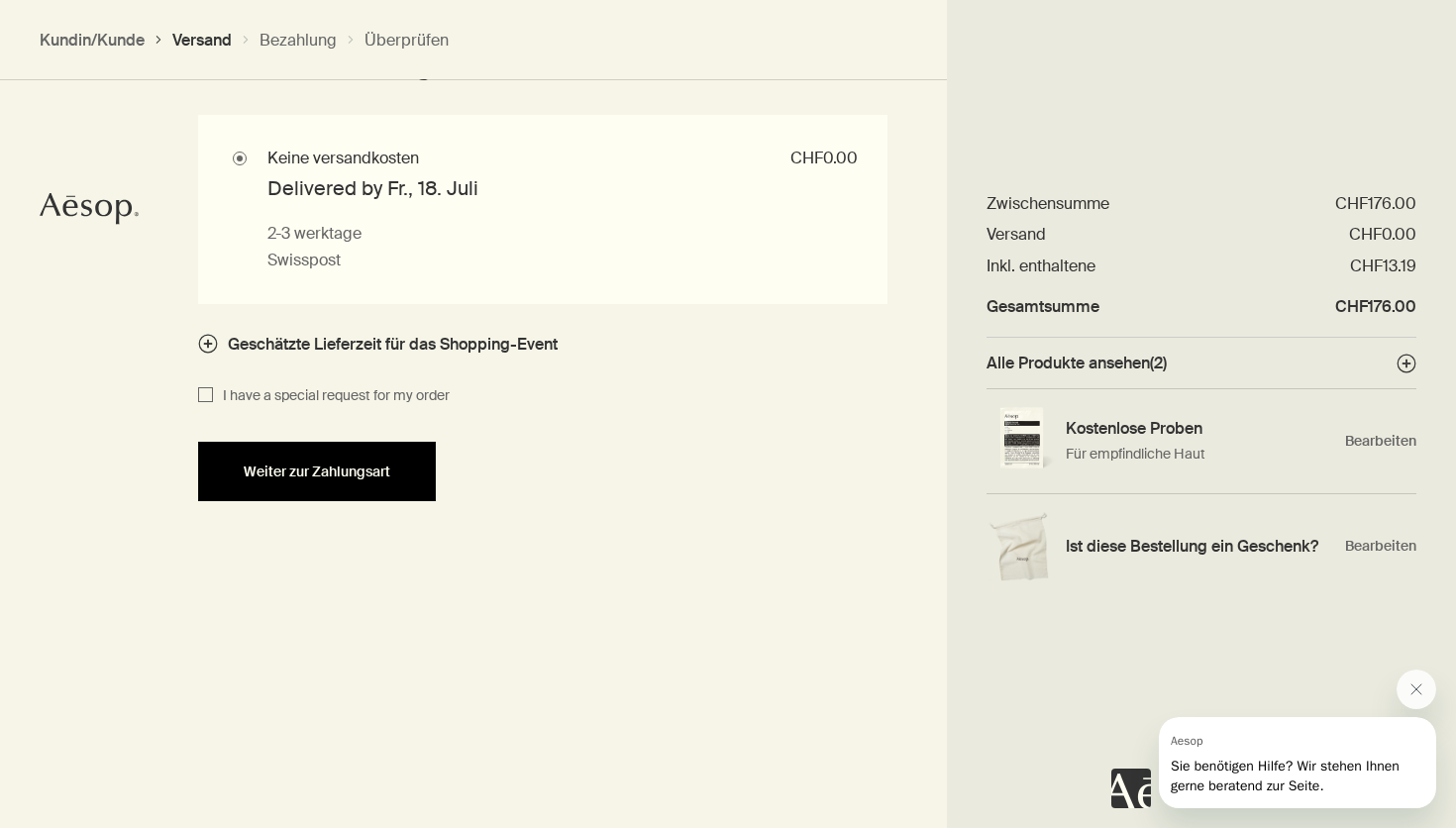 click on "Weiter zur Zahlungsart" at bounding box center (317, 471) 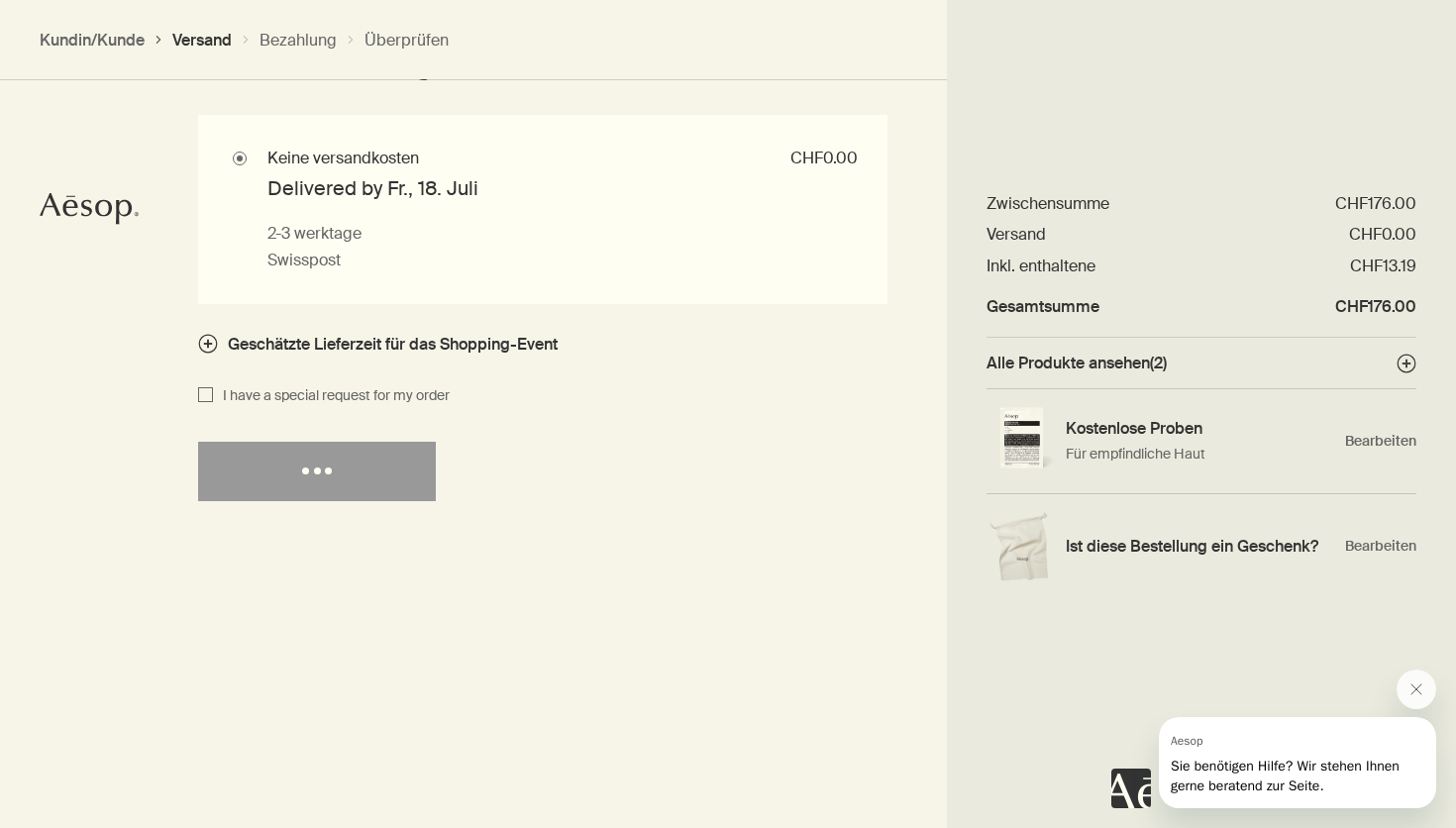 select on "CH" 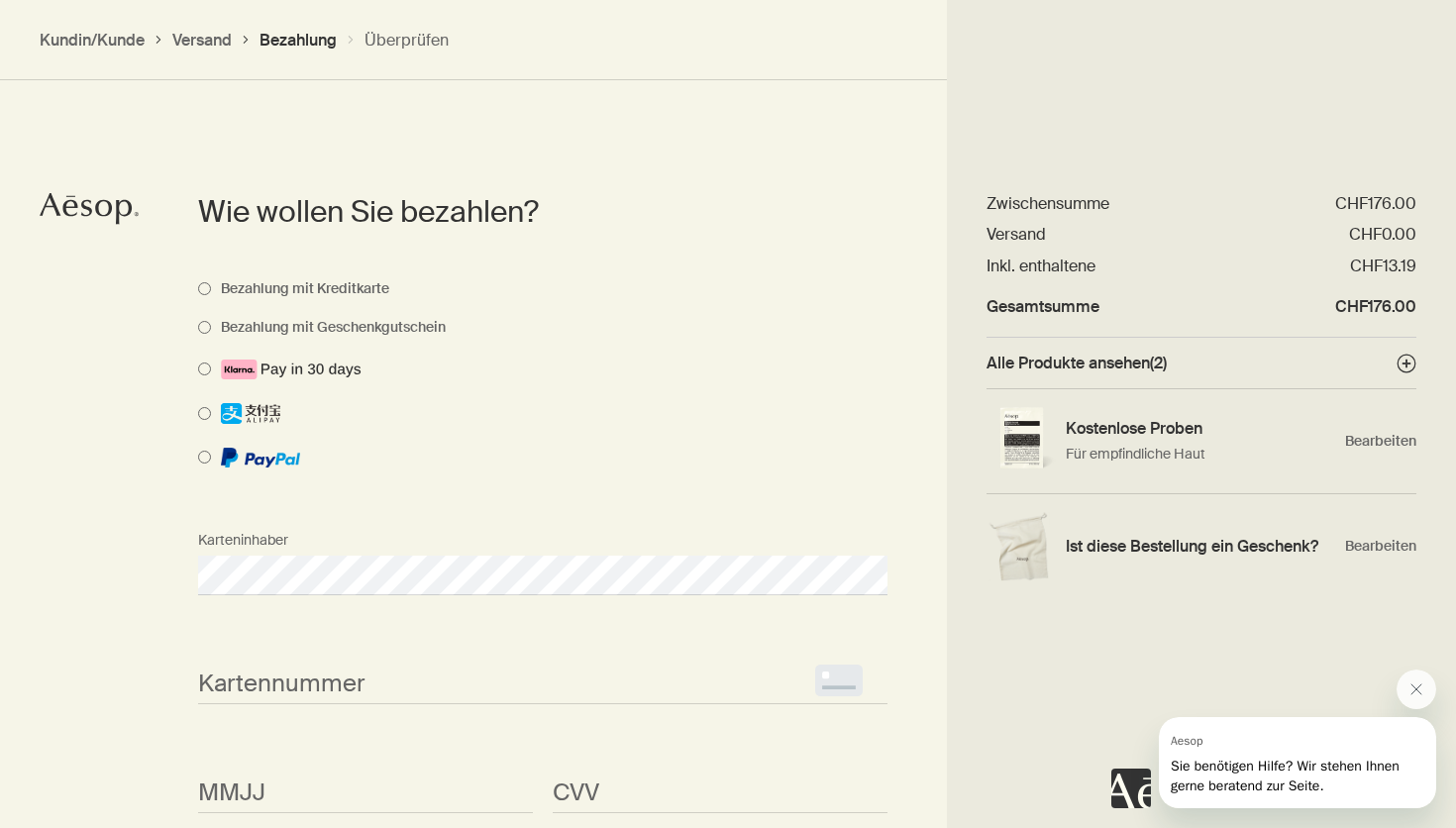 scroll, scrollTop: 1408, scrollLeft: 0, axis: vertical 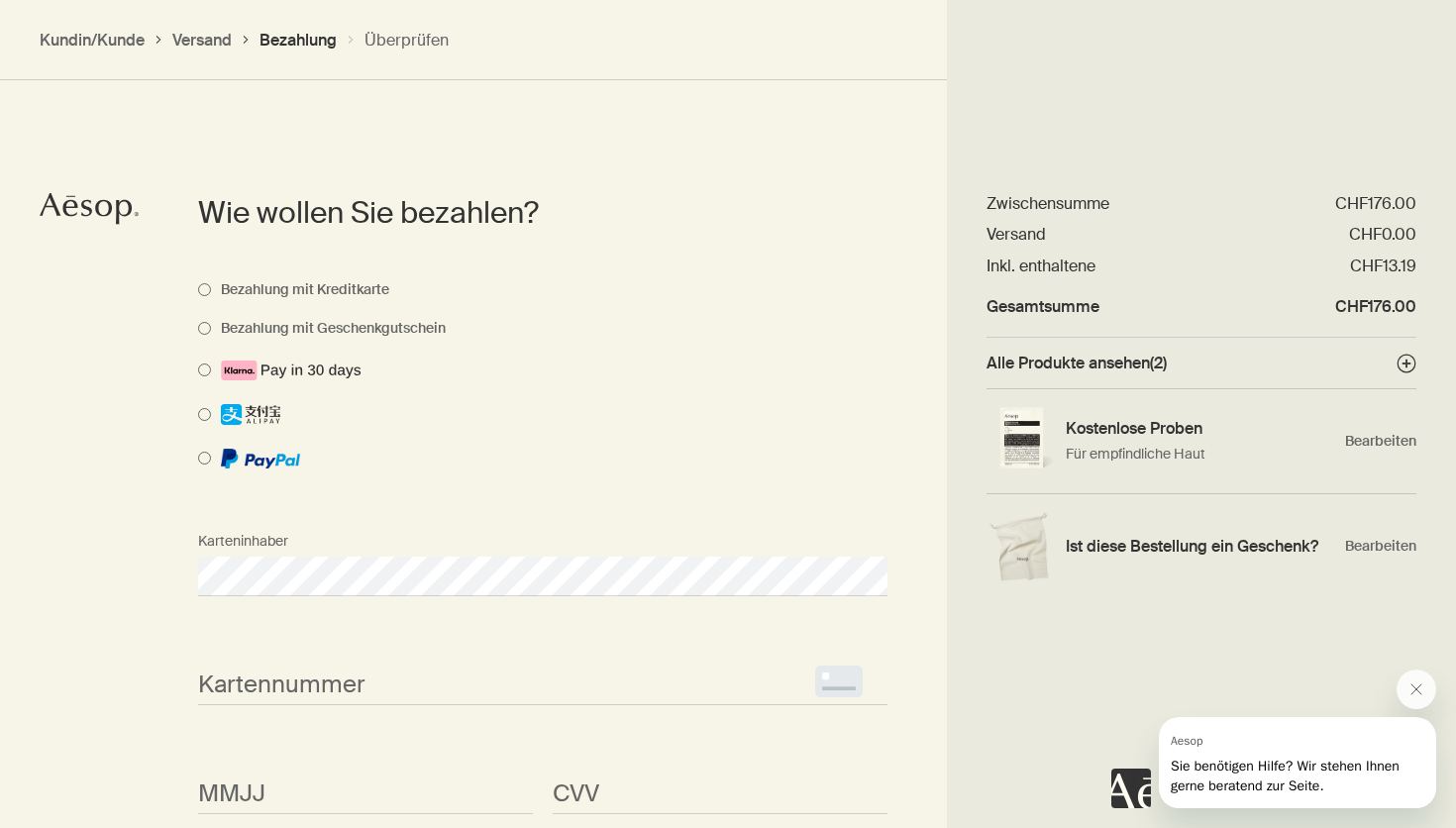 click on "<p>Your browser does not support iframes.</p>" at bounding box center (543, 685) 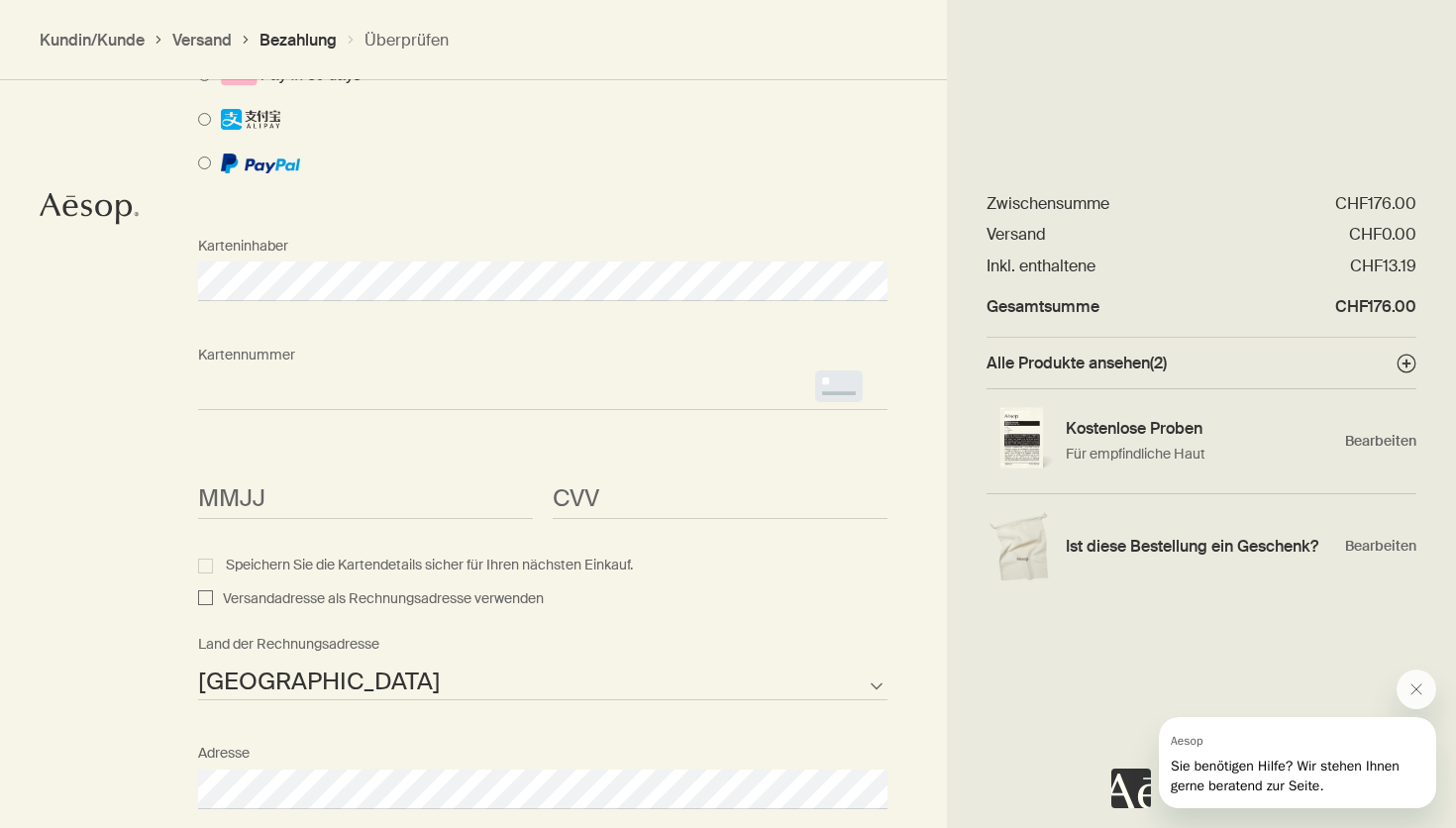 scroll, scrollTop: 1711, scrollLeft: 0, axis: vertical 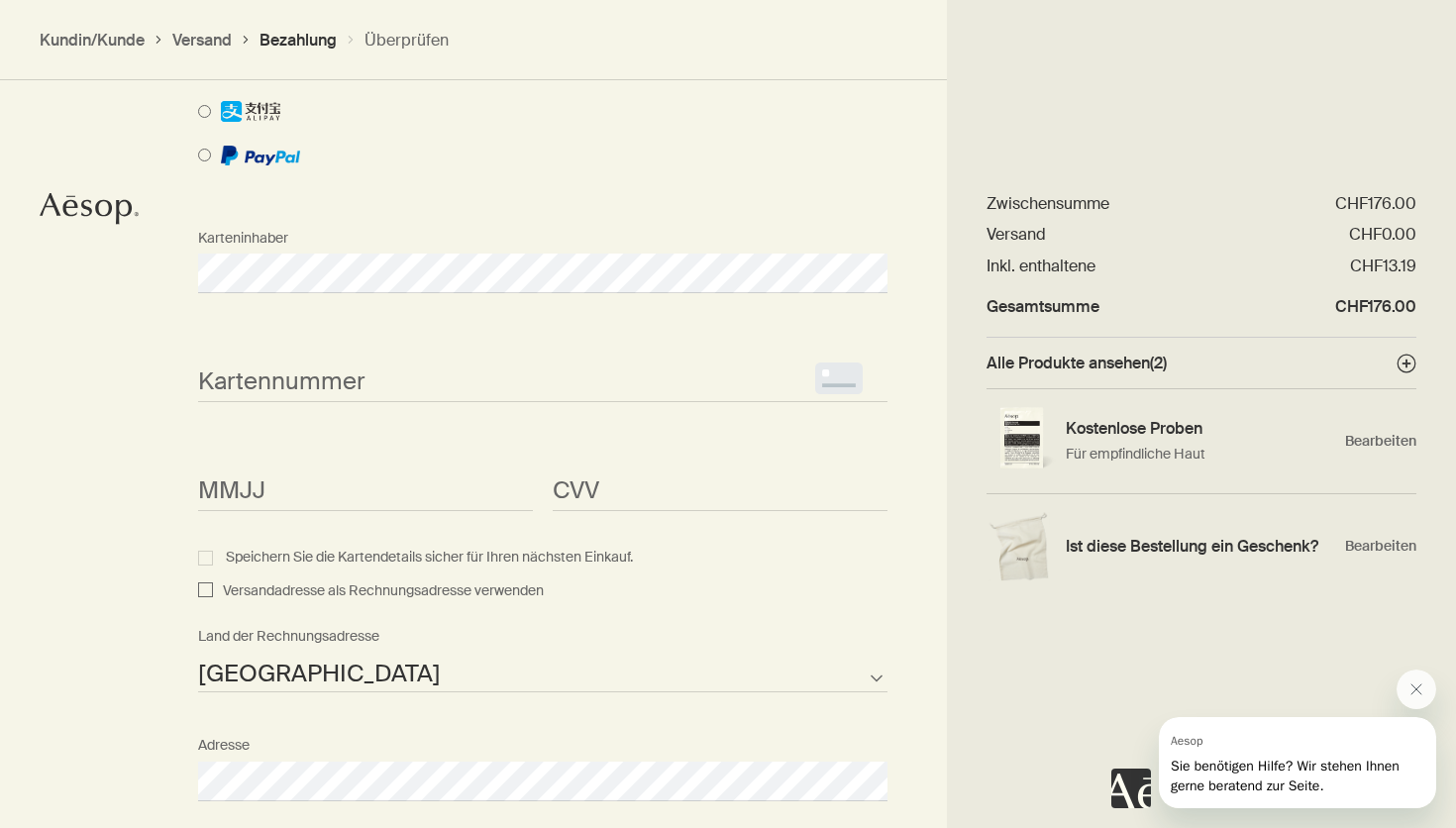click on "Kartennummer <p>Your browser does not support iframes.</p> MMJJ <p>Your browser does not support iframes.</p> CVV <p>Your browser does not support iframes.</p>" at bounding box center (543, 437) 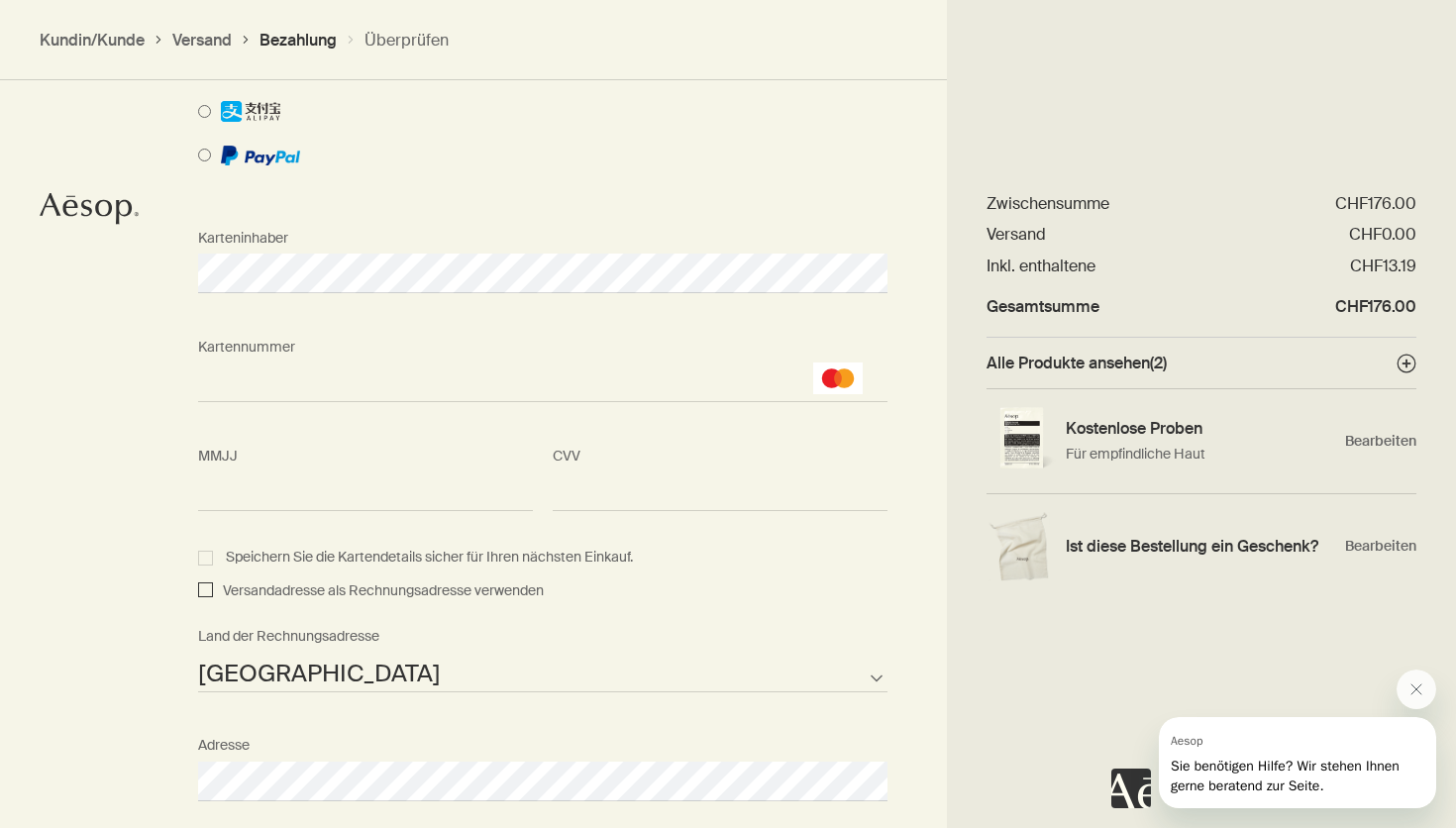 click on "Versandadresse als Rechnungsadresse verwenden" at bounding box center [205, 591] 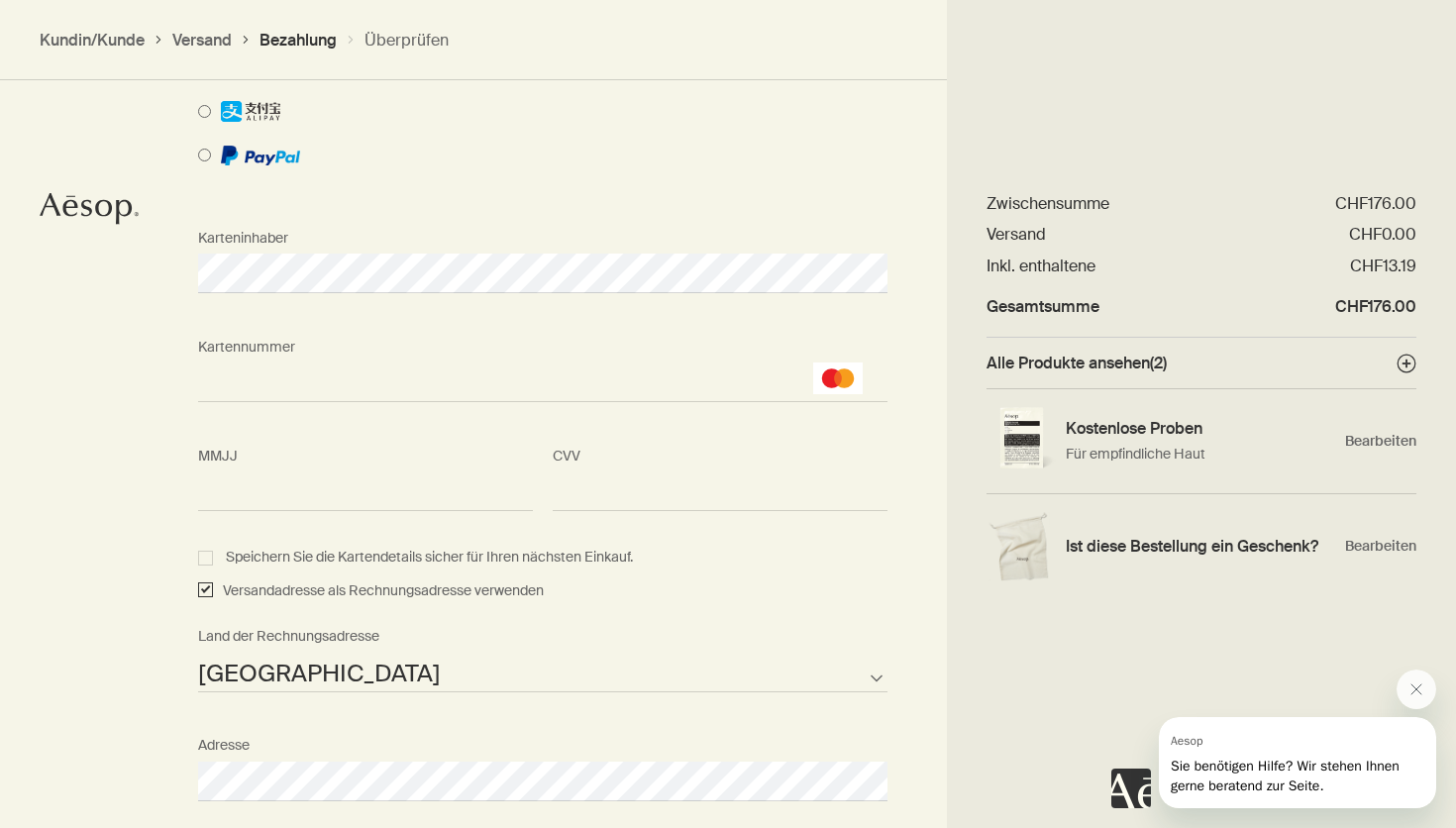 checkbox on "true" 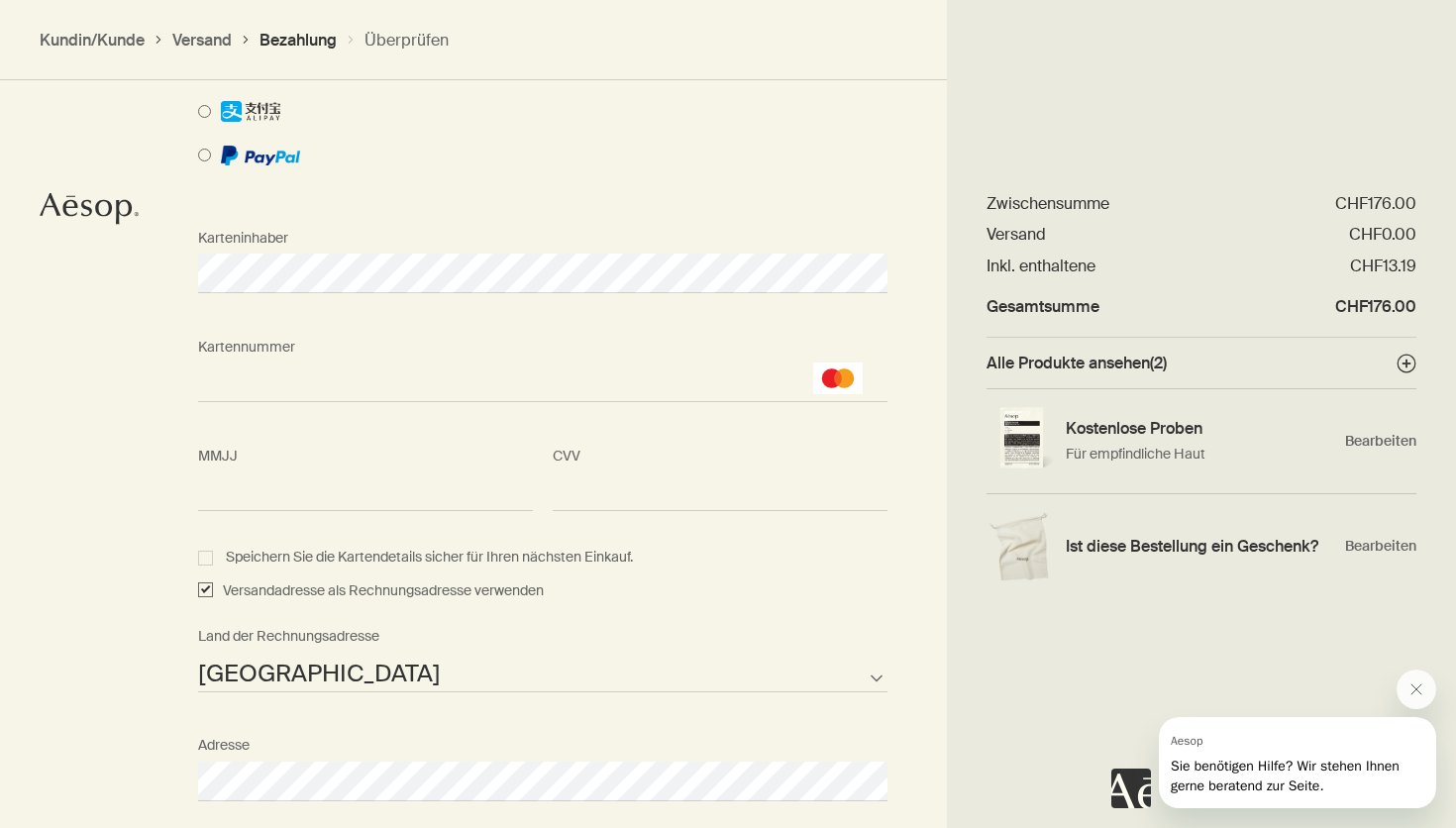 scroll, scrollTop: 1698, scrollLeft: 0, axis: vertical 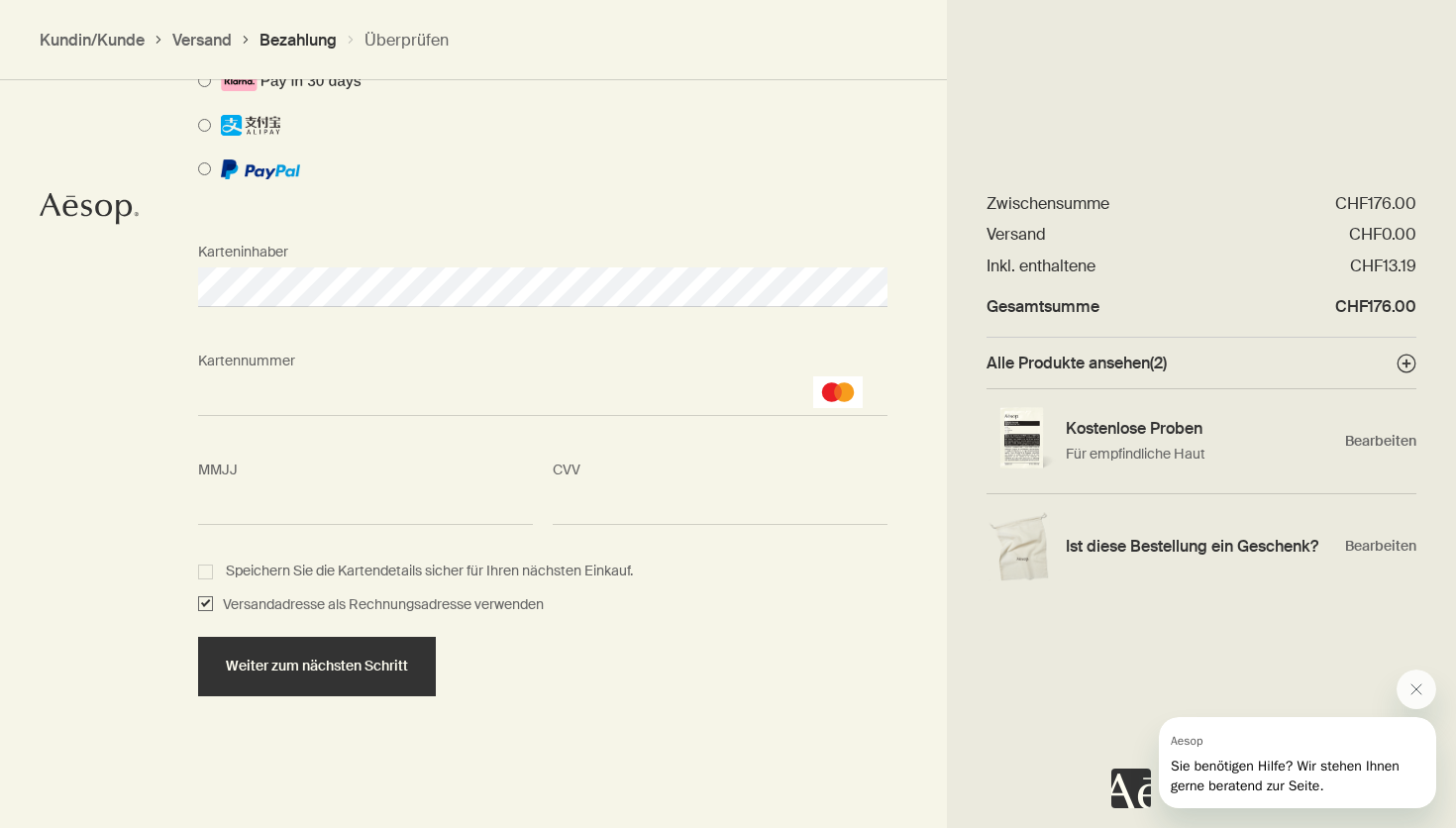 click on "Wie wollen Sie bezahlen? Bezahlung mit Kreditkarte Bezahlung mit Geschenkgutschein Karteninhaber Kartennummer <p>Your browser does not support iframes.</p> MMJJ <p>Your browser does not support iframes.</p> CVV <p>Your browser does not support iframes.</p> Speichern Sie die Kartendetails sicher für Ihren nächsten Einkauf.  Versandadresse als Rechnungsadresse verwenden Weiter zum nächsten Schritt" at bounding box center (543, 300) 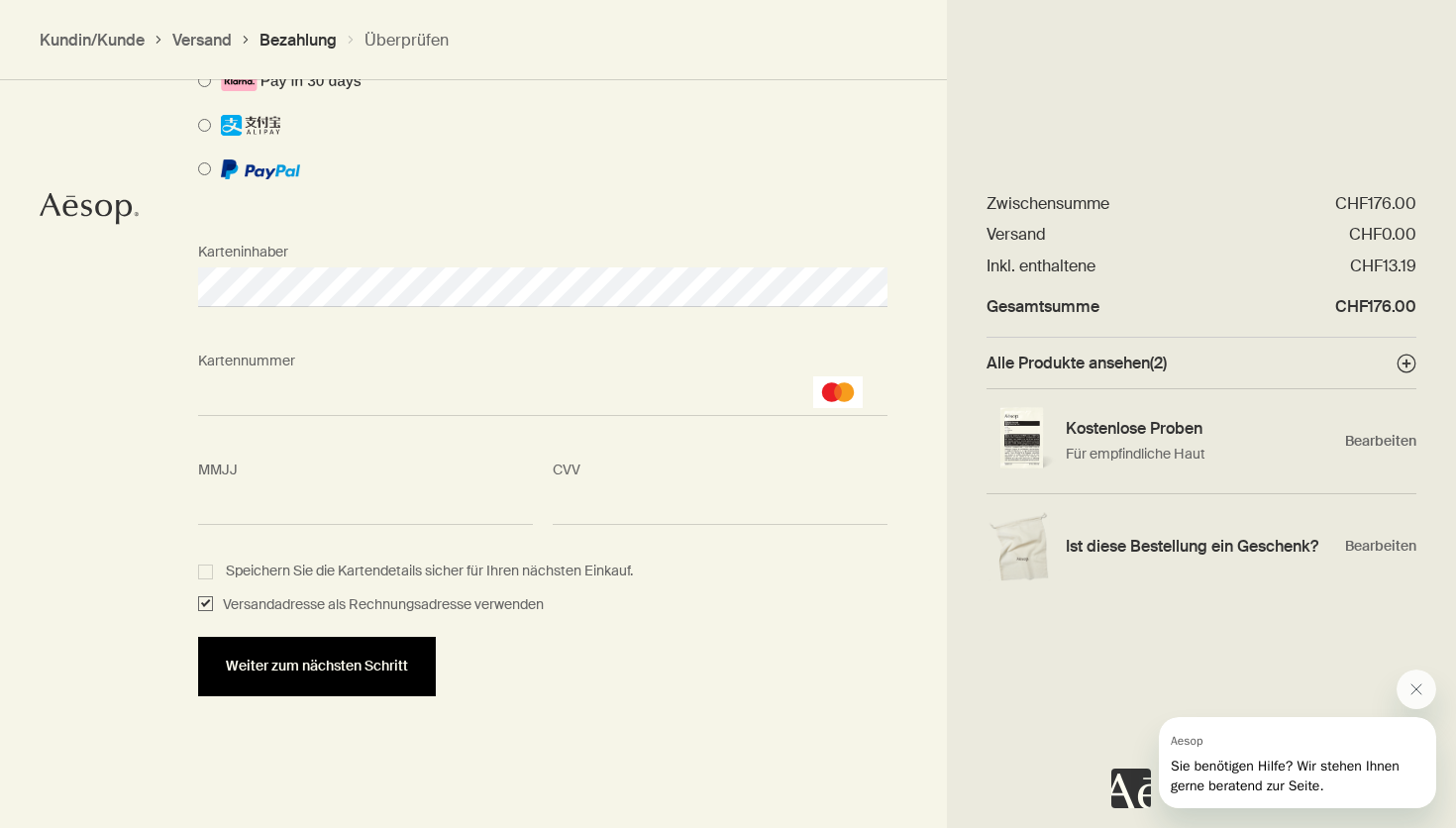 click on "Weiter zum nächsten Schritt" at bounding box center [317, 667] 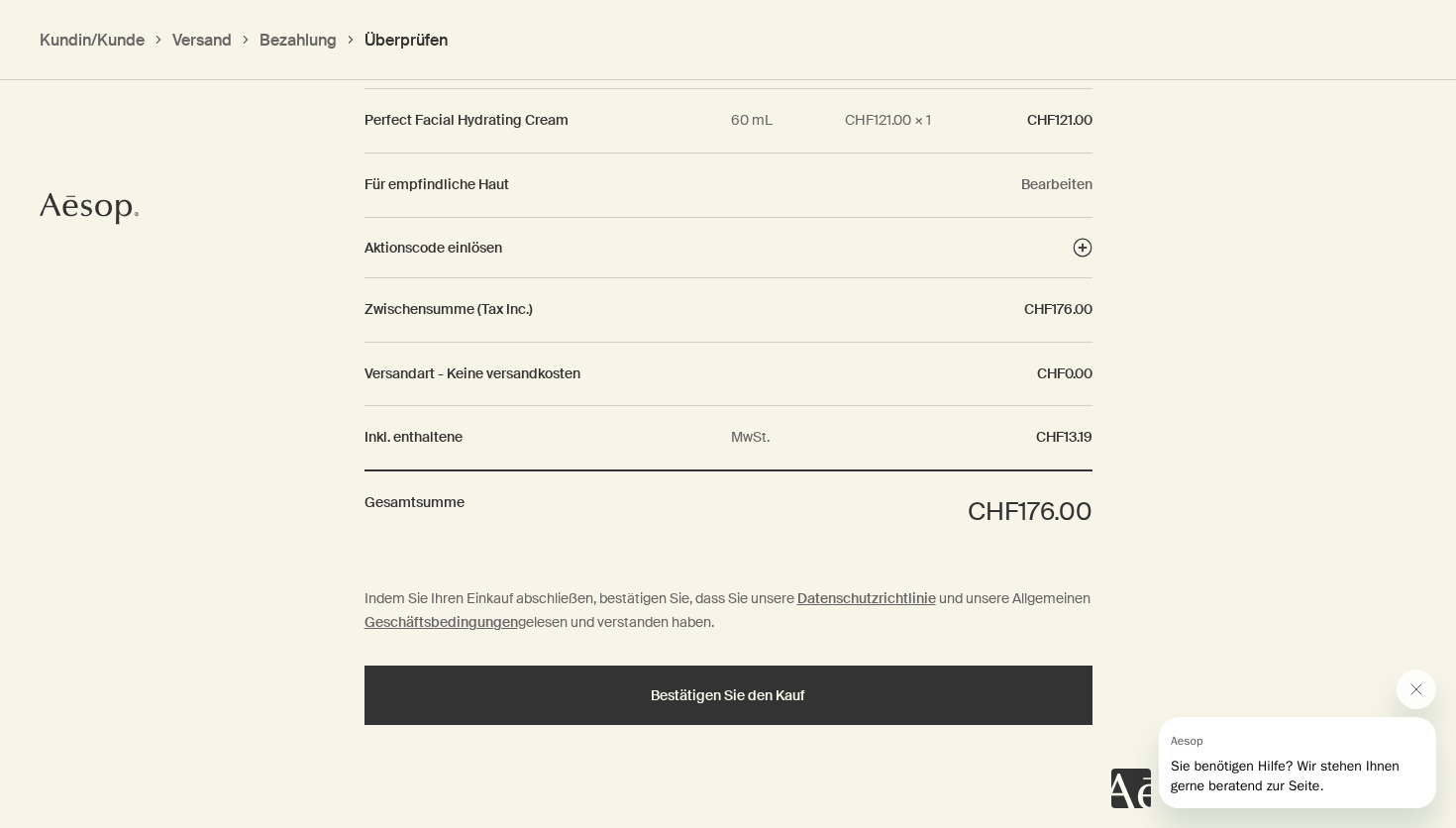 scroll, scrollTop: 2233, scrollLeft: 0, axis: vertical 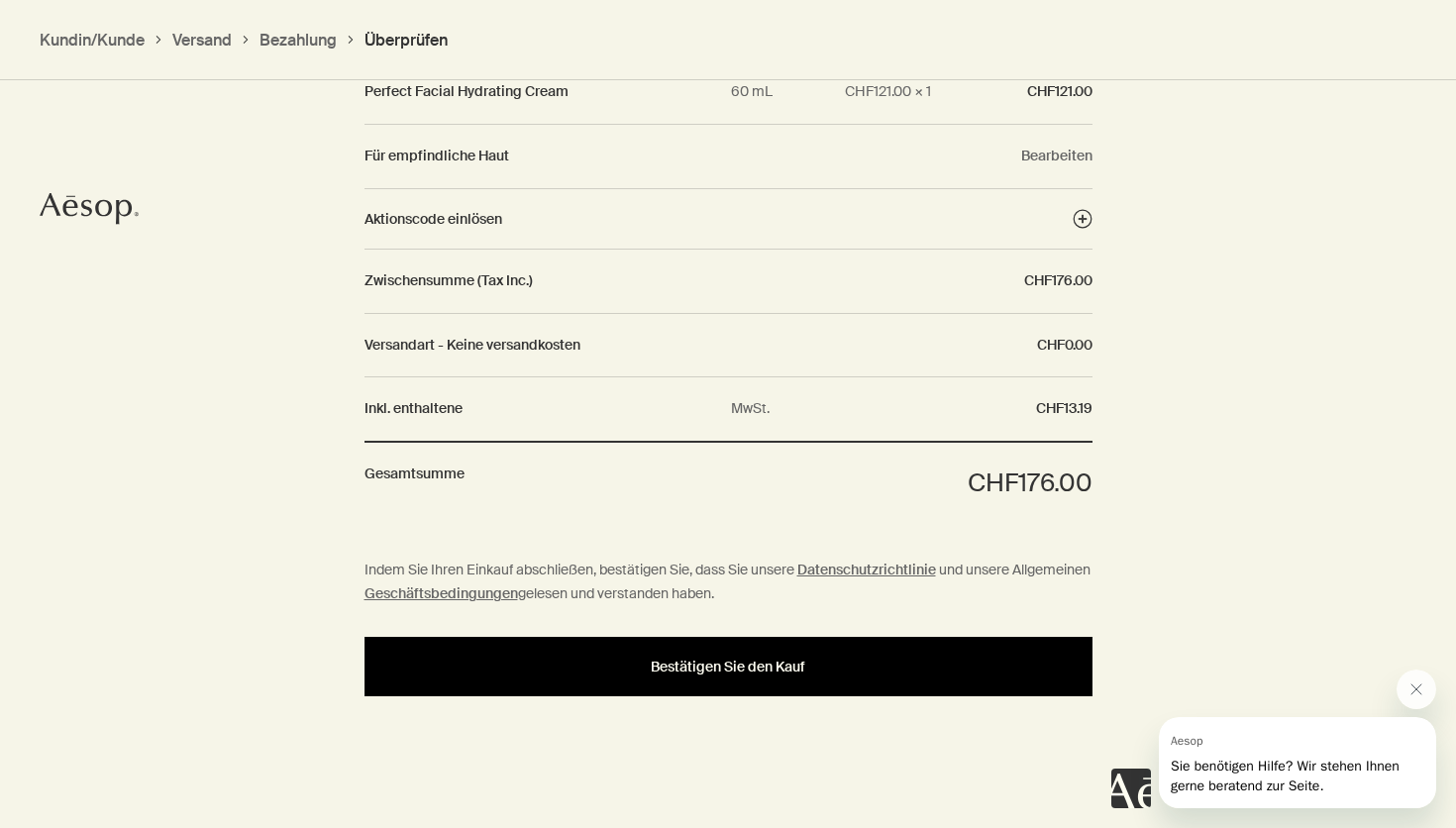 click on "Bestätigen Sie den Kauf" at bounding box center (728, 667) 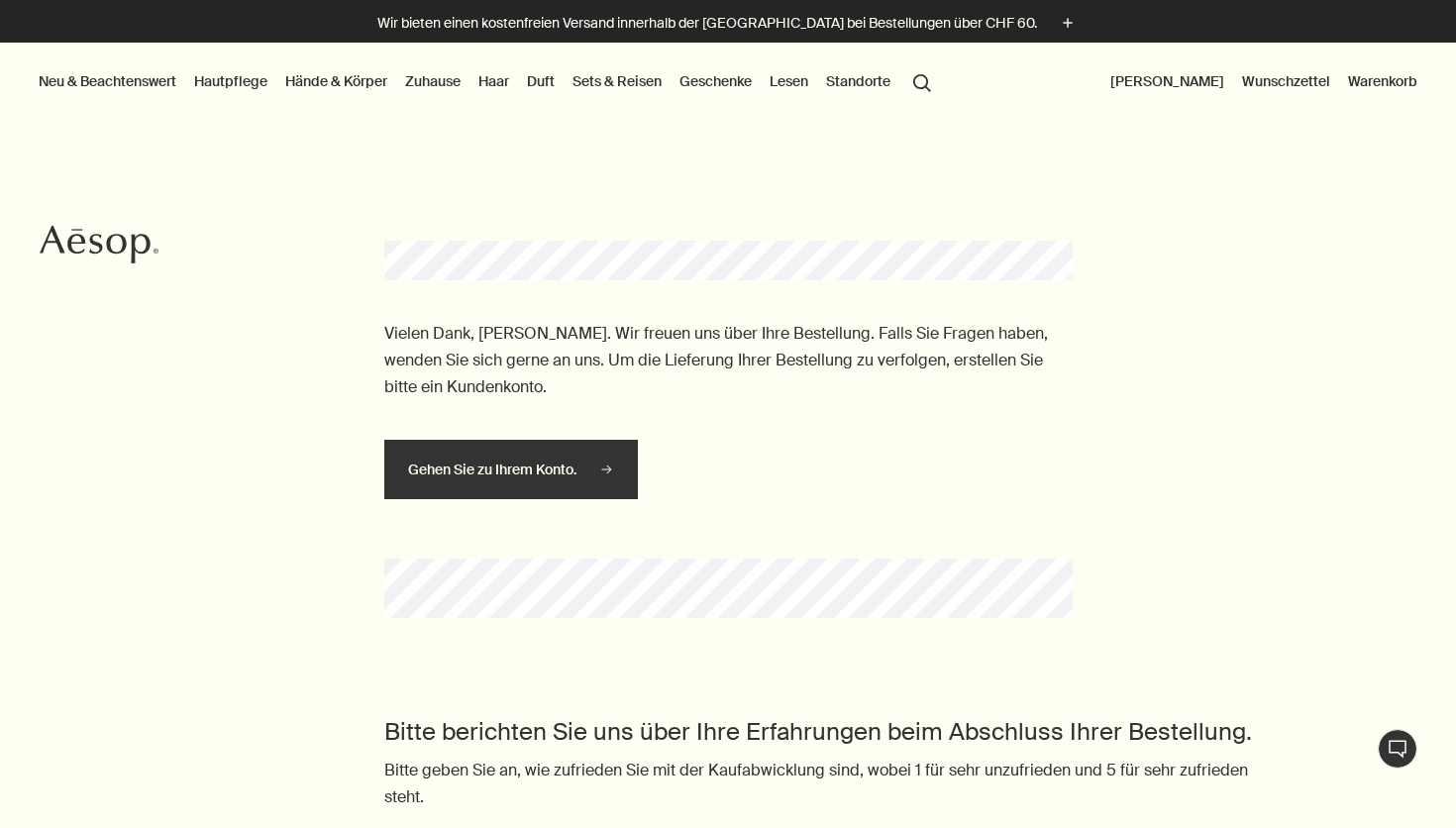 scroll, scrollTop: 0, scrollLeft: 0, axis: both 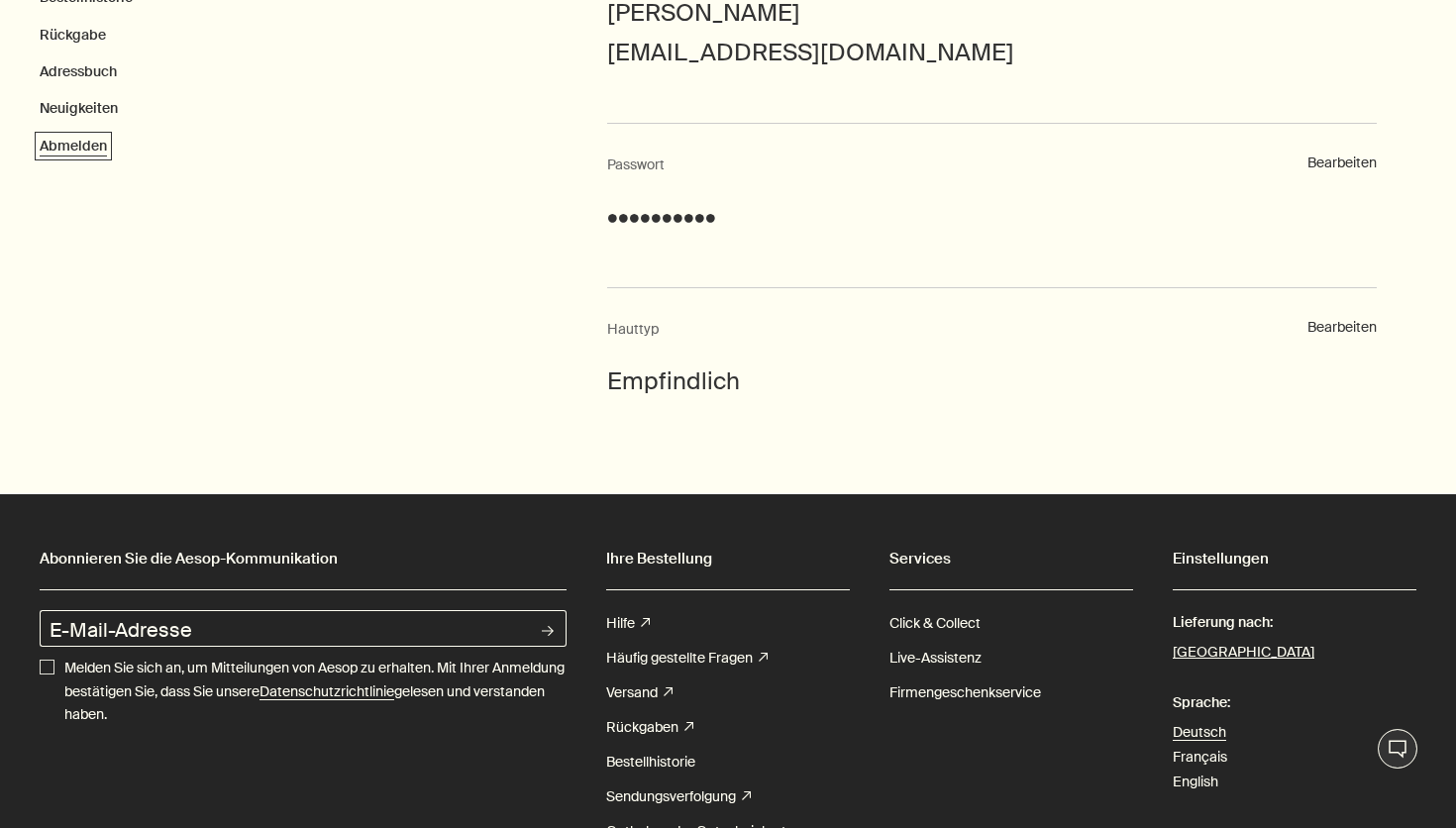 click on "Abmelden" at bounding box center [73, 147] 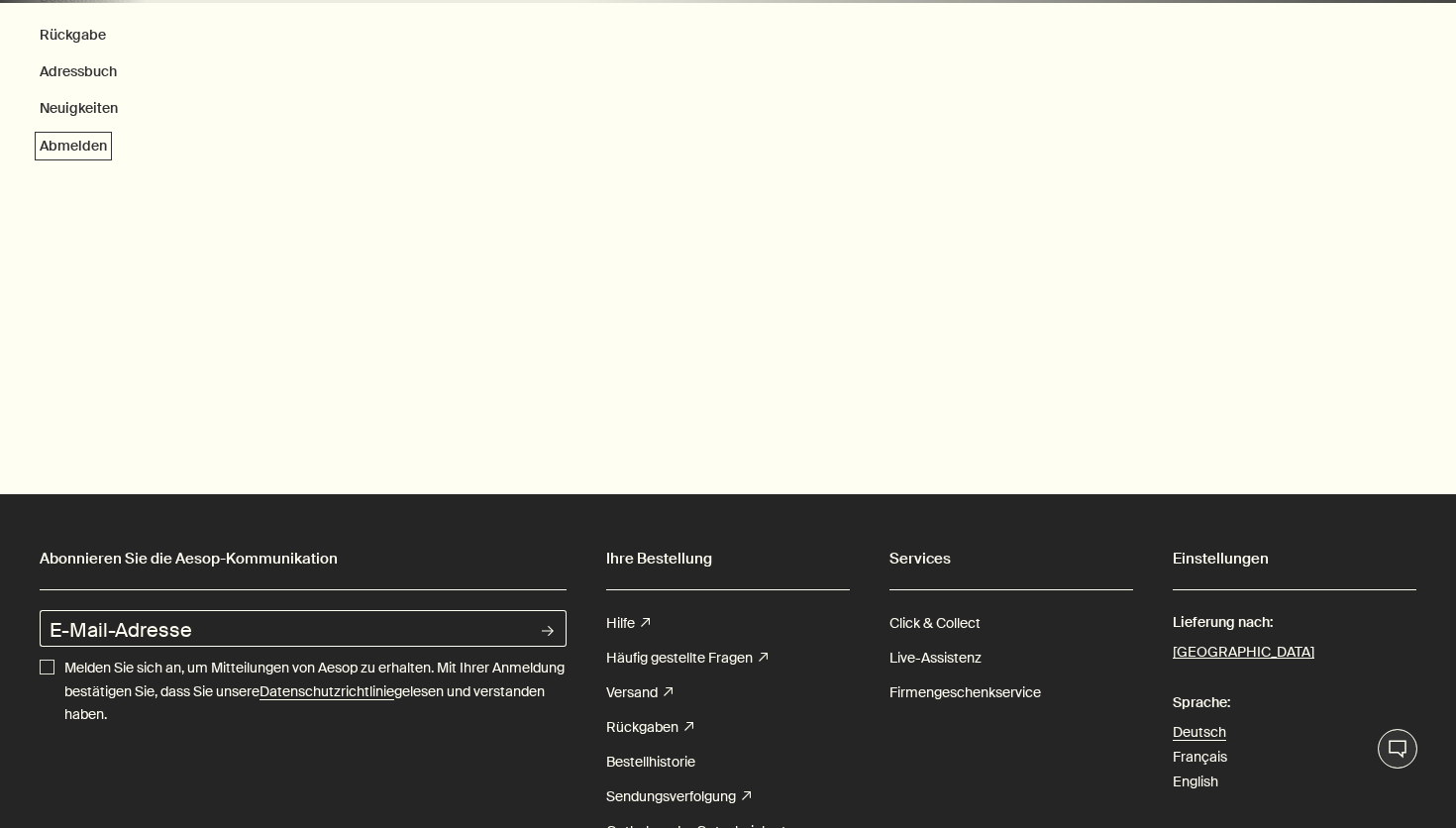 scroll, scrollTop: 0, scrollLeft: 0, axis: both 